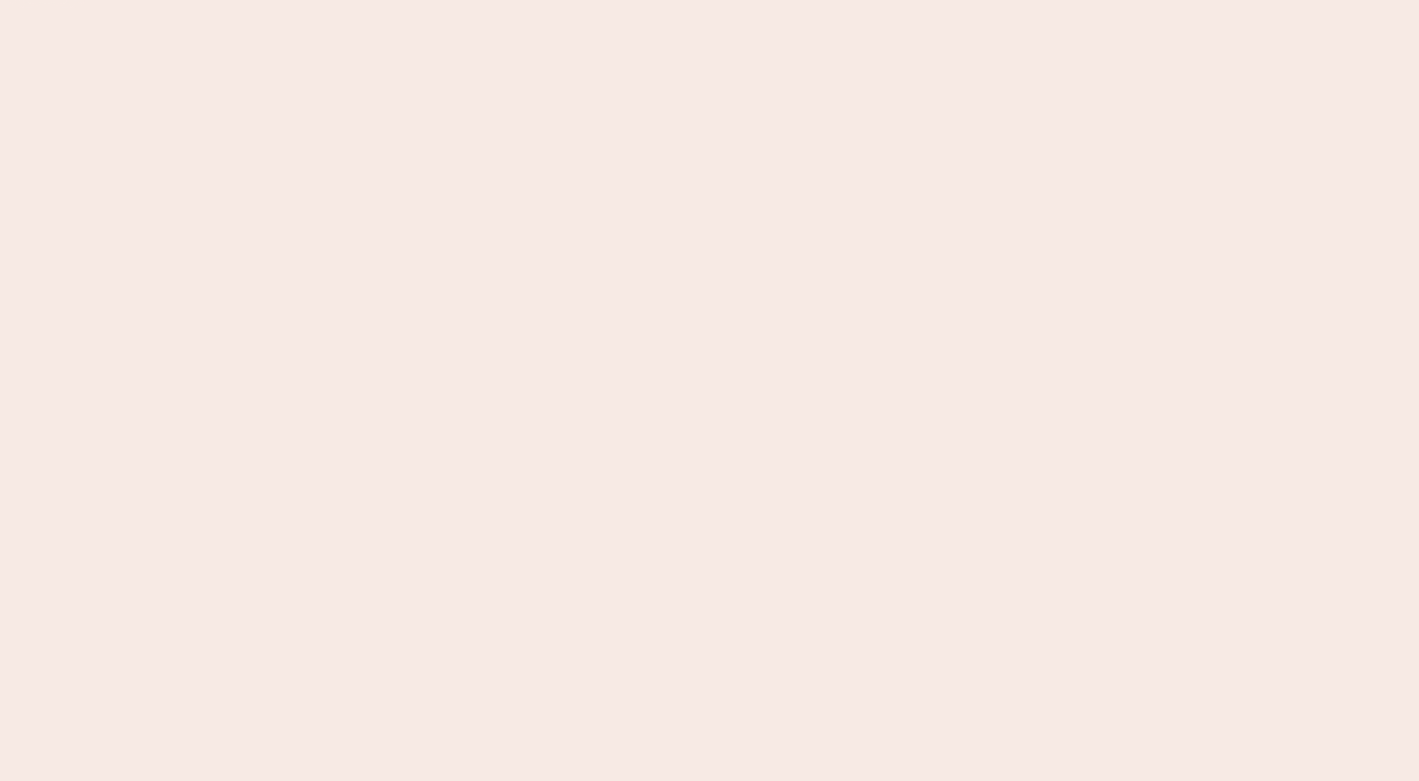 scroll, scrollTop: 0, scrollLeft: 0, axis: both 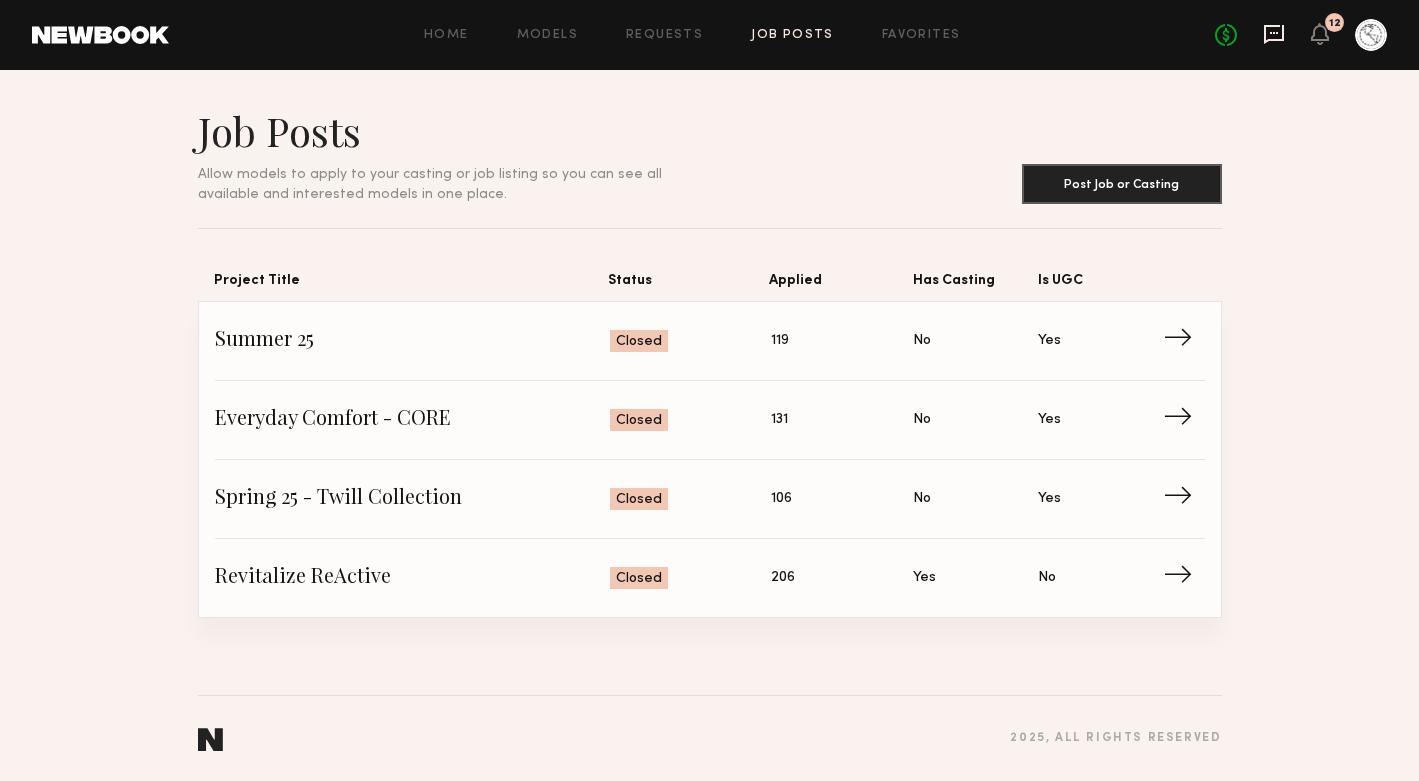 click 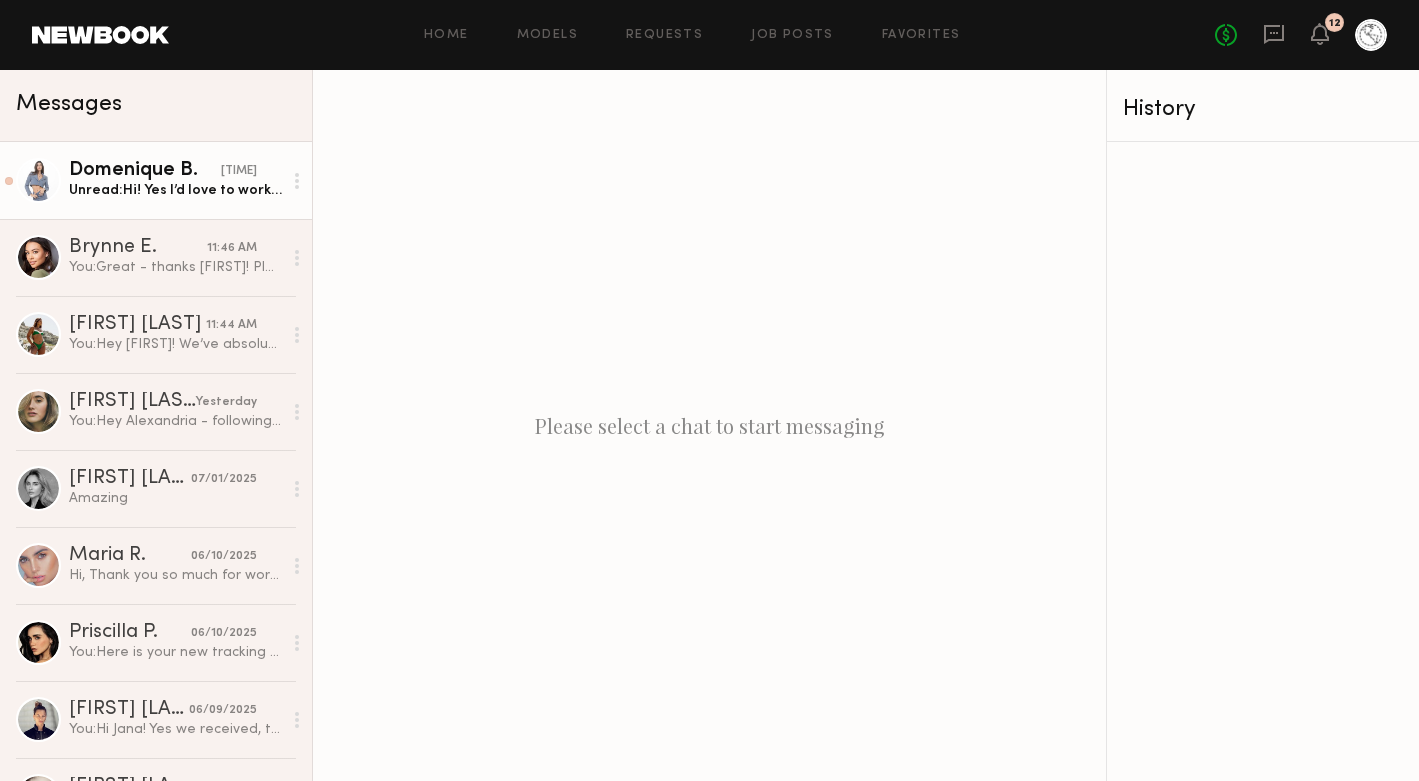click on "Unread:  Hi!
Yes I’d love to work together again. I have a new address so I can also send that!
Best Regards,
Domenique Bastos" 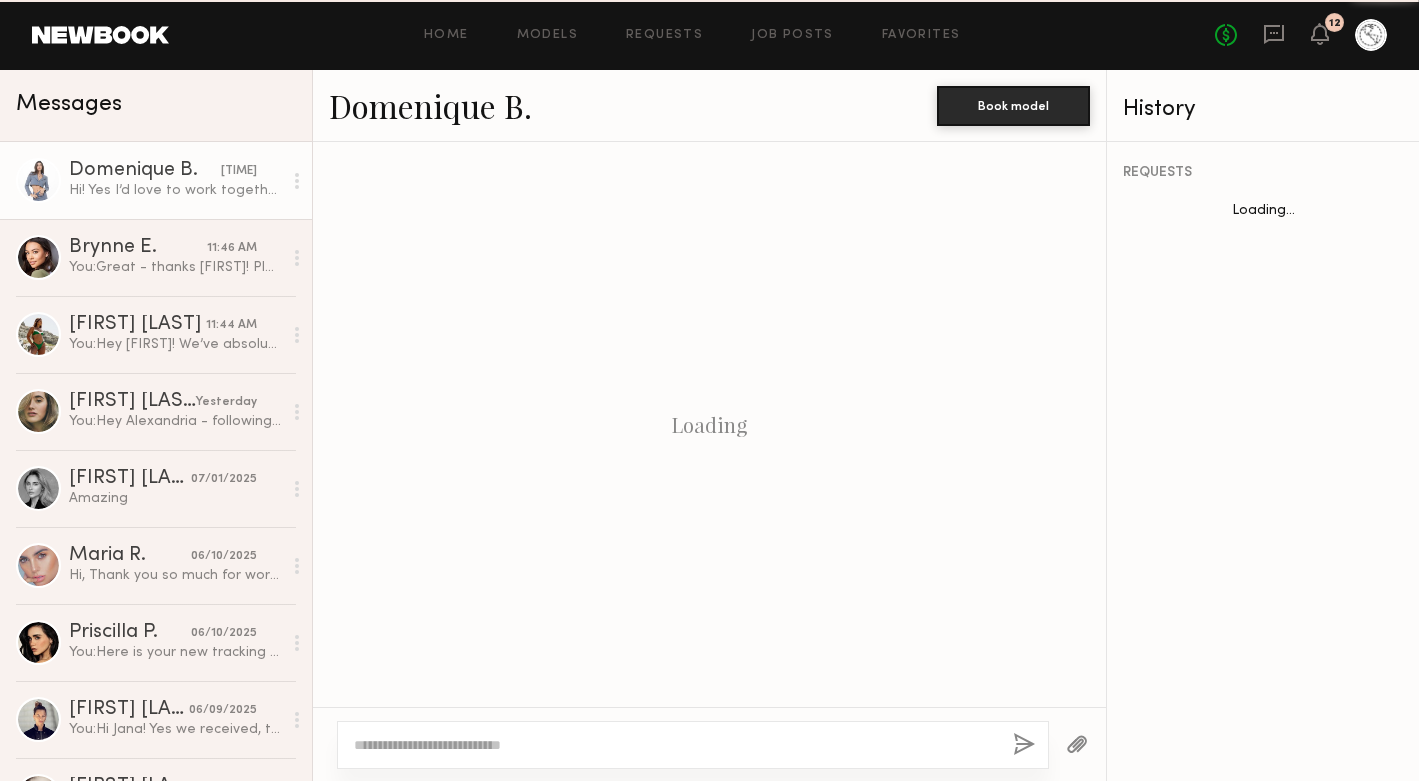 scroll, scrollTop: 2462, scrollLeft: 0, axis: vertical 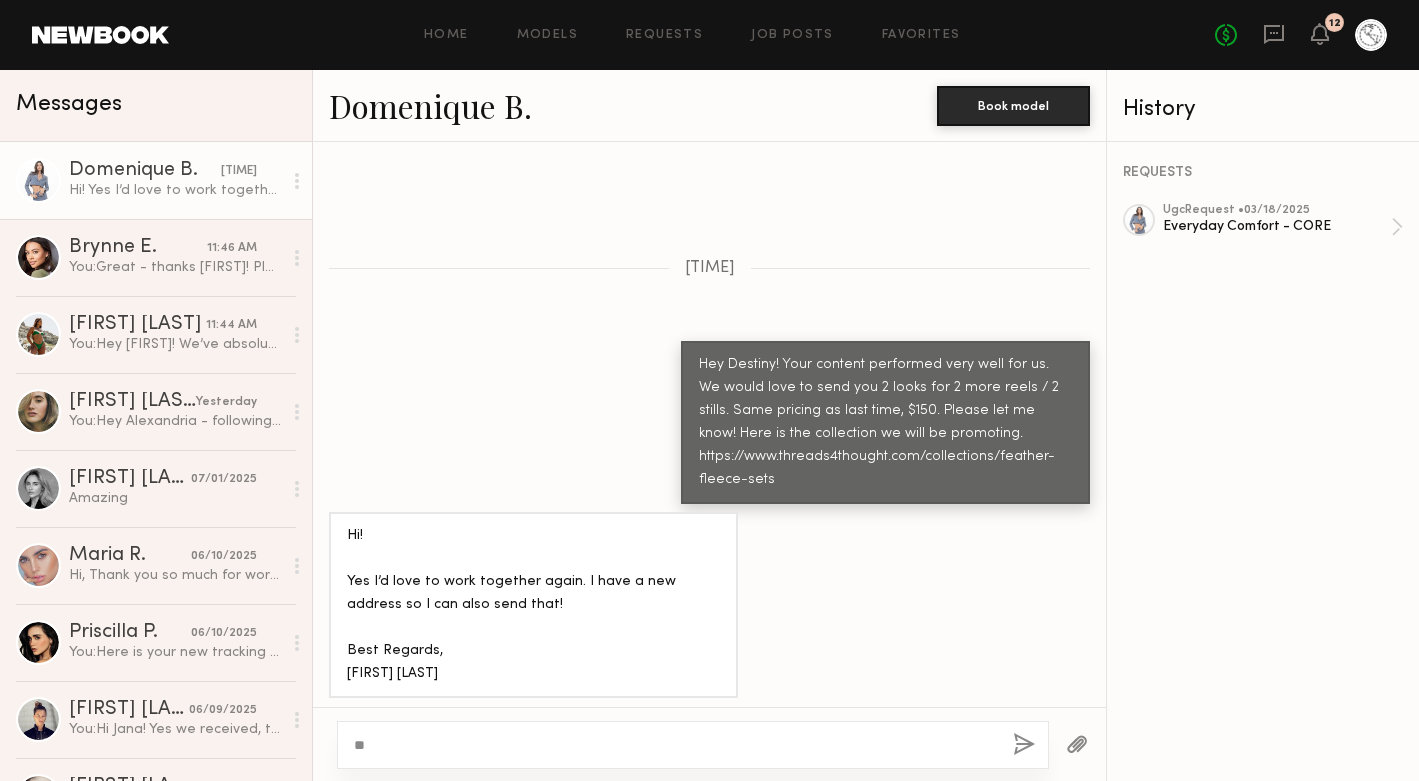 type on "*" 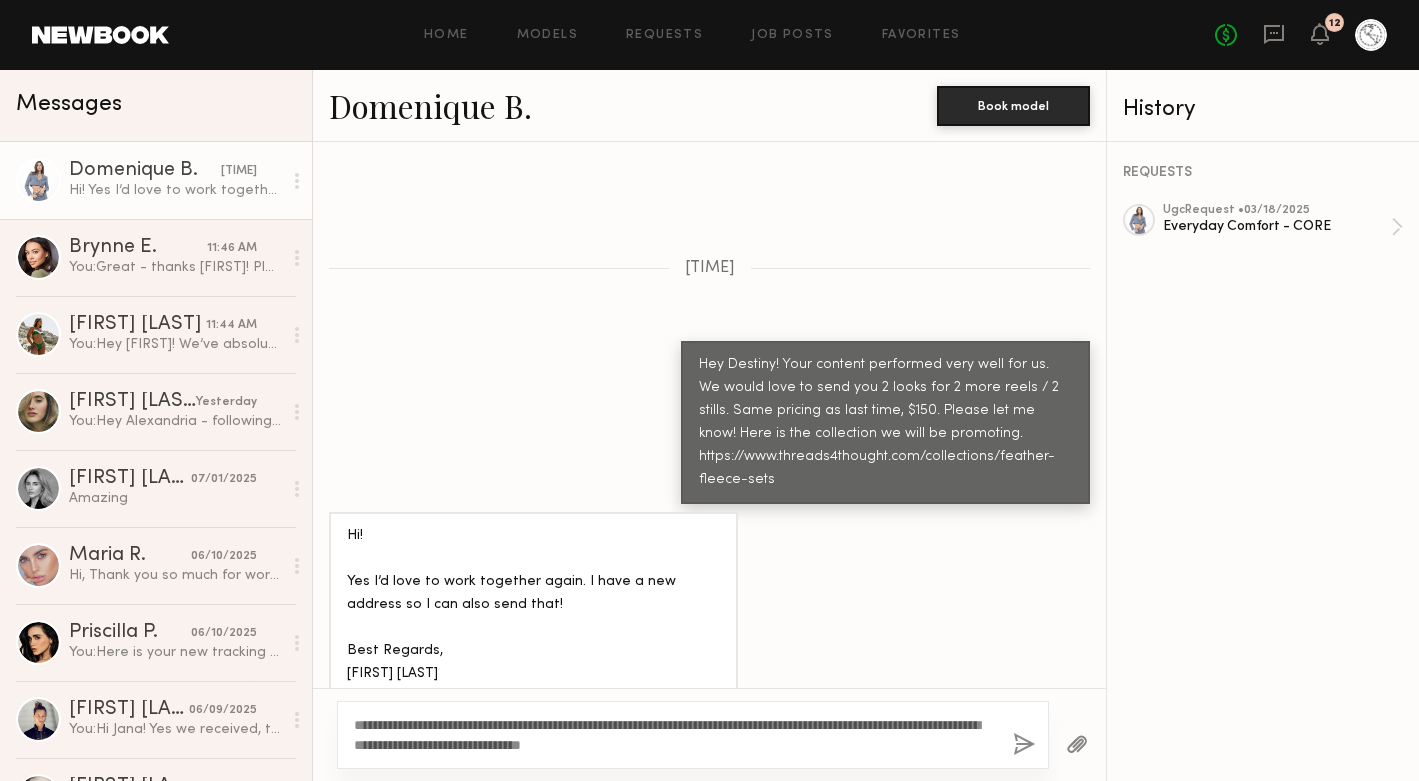 type on "**********" 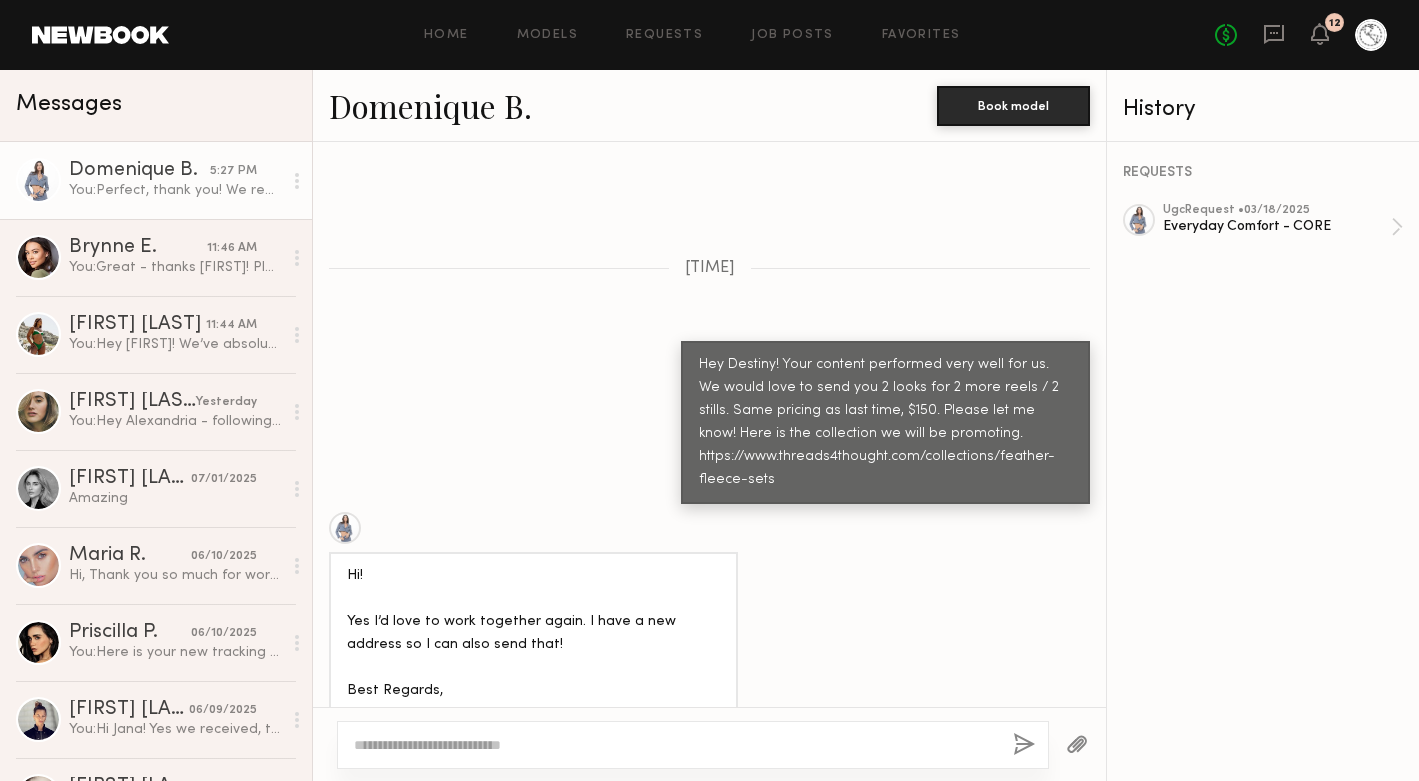 scroll, scrollTop: 2756, scrollLeft: 0, axis: vertical 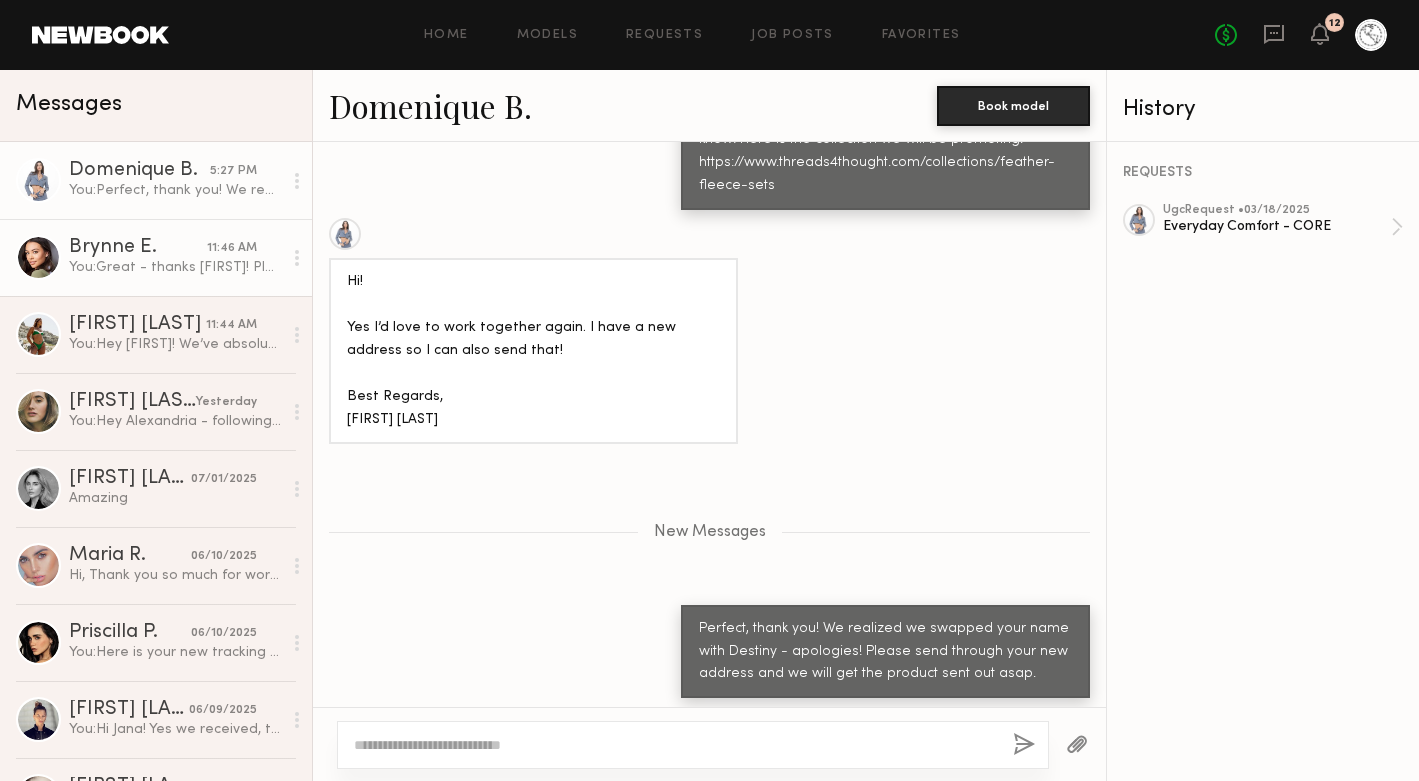 click on "Brynne E." 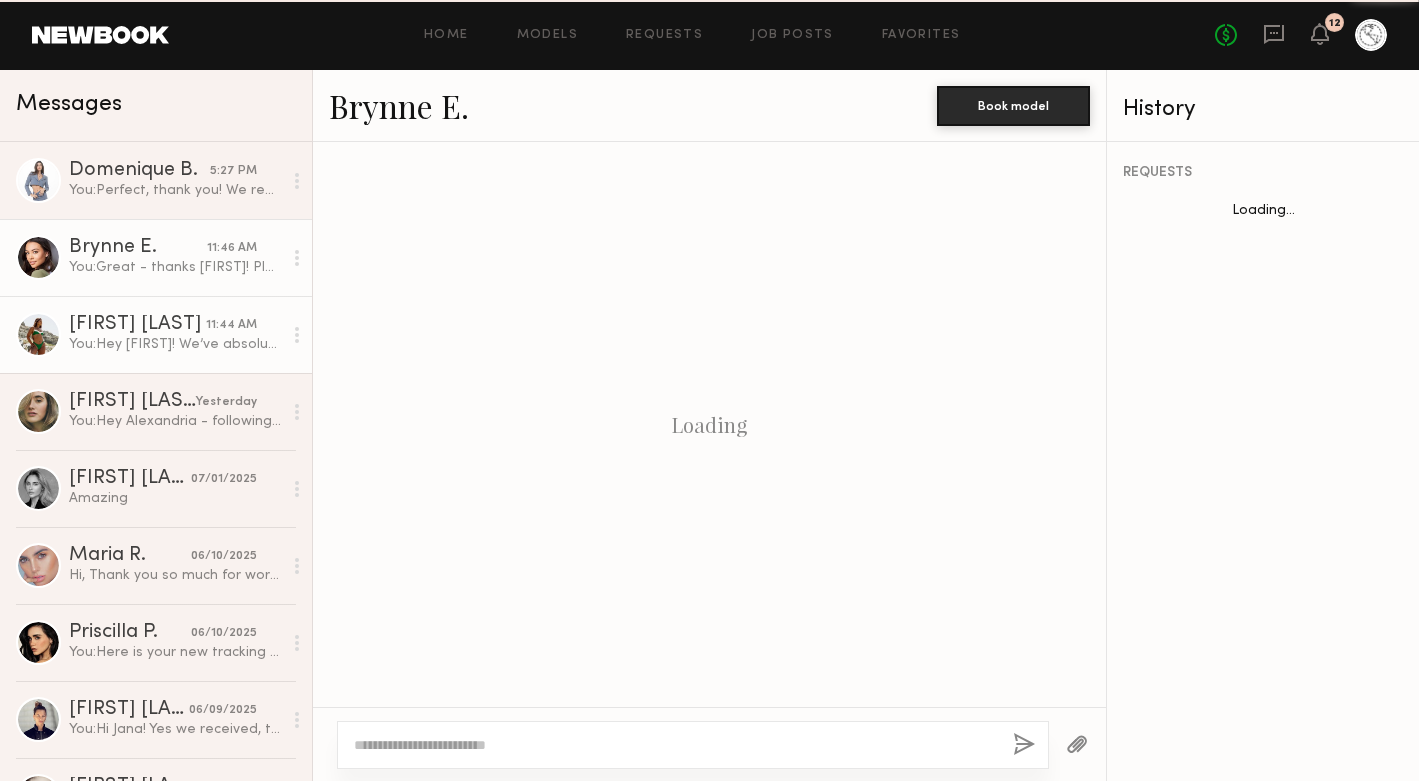 scroll, scrollTop: 1535, scrollLeft: 0, axis: vertical 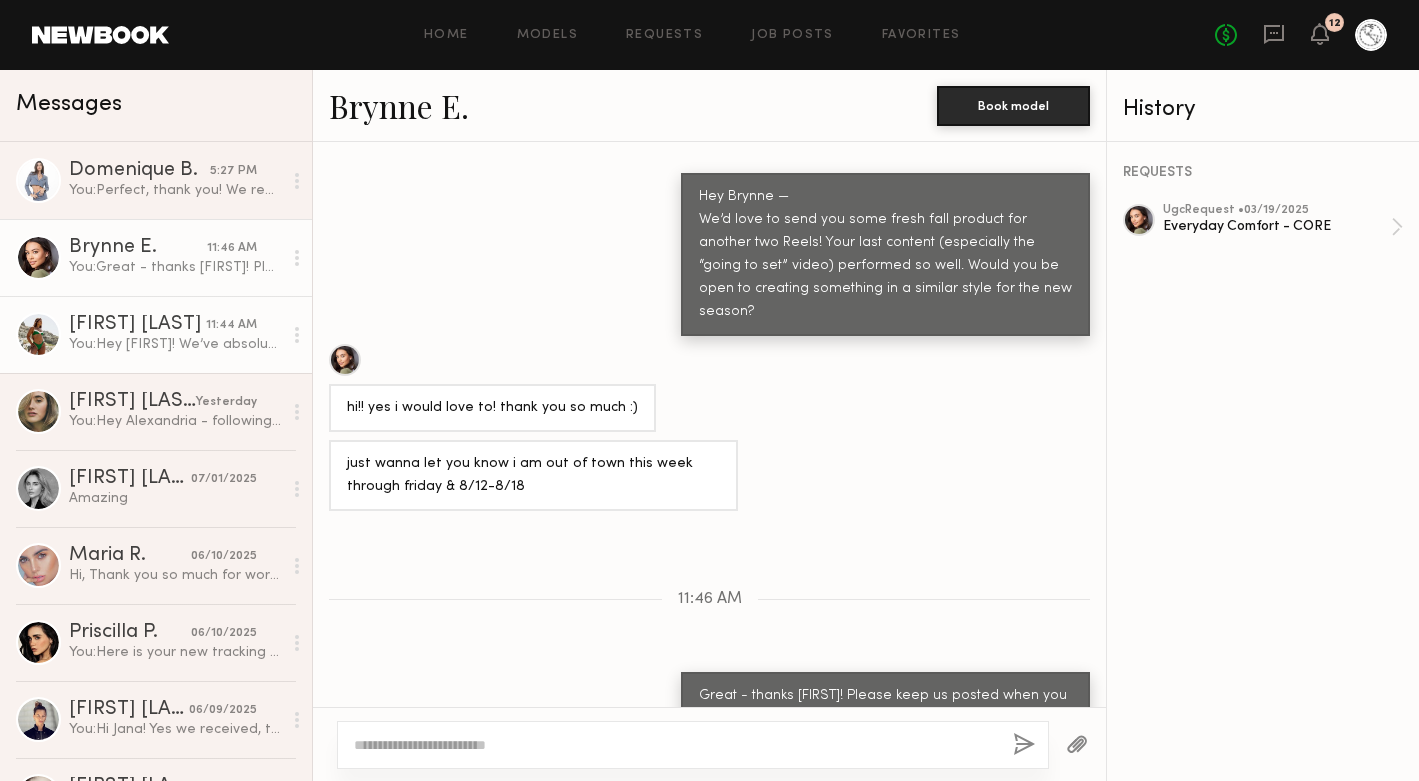 click on "Alexxa E. 11:44 AM You:  Hey Alexxa!
We’ve absolutely loved the content you’ve created for us — it always performs so well! We’d love to collaborate again and send you pieces from our new collection in exchange for 2 reels and 2 stills, at the same rate as before ($150). Let us know if you're in! Here is a preview of the collection https://www.threads4thought.com/collections/feather-fleece-sets" 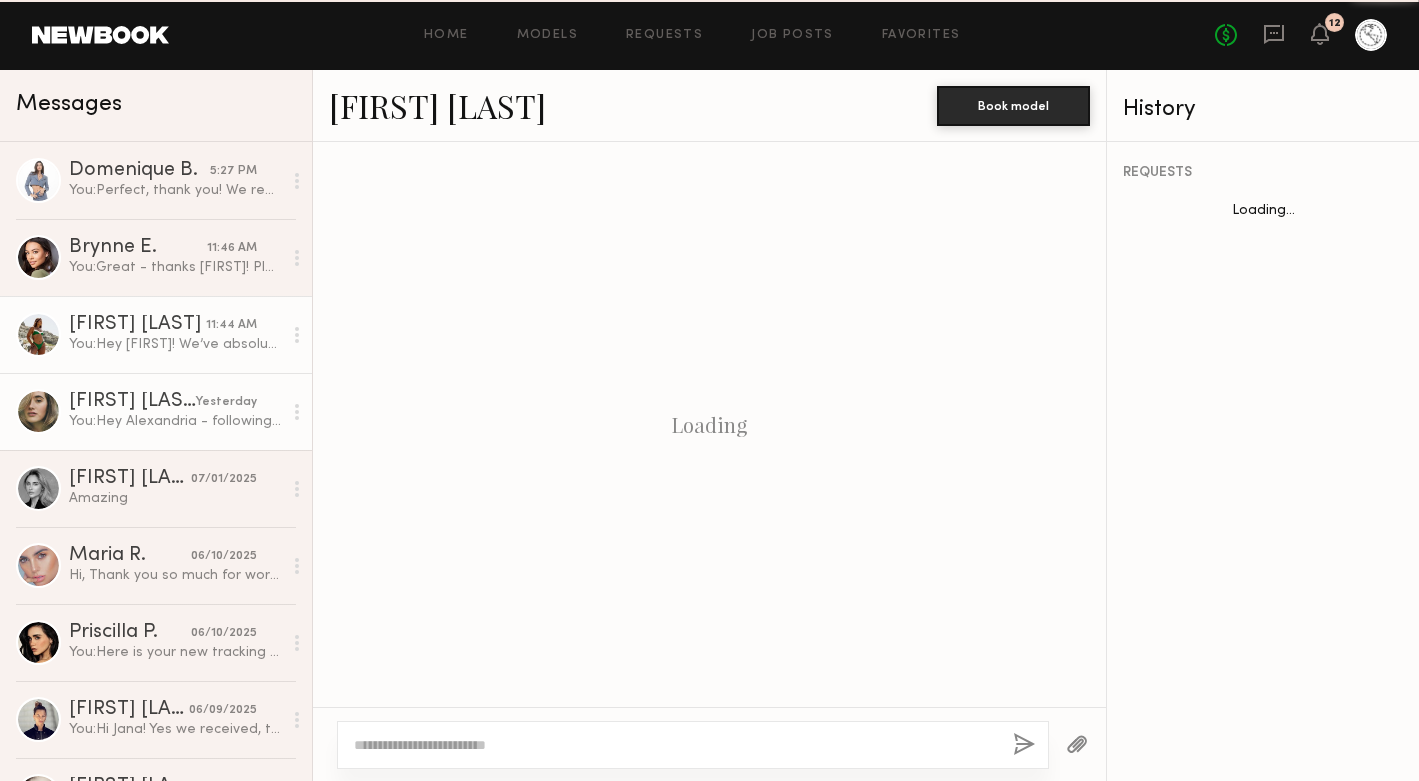 scroll, scrollTop: 2433, scrollLeft: 0, axis: vertical 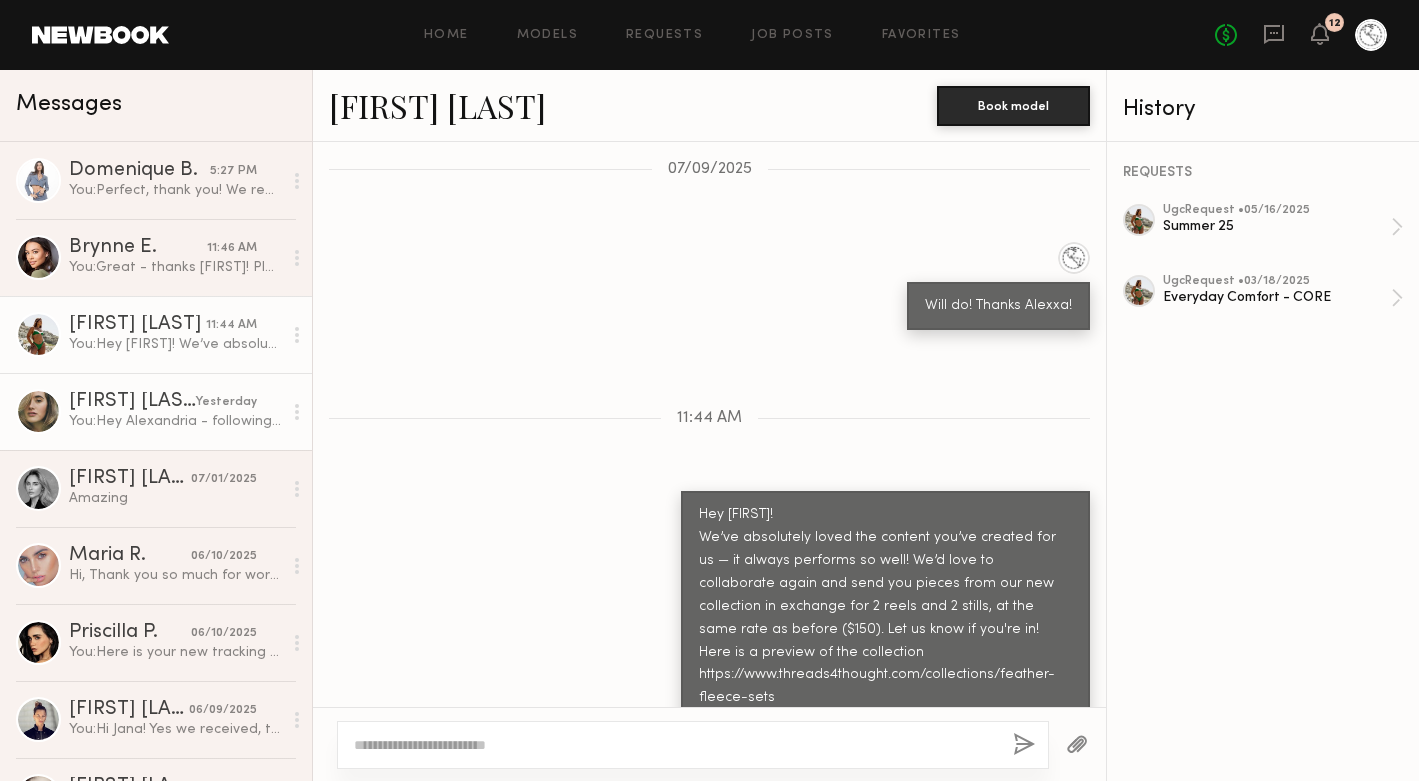 click on "You:  Hey Alexandria - following up to see if this package was received?" 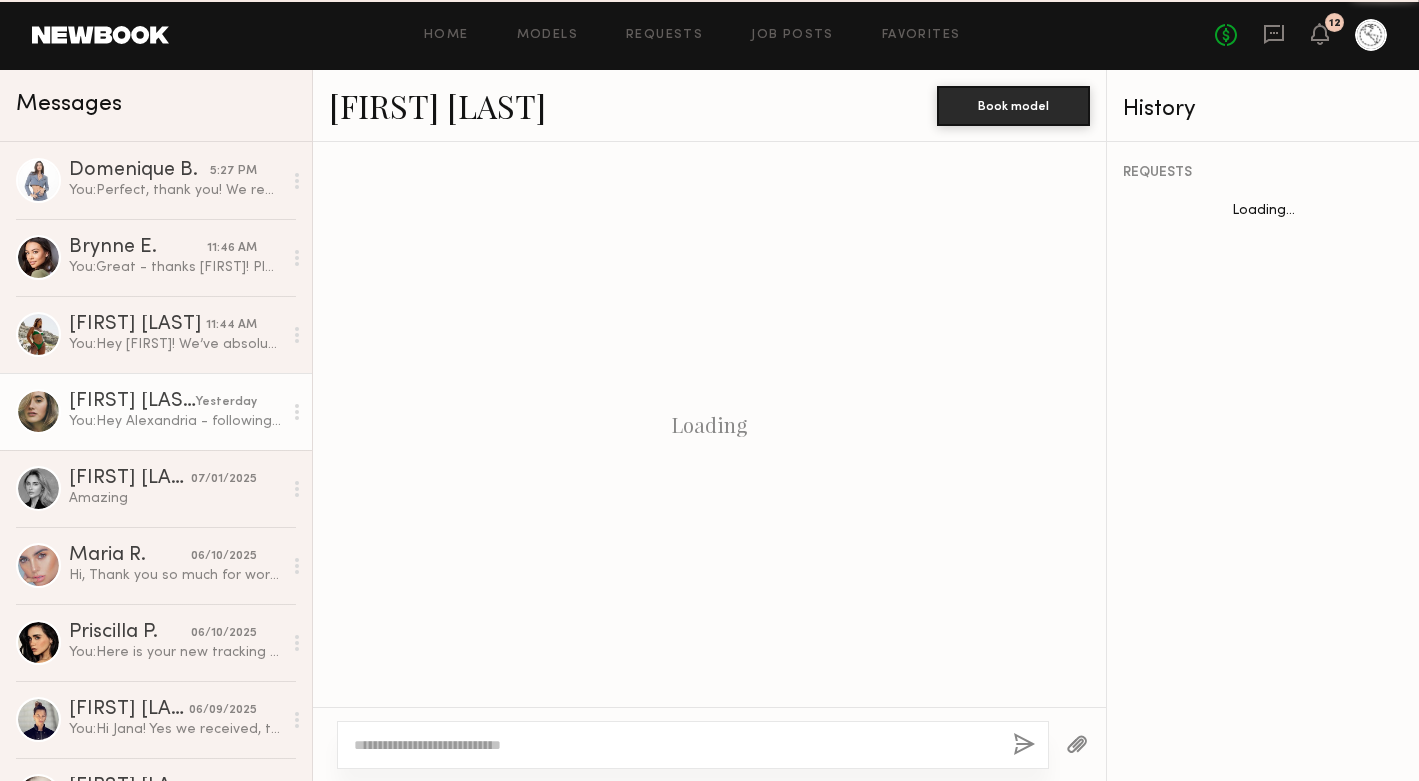 scroll, scrollTop: 2199, scrollLeft: 0, axis: vertical 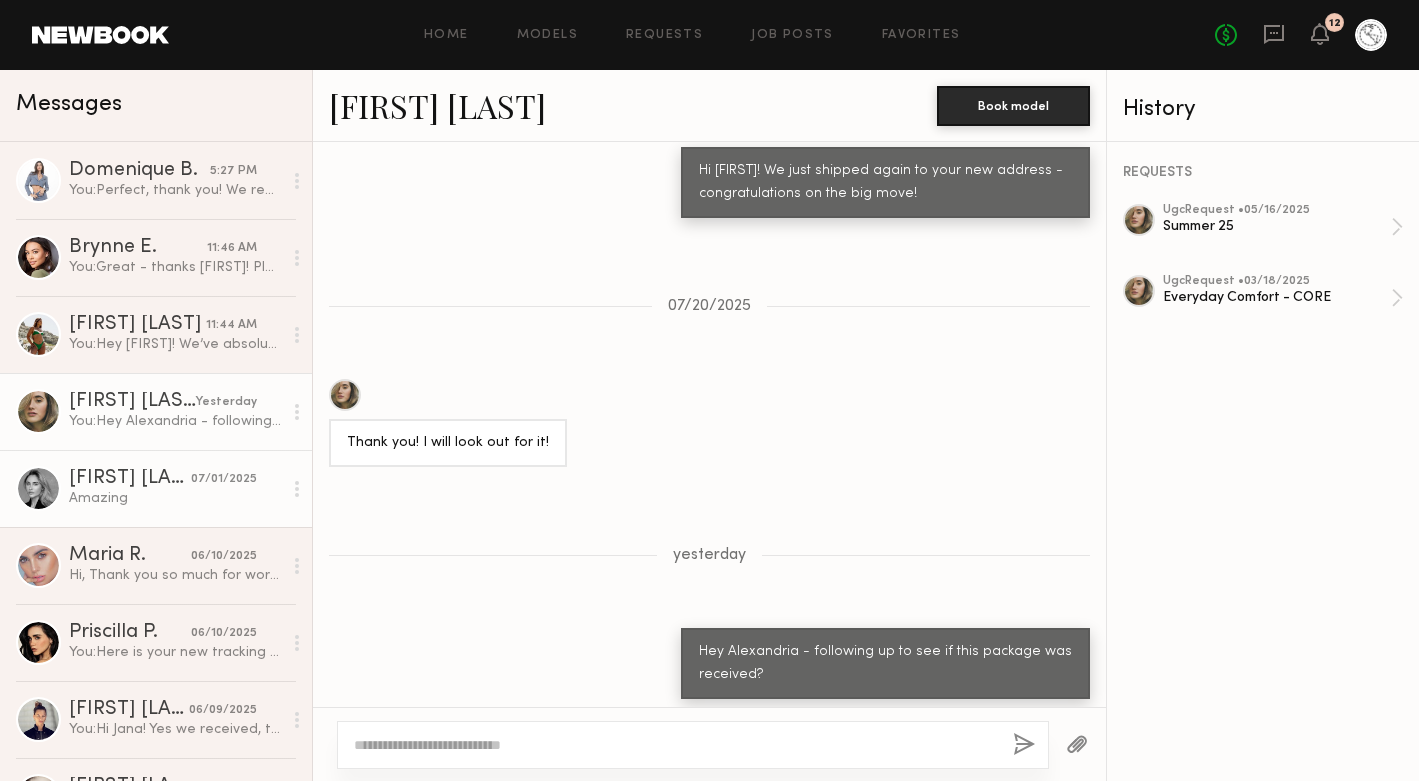 click on "[FIRST] N." 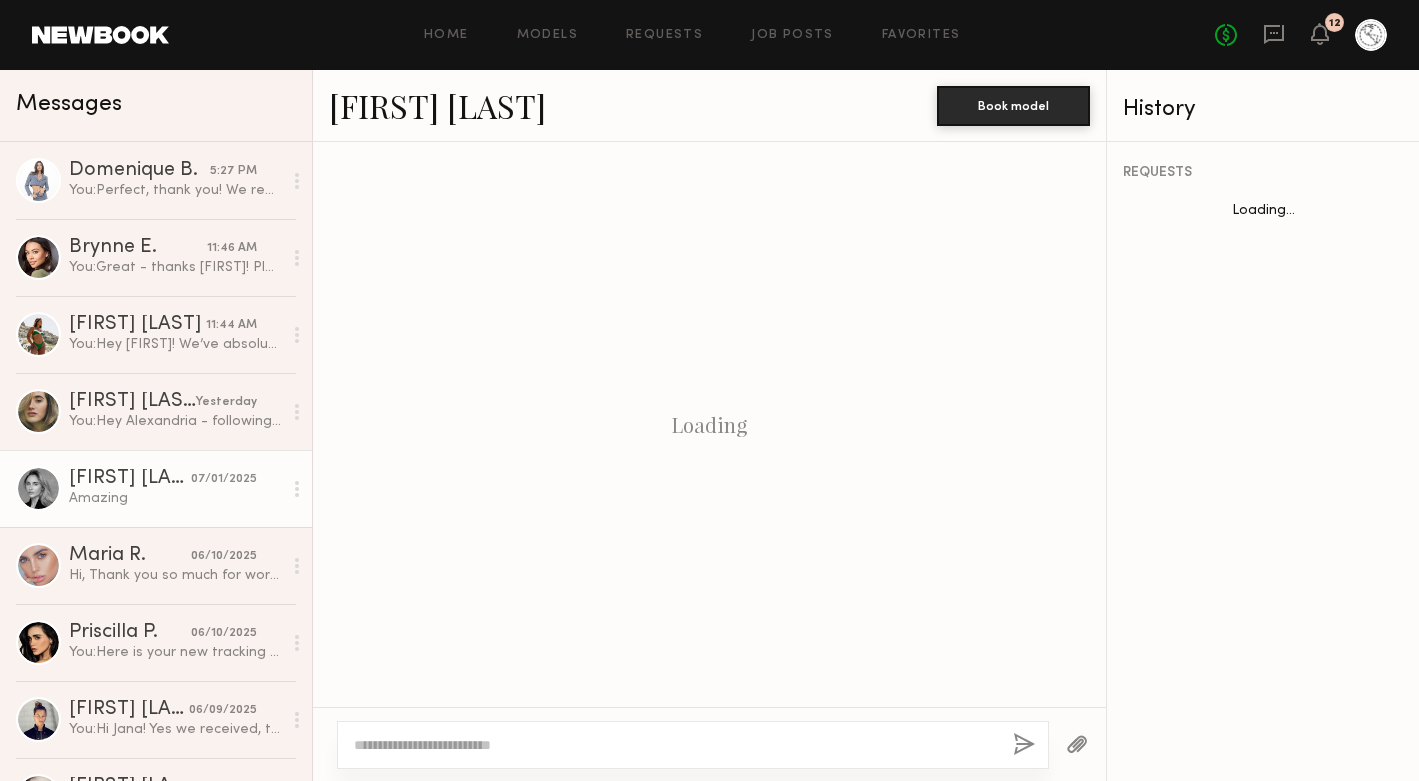 scroll, scrollTop: 2353, scrollLeft: 0, axis: vertical 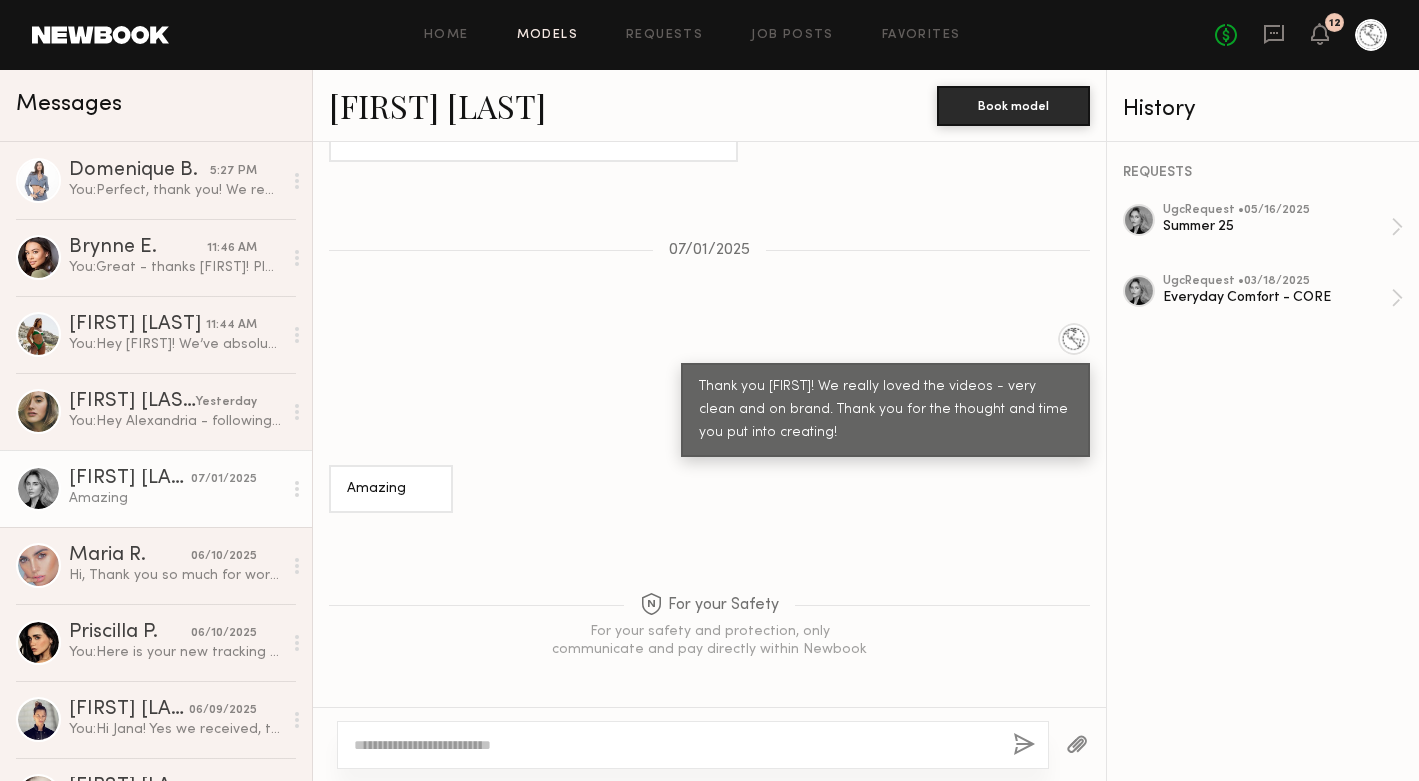 click on "Models" 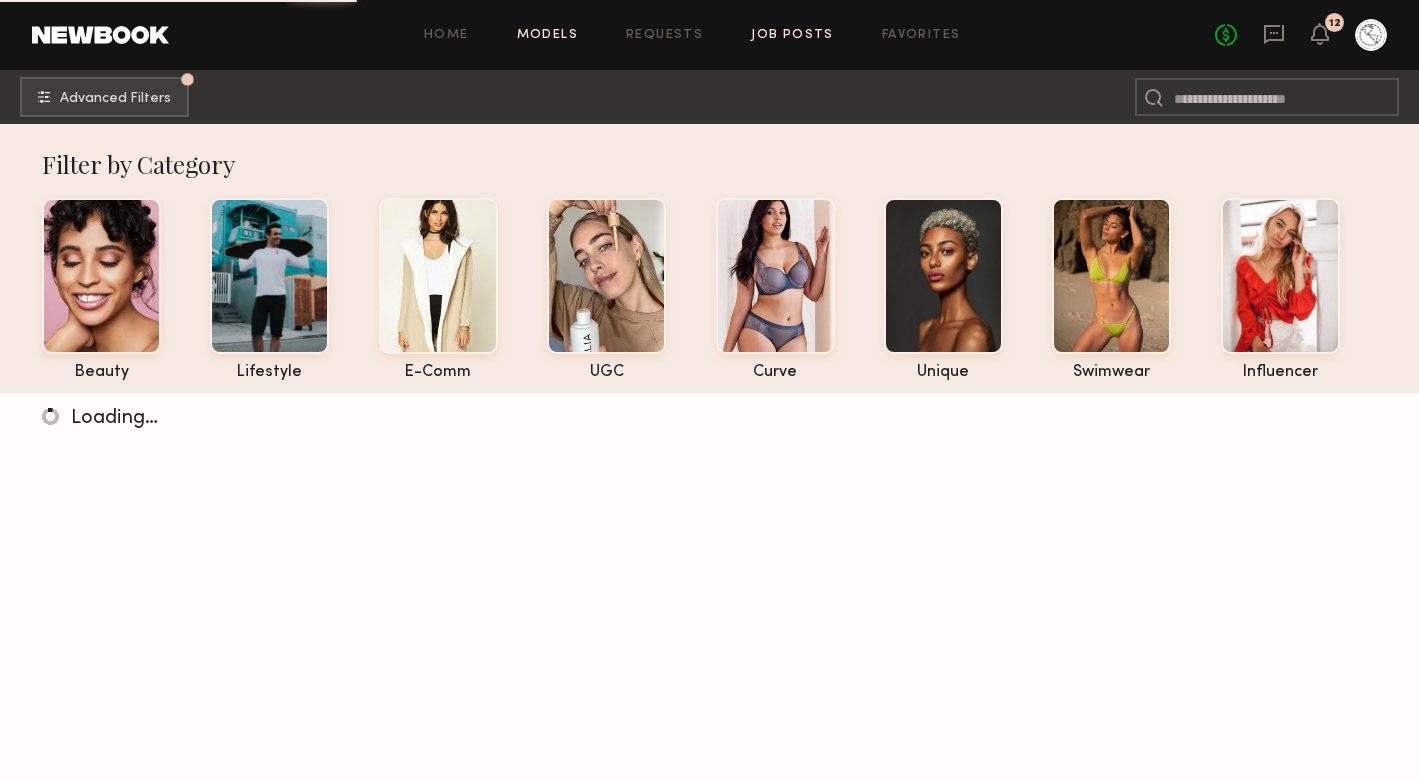 click on "Job Posts" 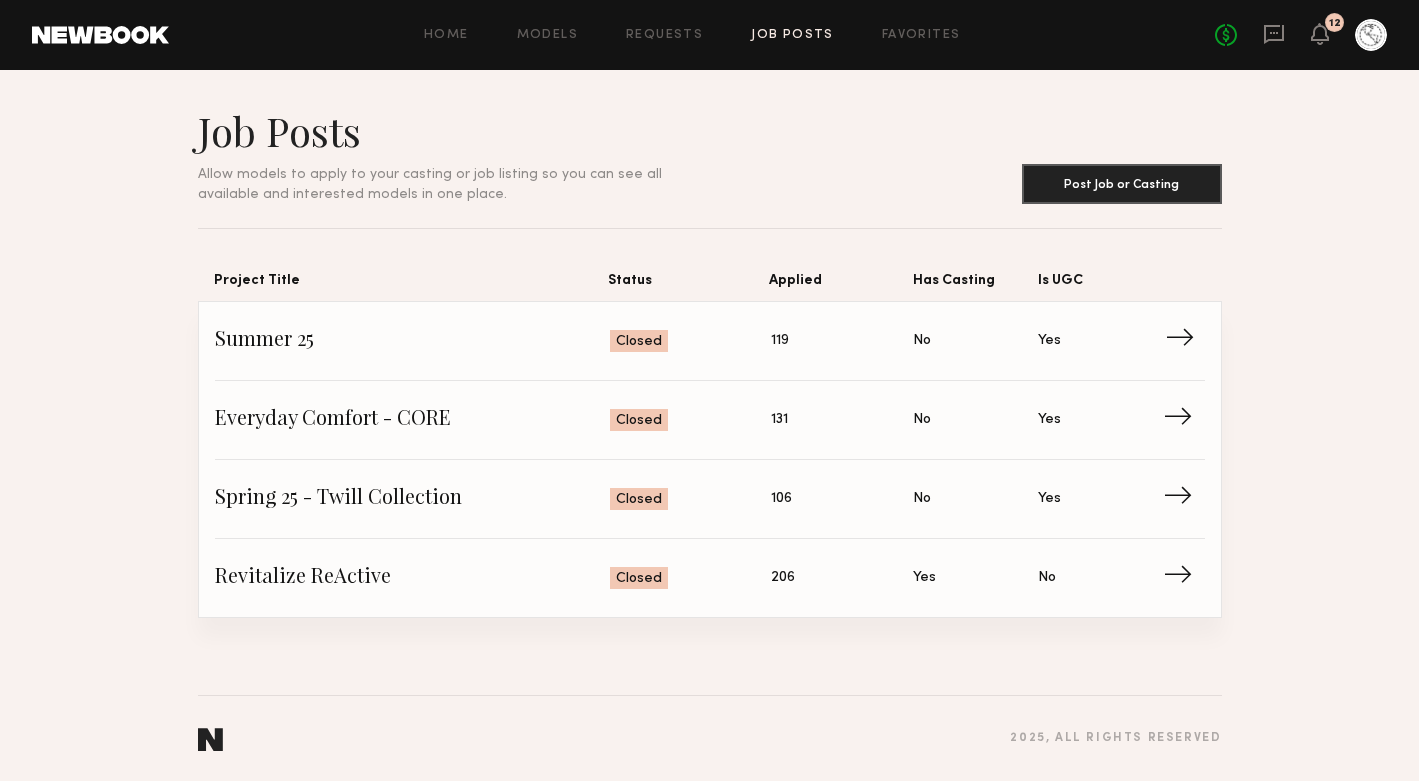click on "Summer 25" 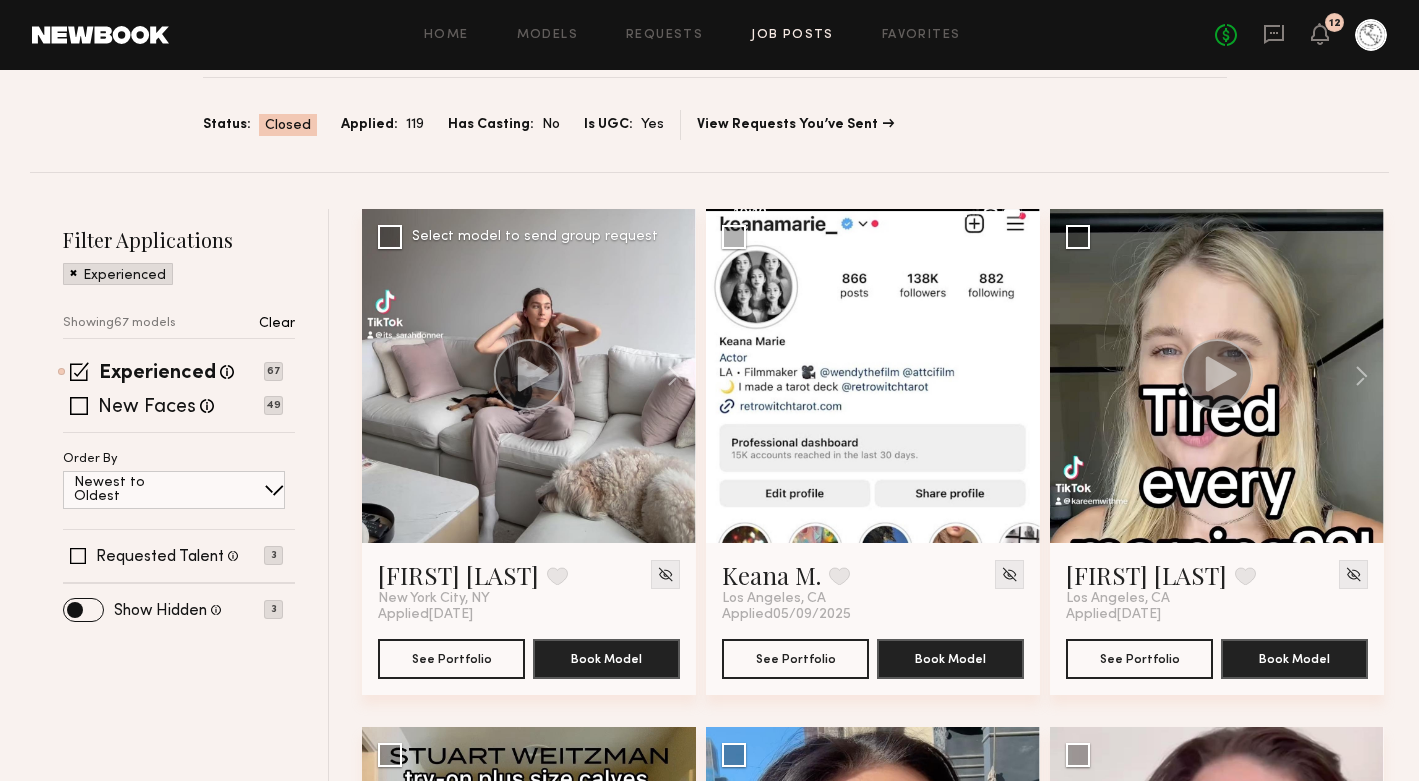 scroll, scrollTop: 116, scrollLeft: 0, axis: vertical 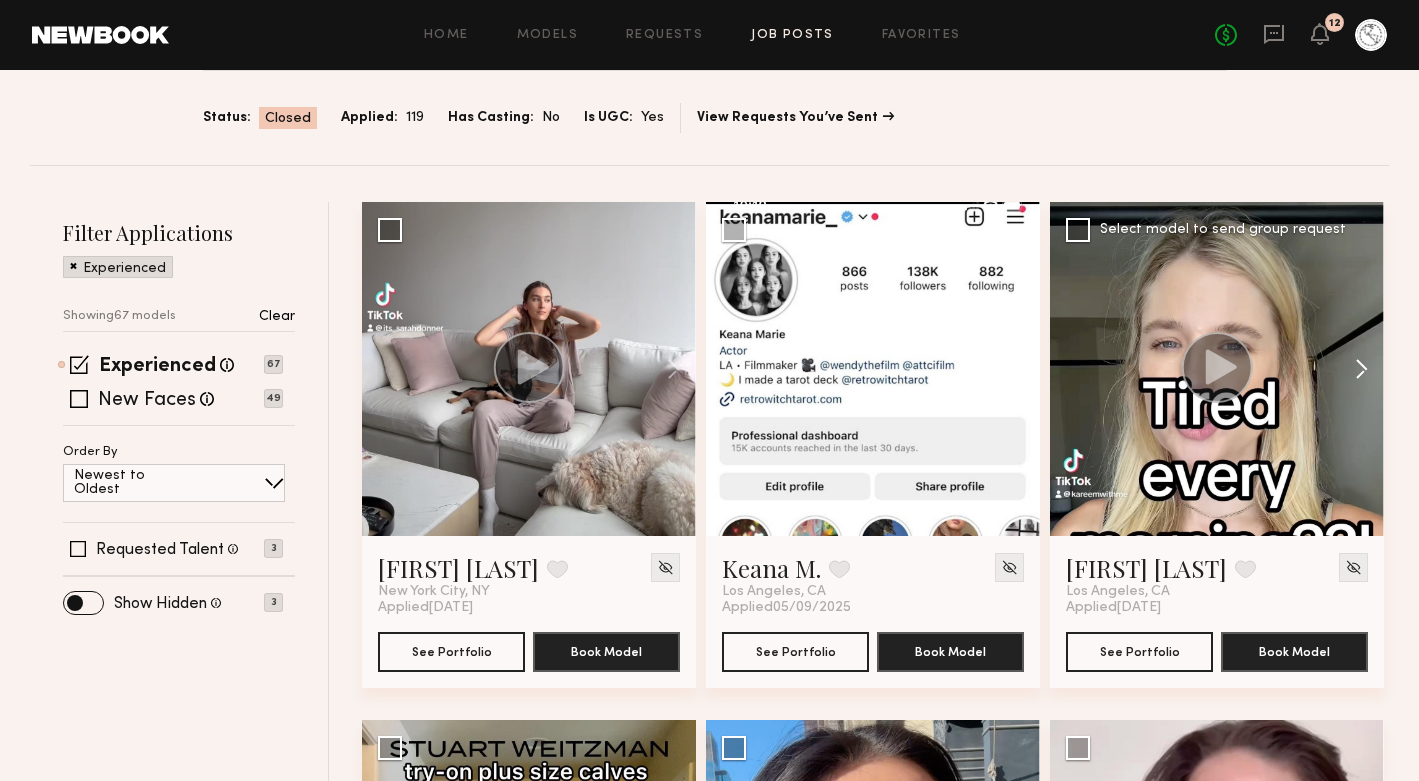 click 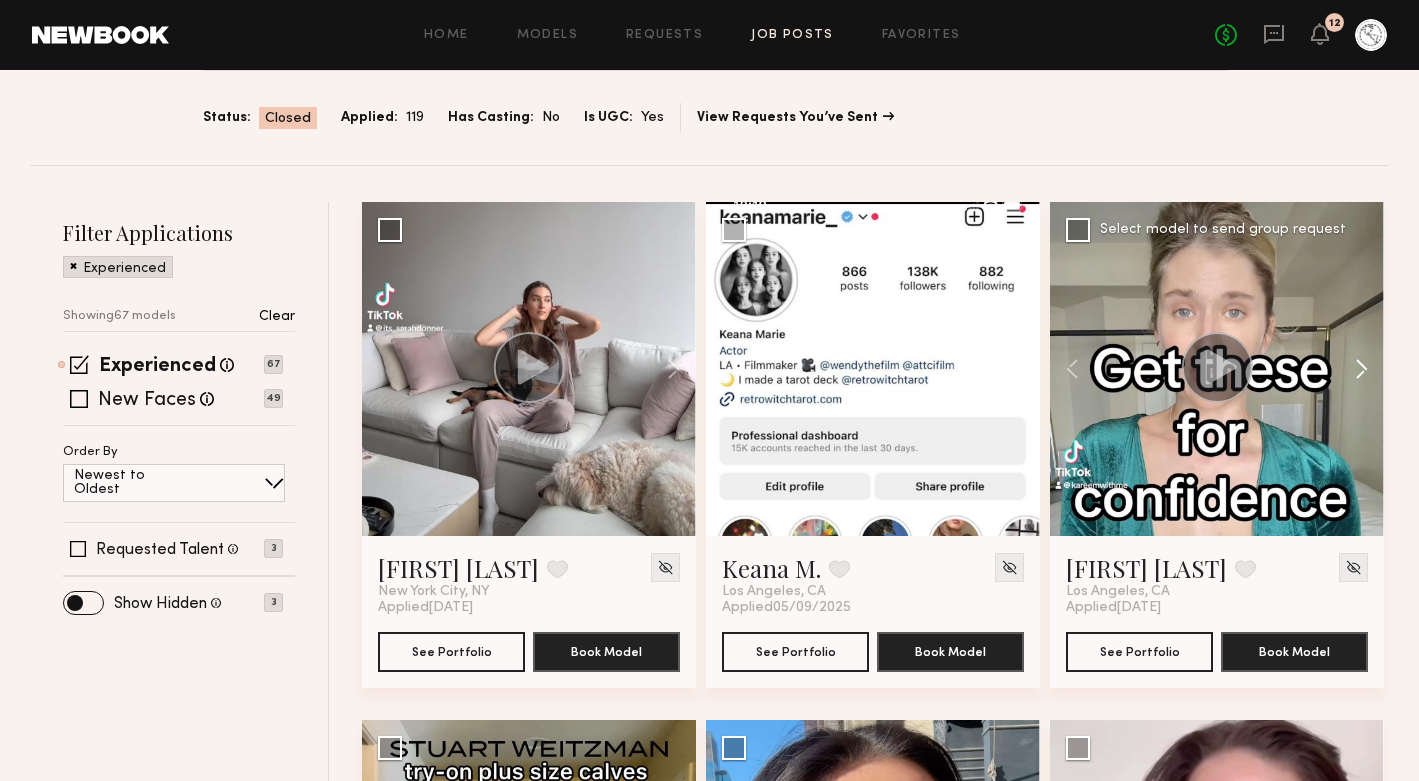 click 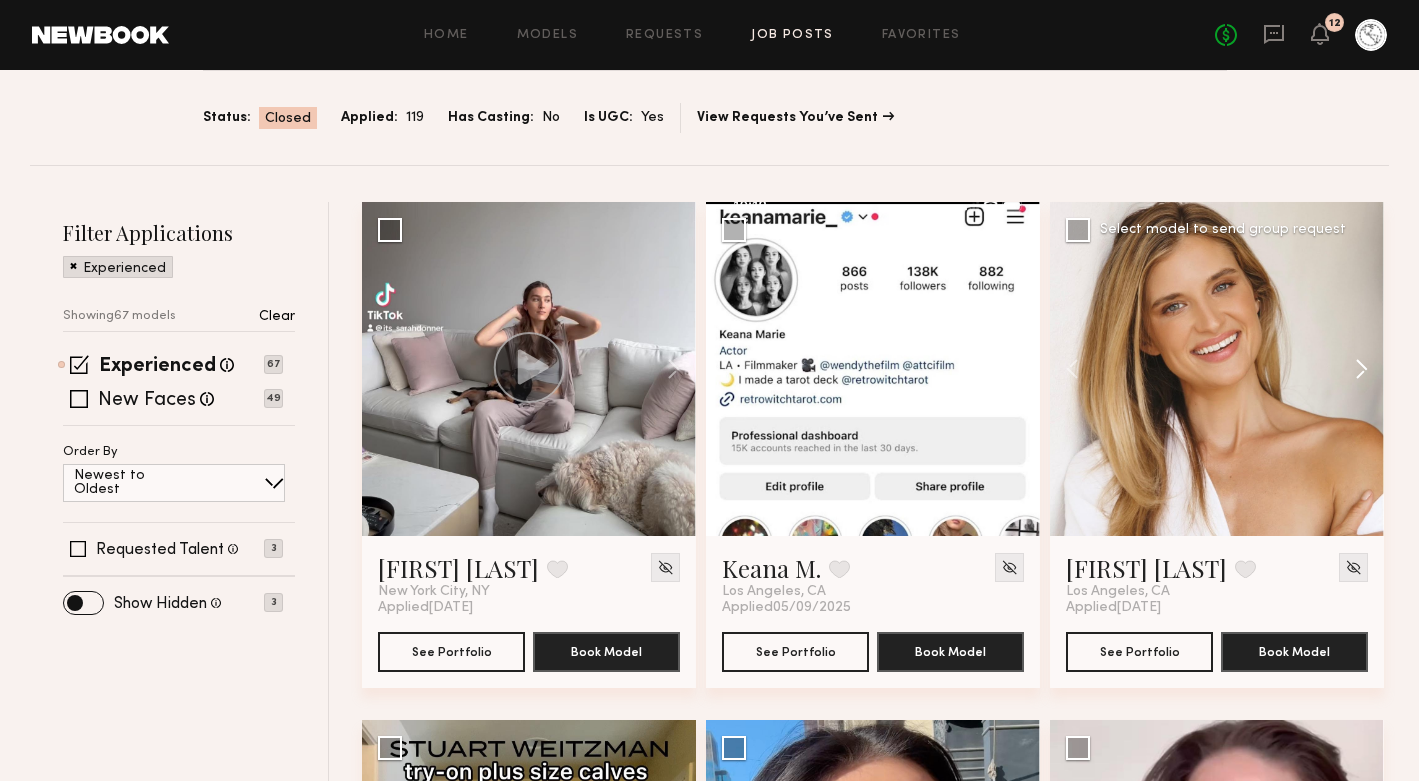 click 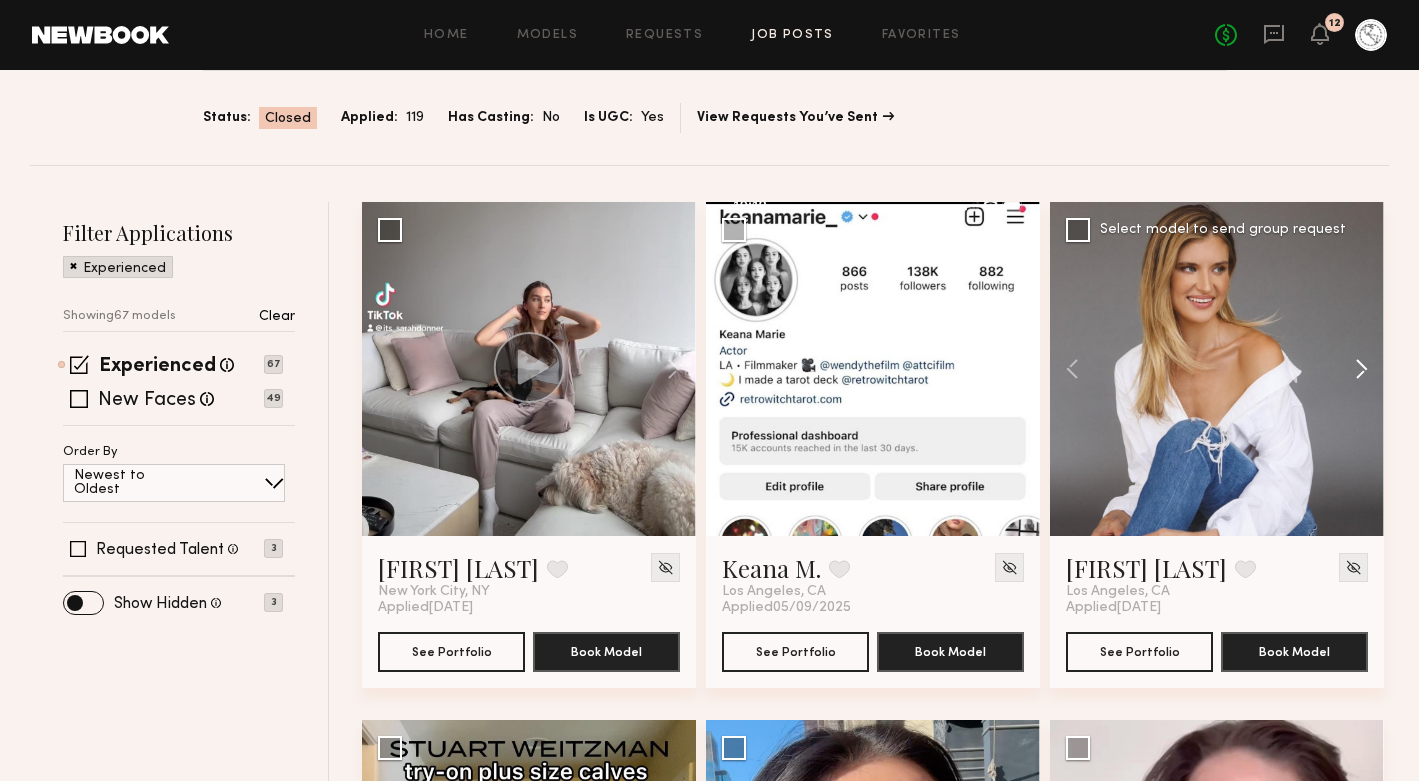 click 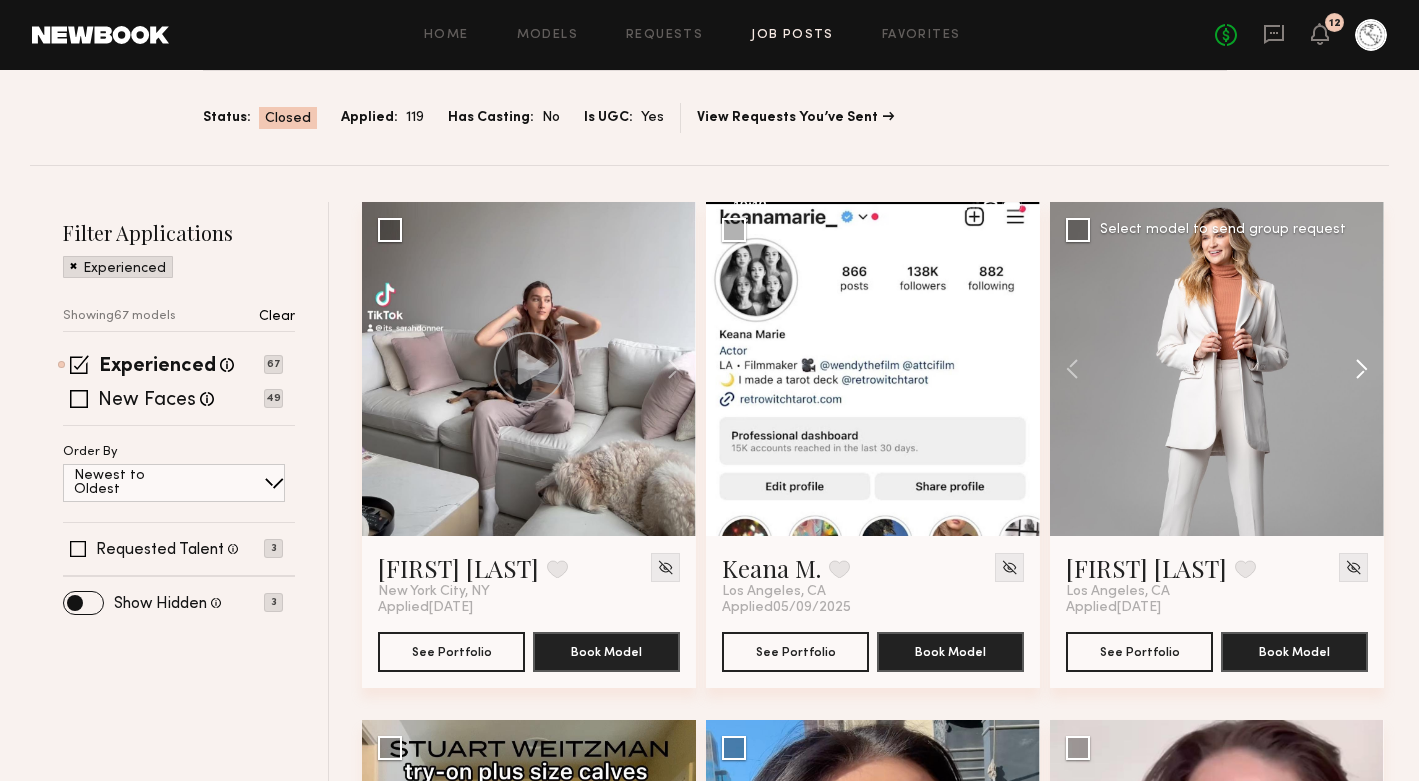 click 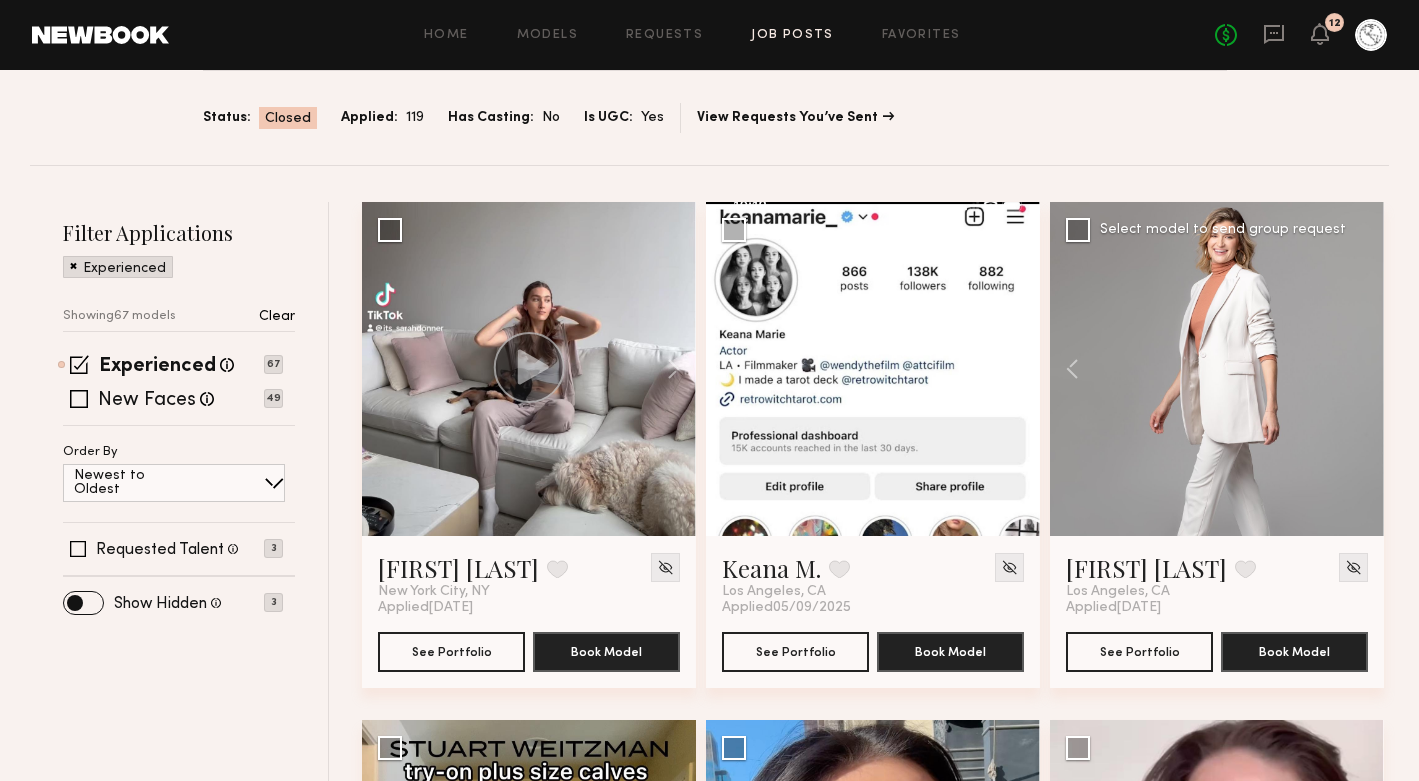 click 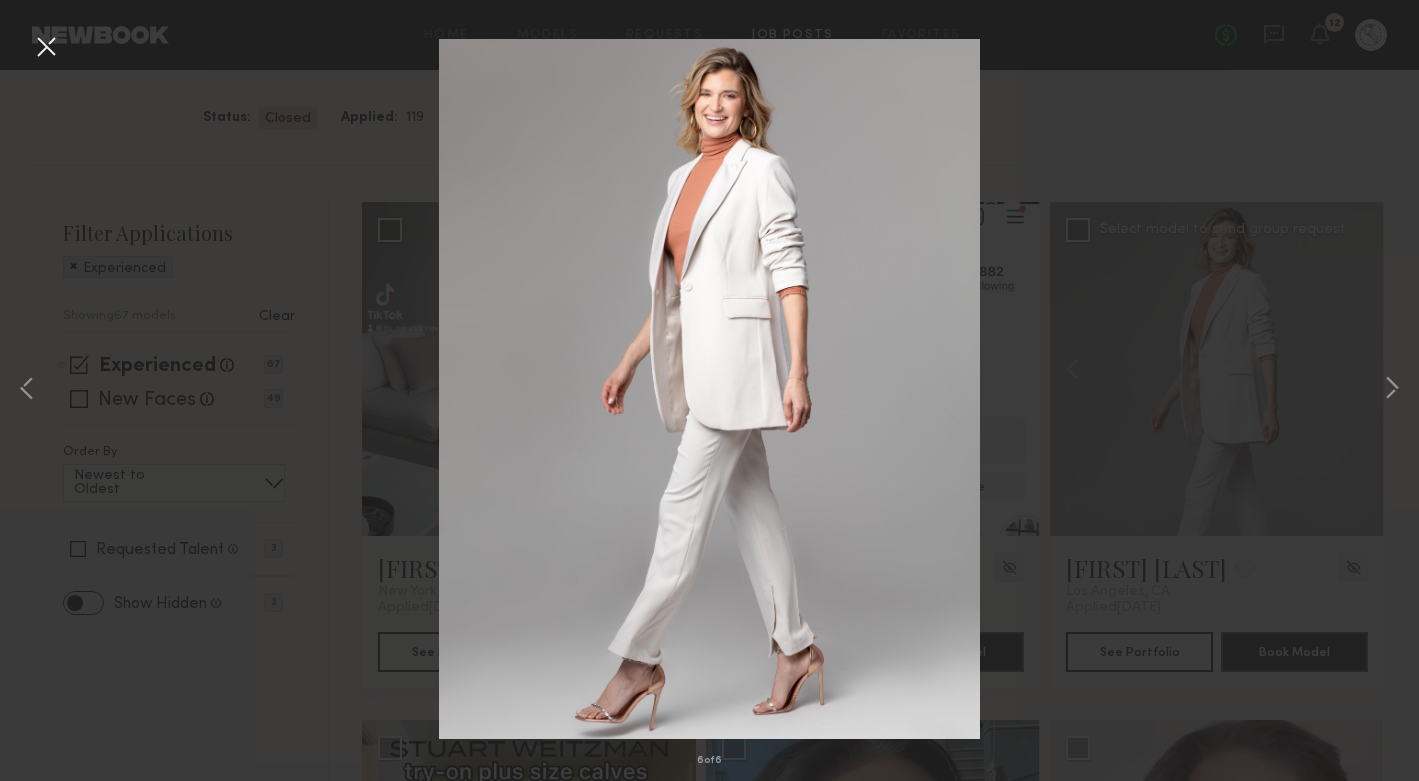 click on "6  of  6" at bounding box center [709, 390] 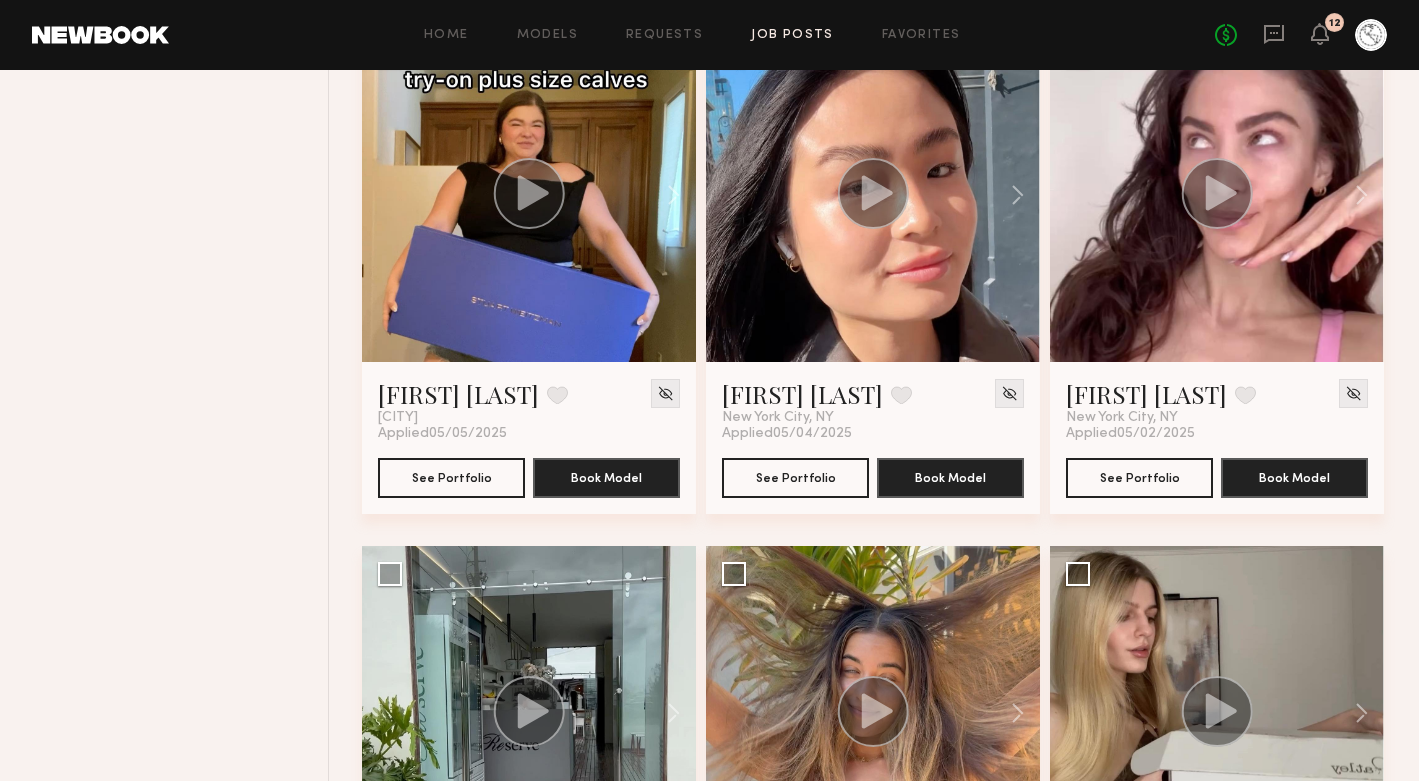 scroll, scrollTop: 810, scrollLeft: 0, axis: vertical 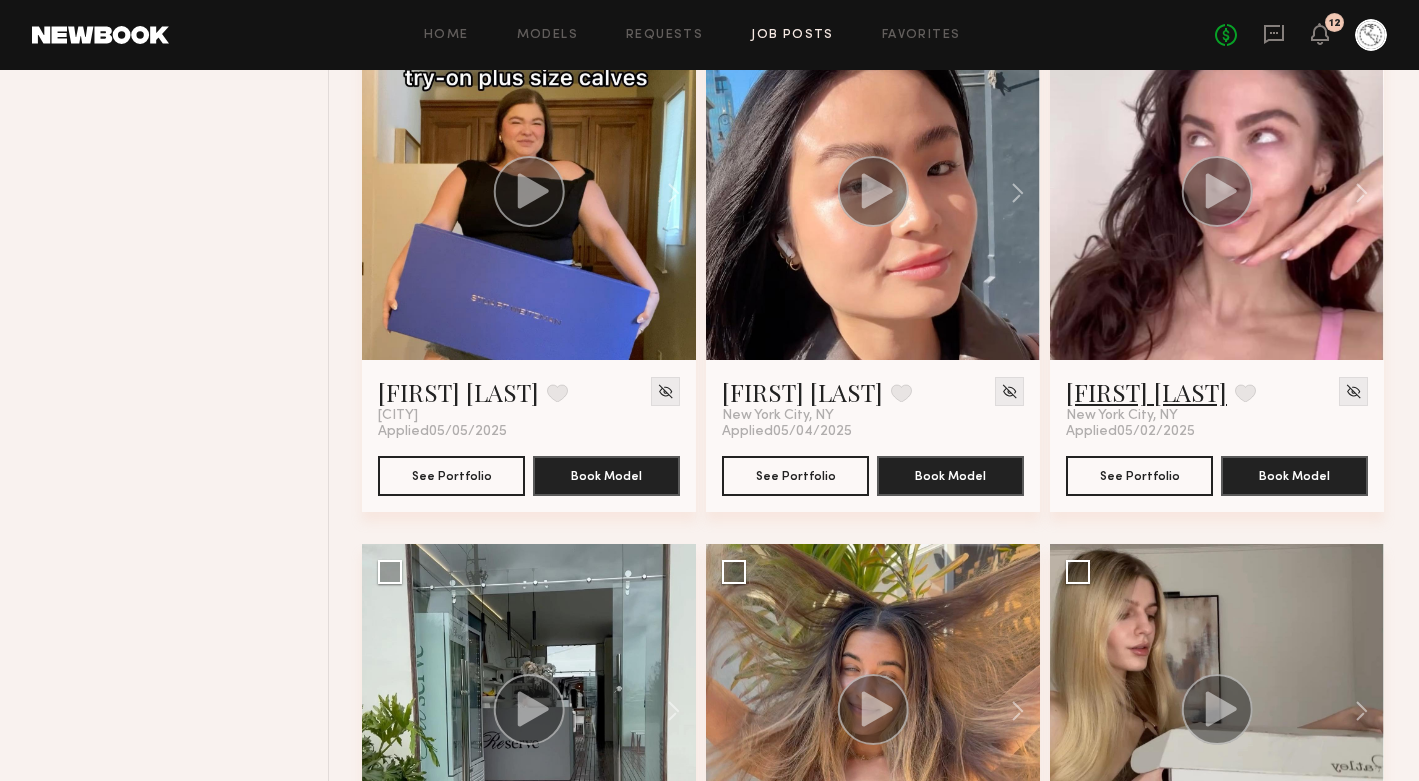 click on "Christina I." 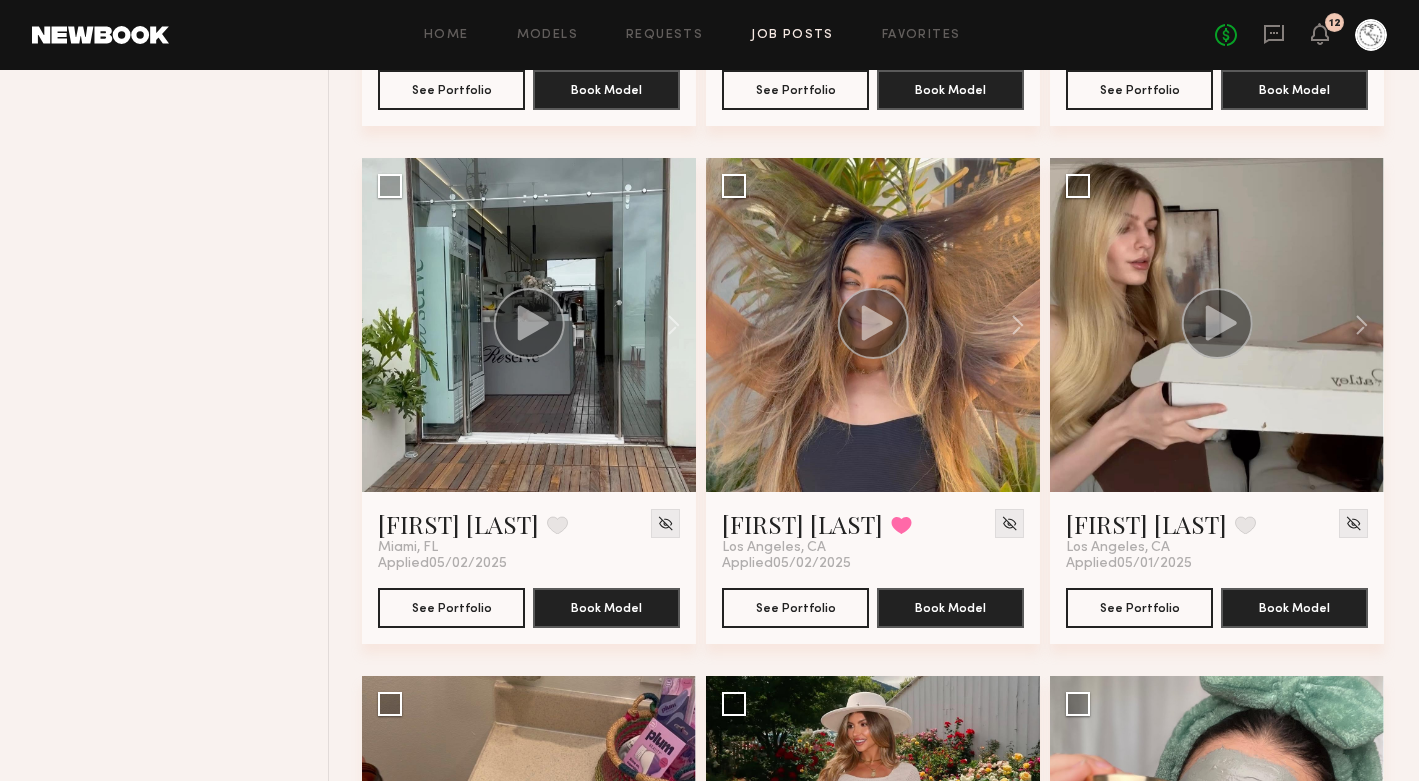 scroll, scrollTop: 1197, scrollLeft: 0, axis: vertical 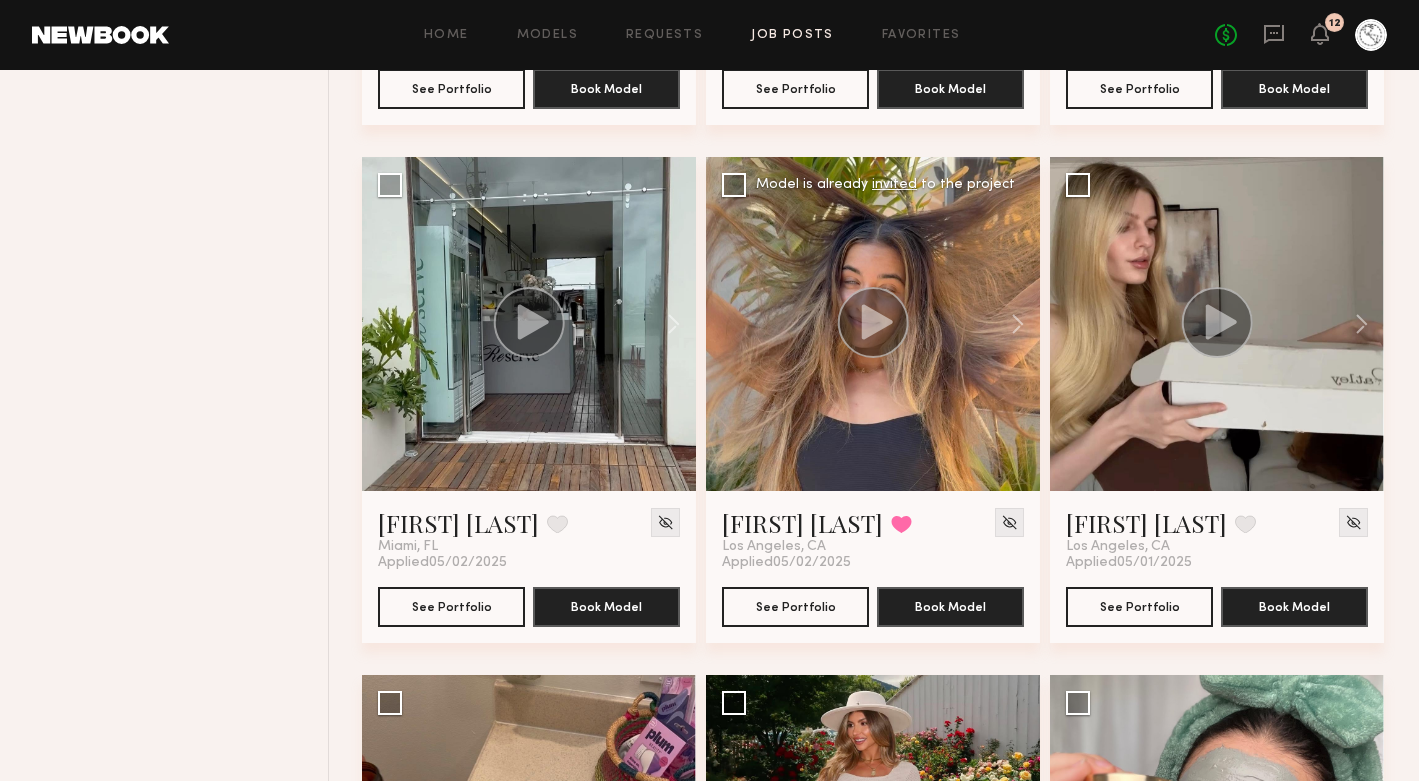 click 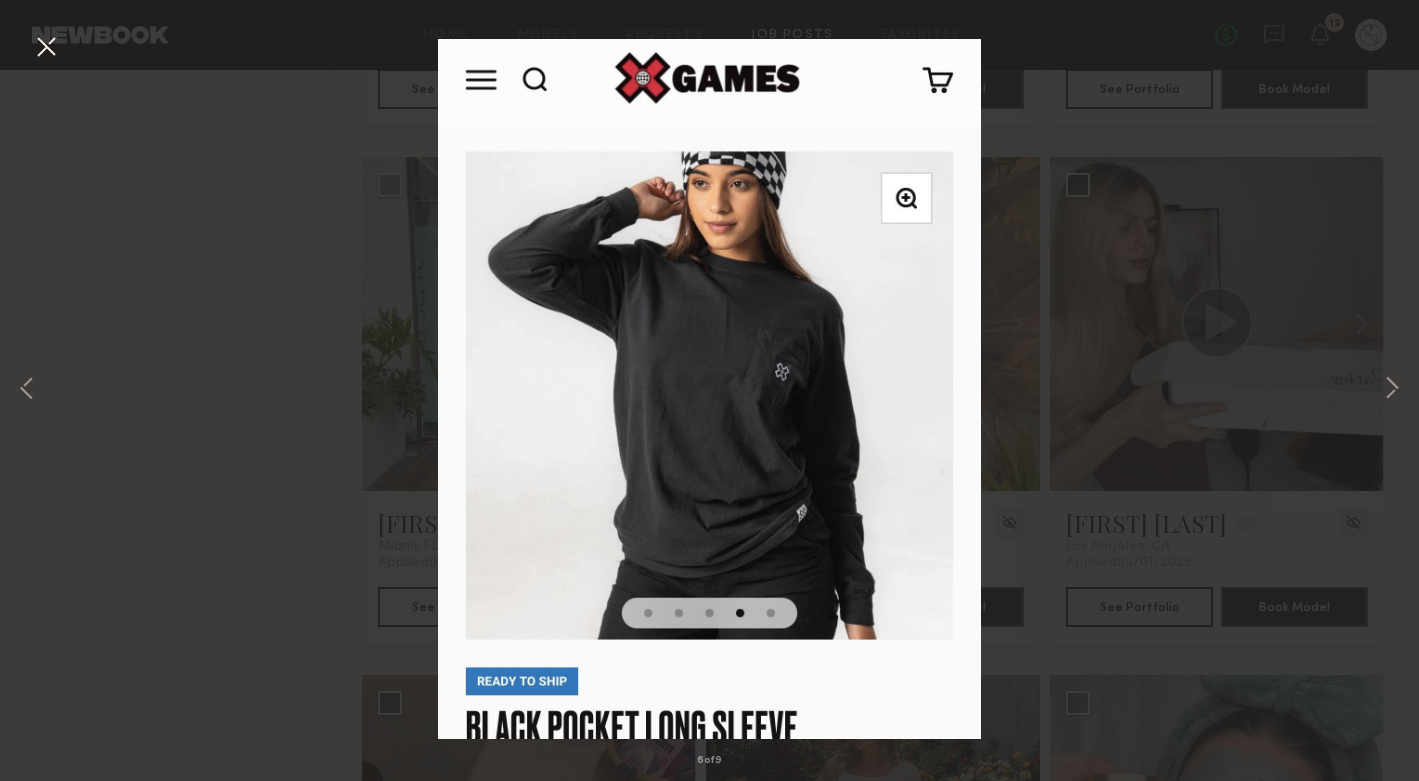 click at bounding box center [46, 48] 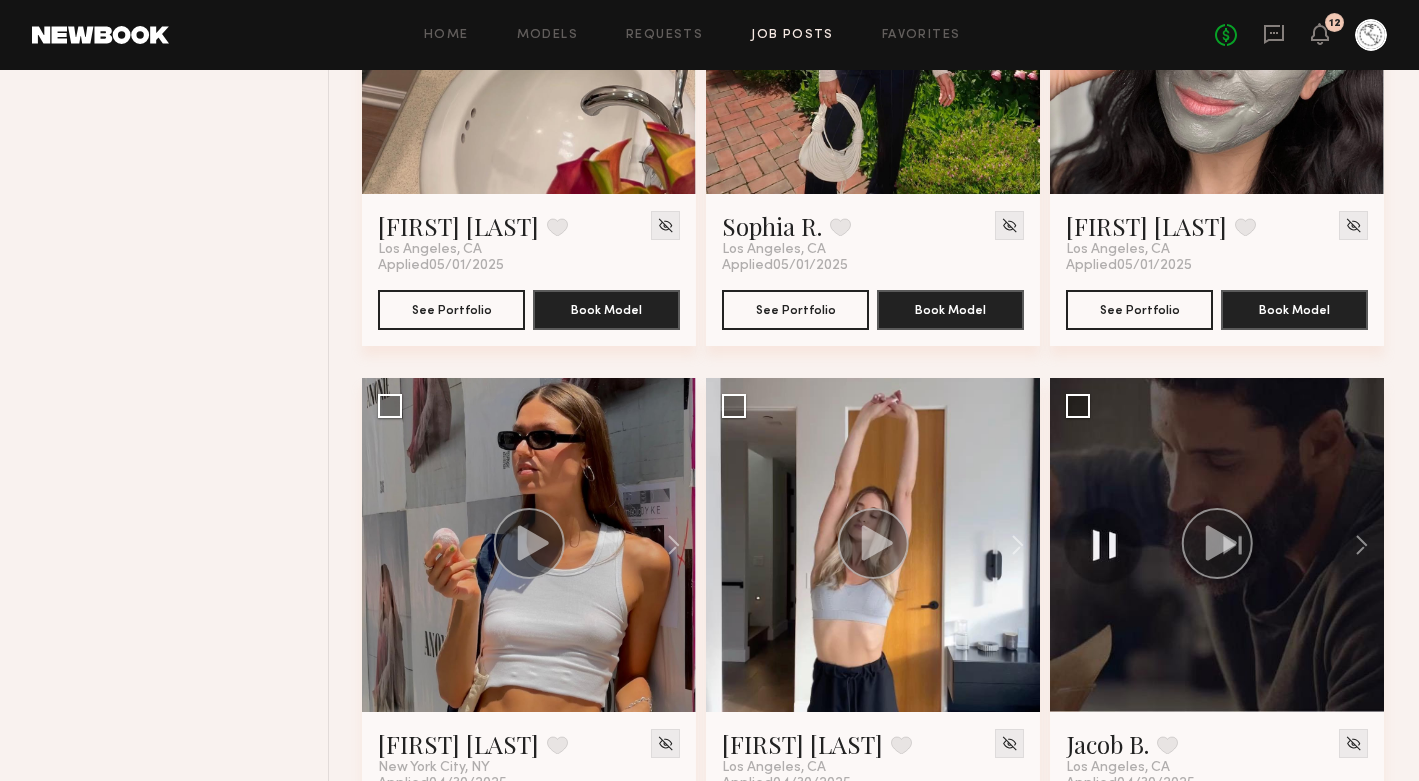 scroll, scrollTop: 2147, scrollLeft: 0, axis: vertical 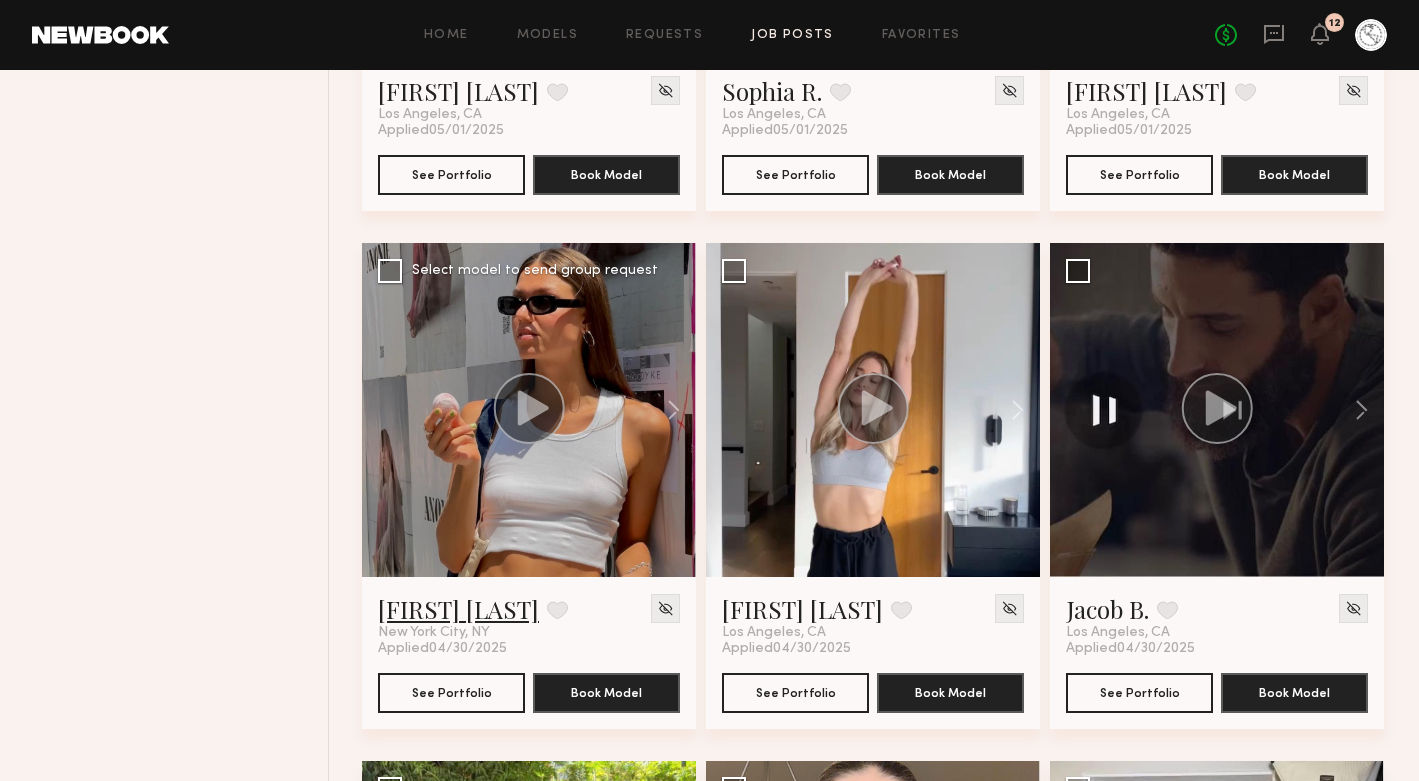 click on "Diana P." 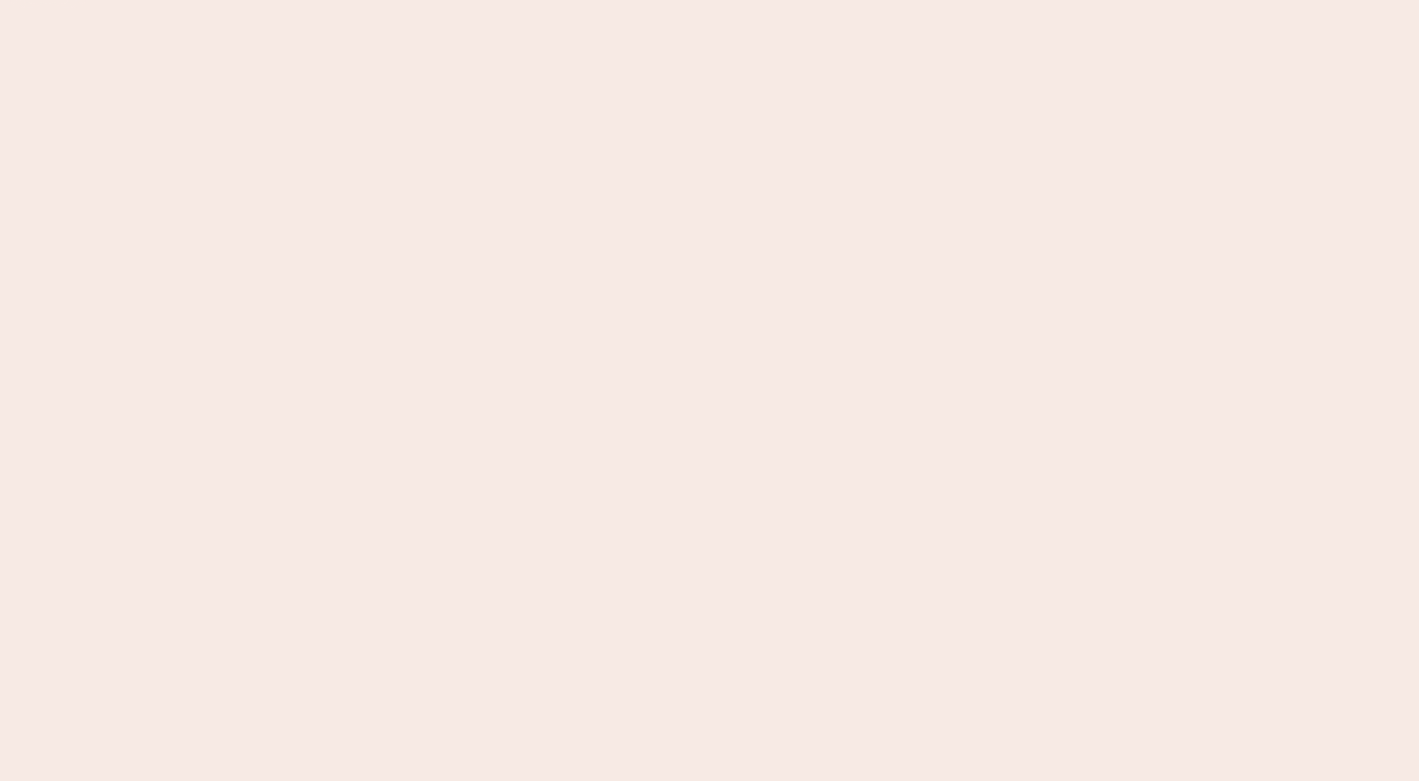 scroll, scrollTop: 0, scrollLeft: 0, axis: both 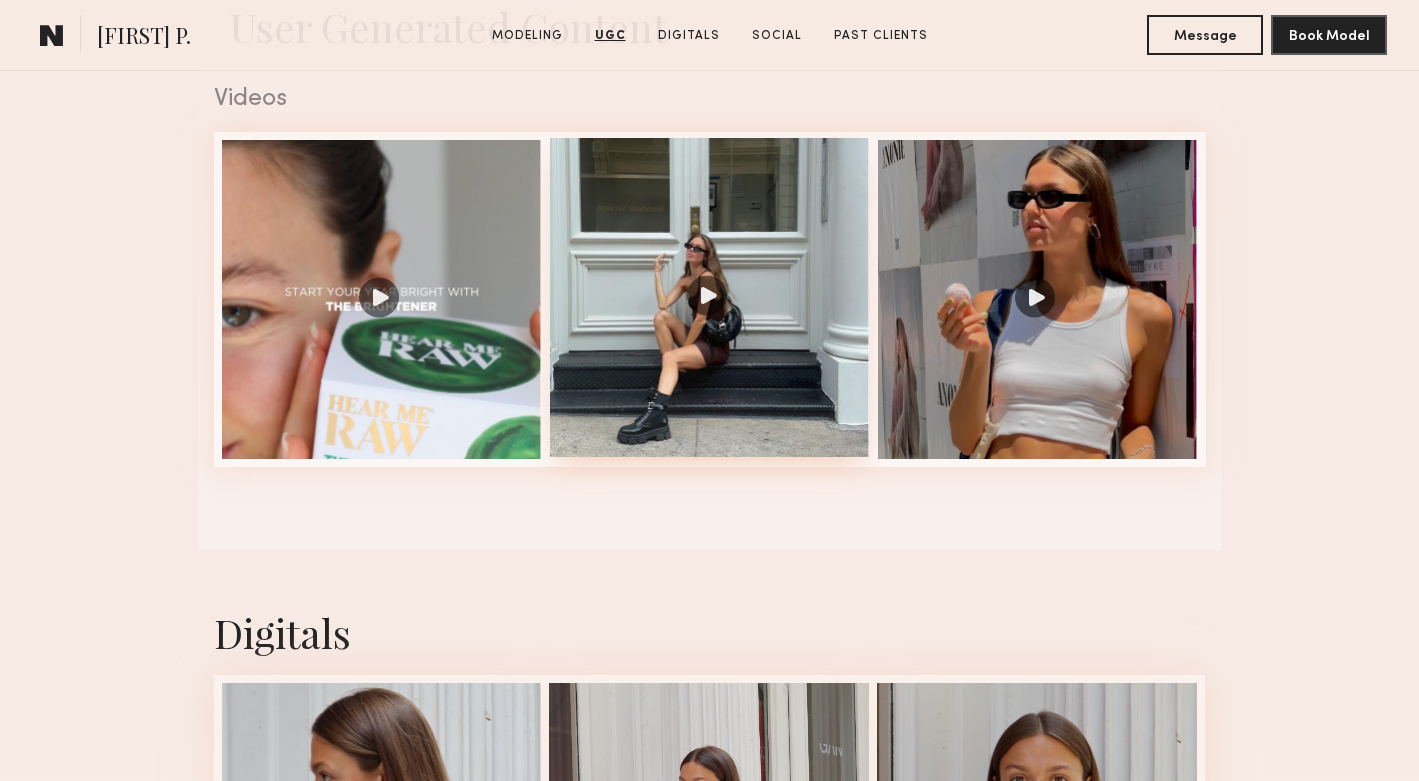 click at bounding box center [710, 298] 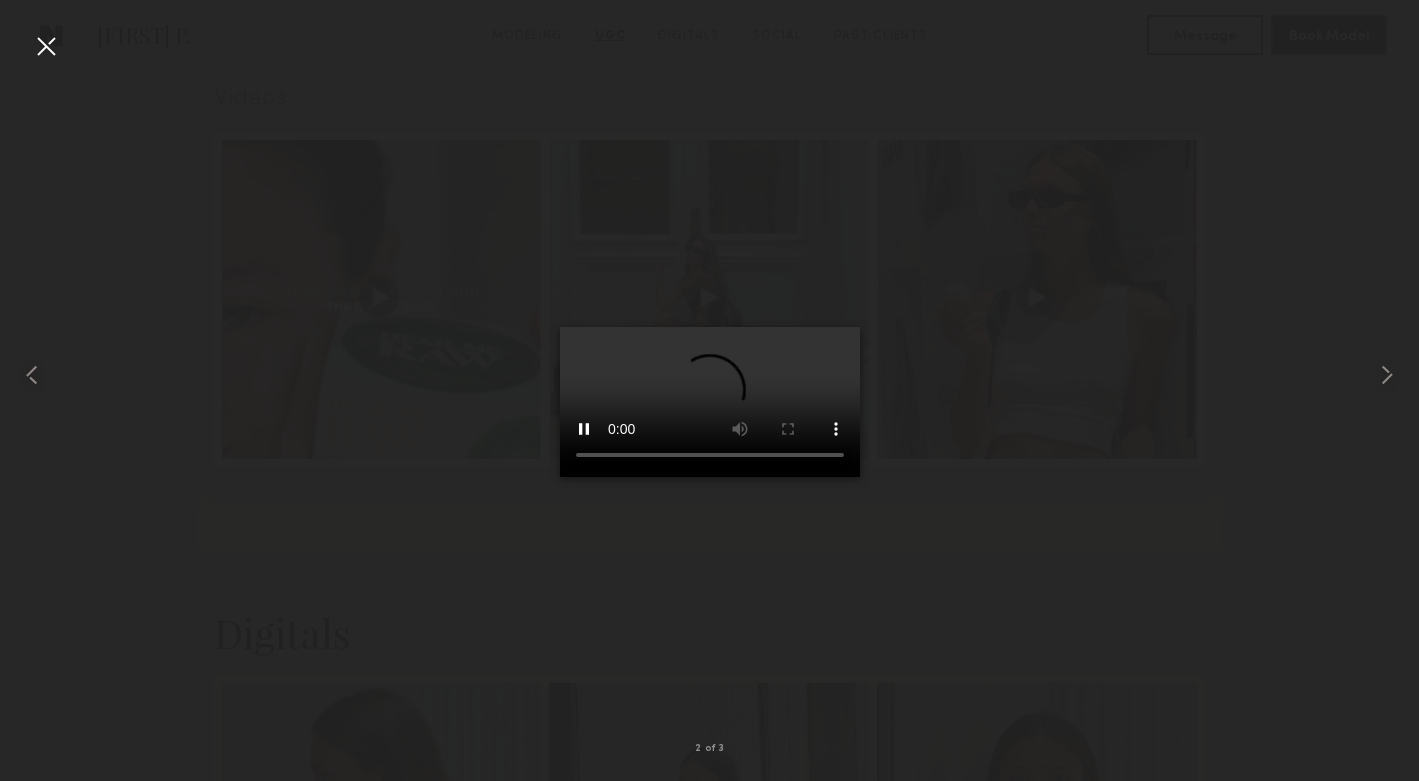 type 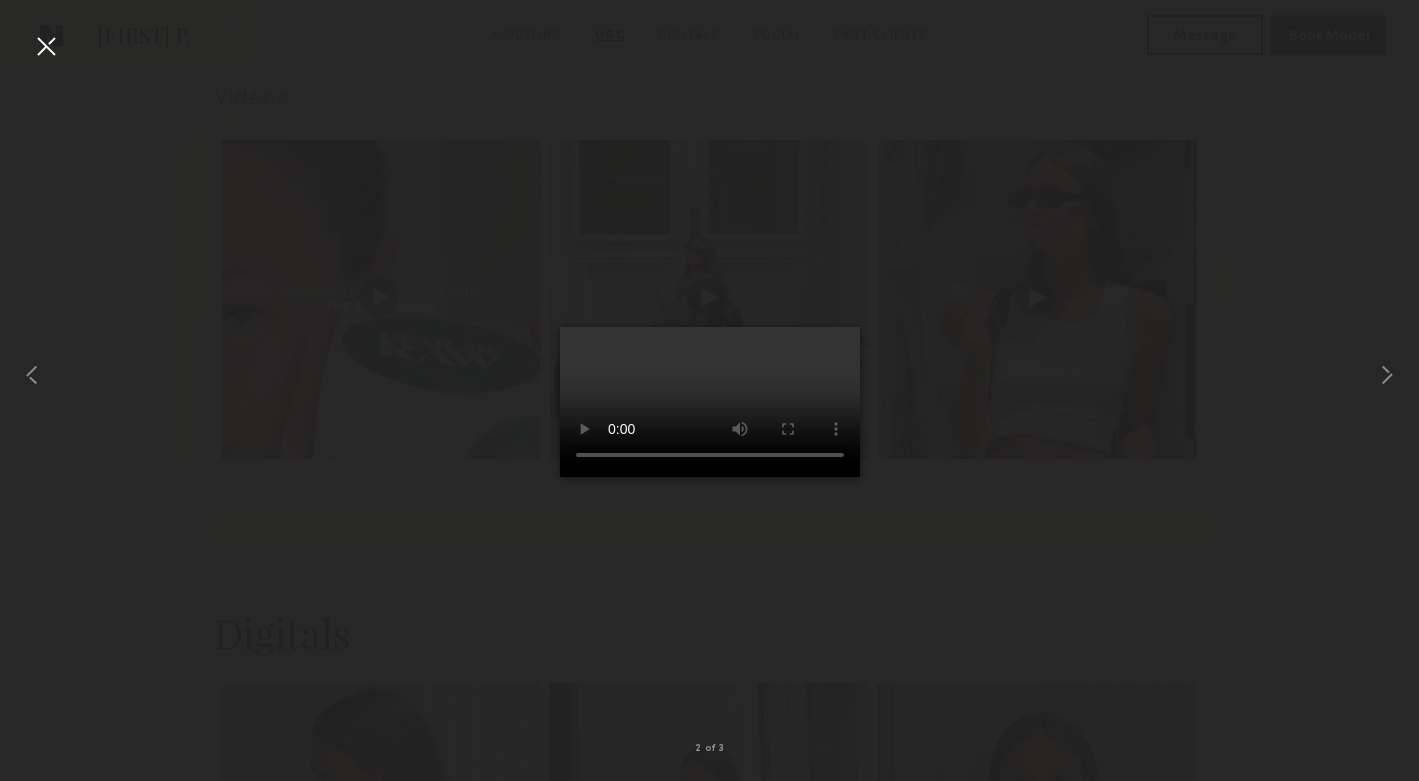 click at bounding box center [709, 374] 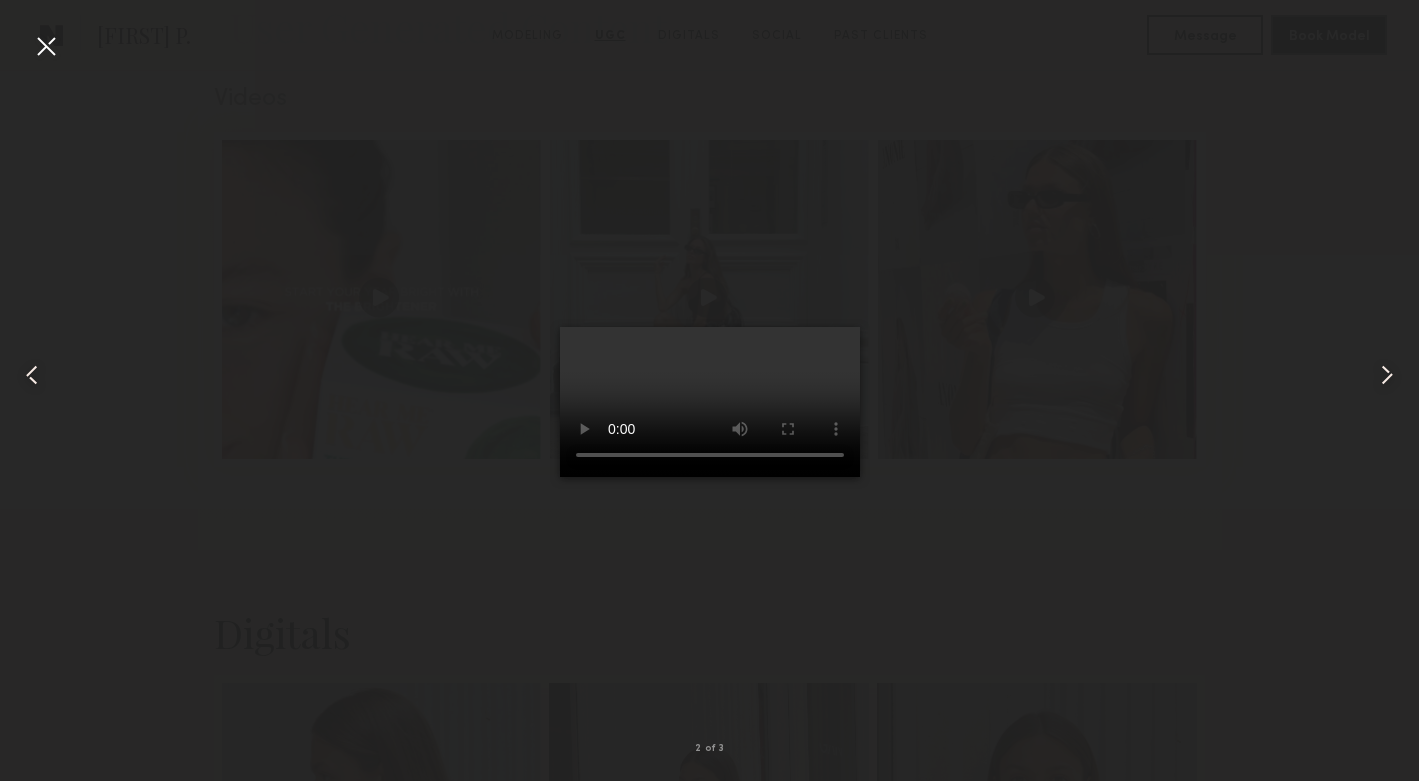 click at bounding box center (46, 46) 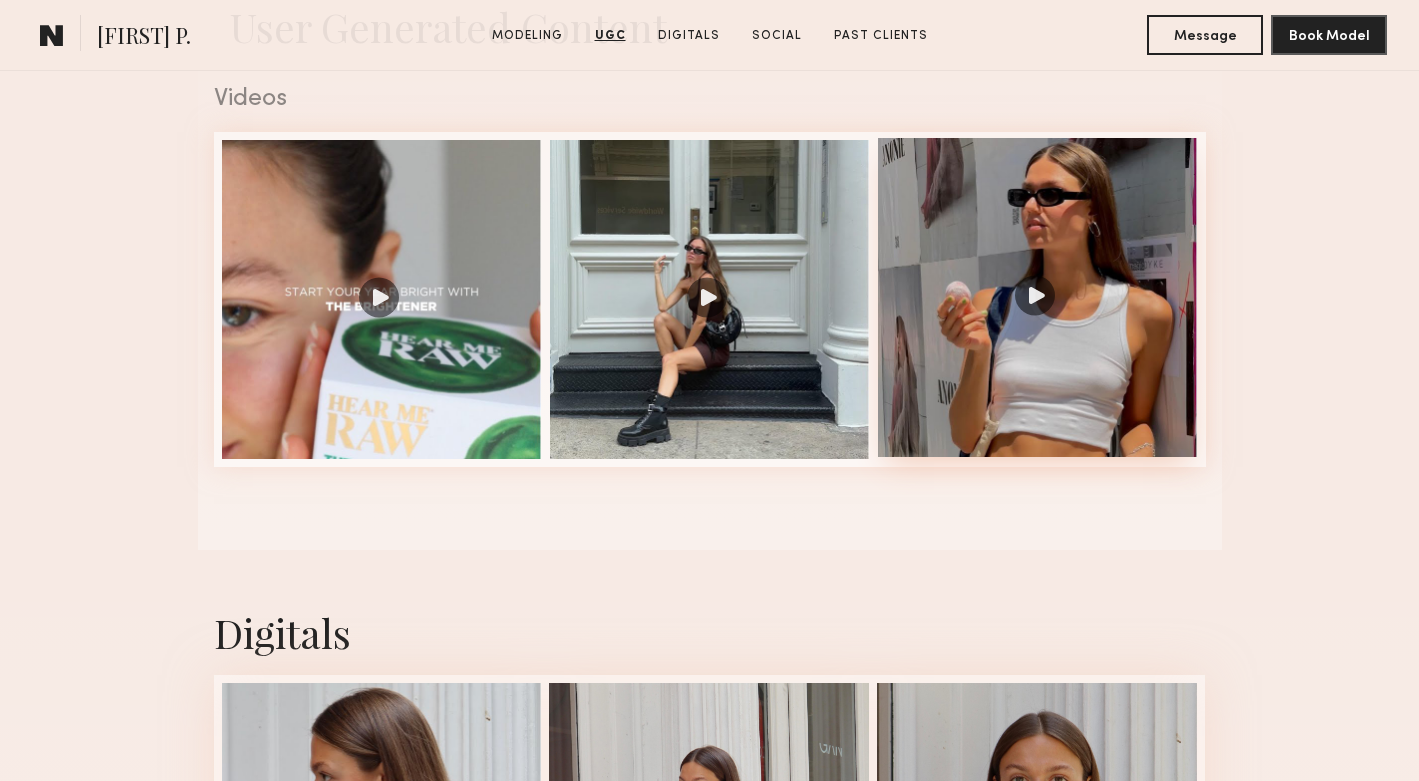 click at bounding box center [1038, 298] 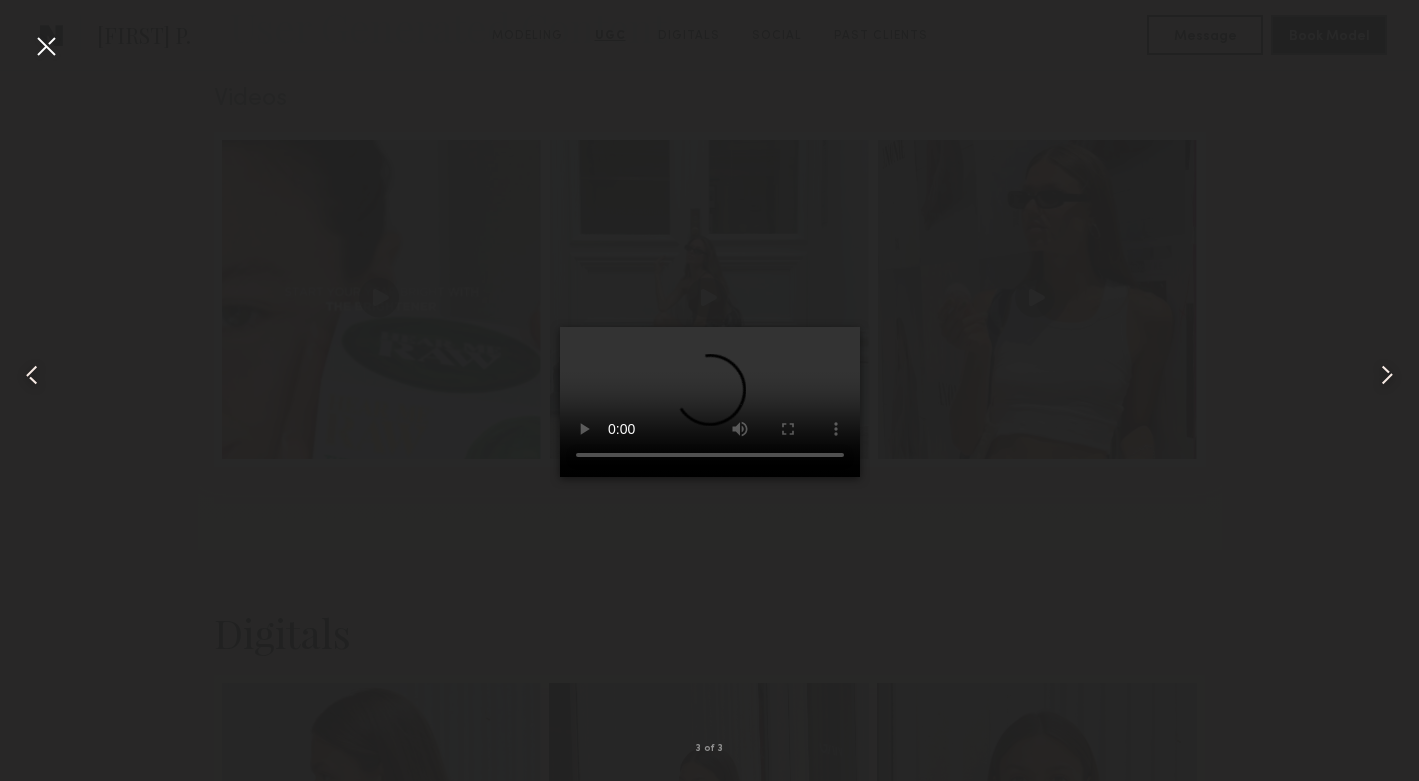 click at bounding box center (46, 46) 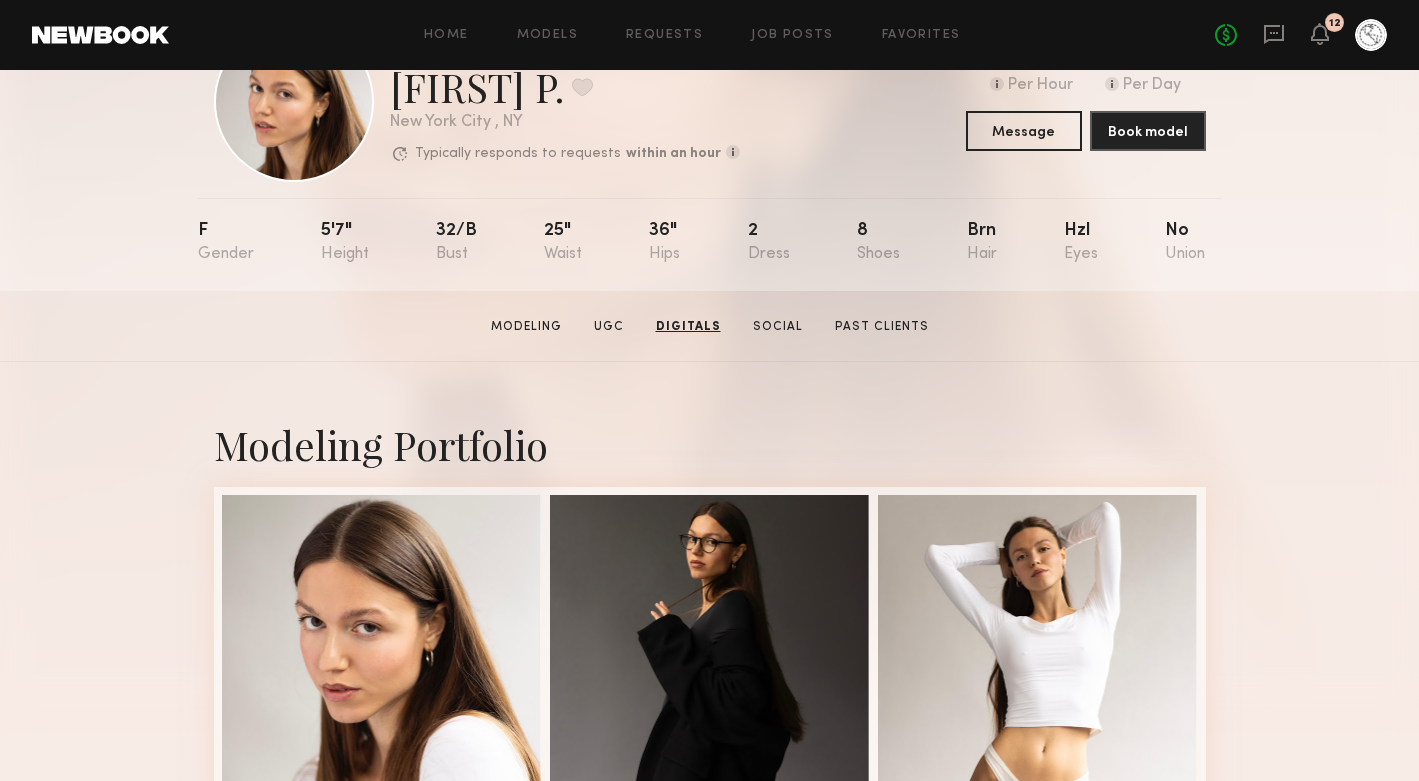 scroll, scrollTop: 0, scrollLeft: 0, axis: both 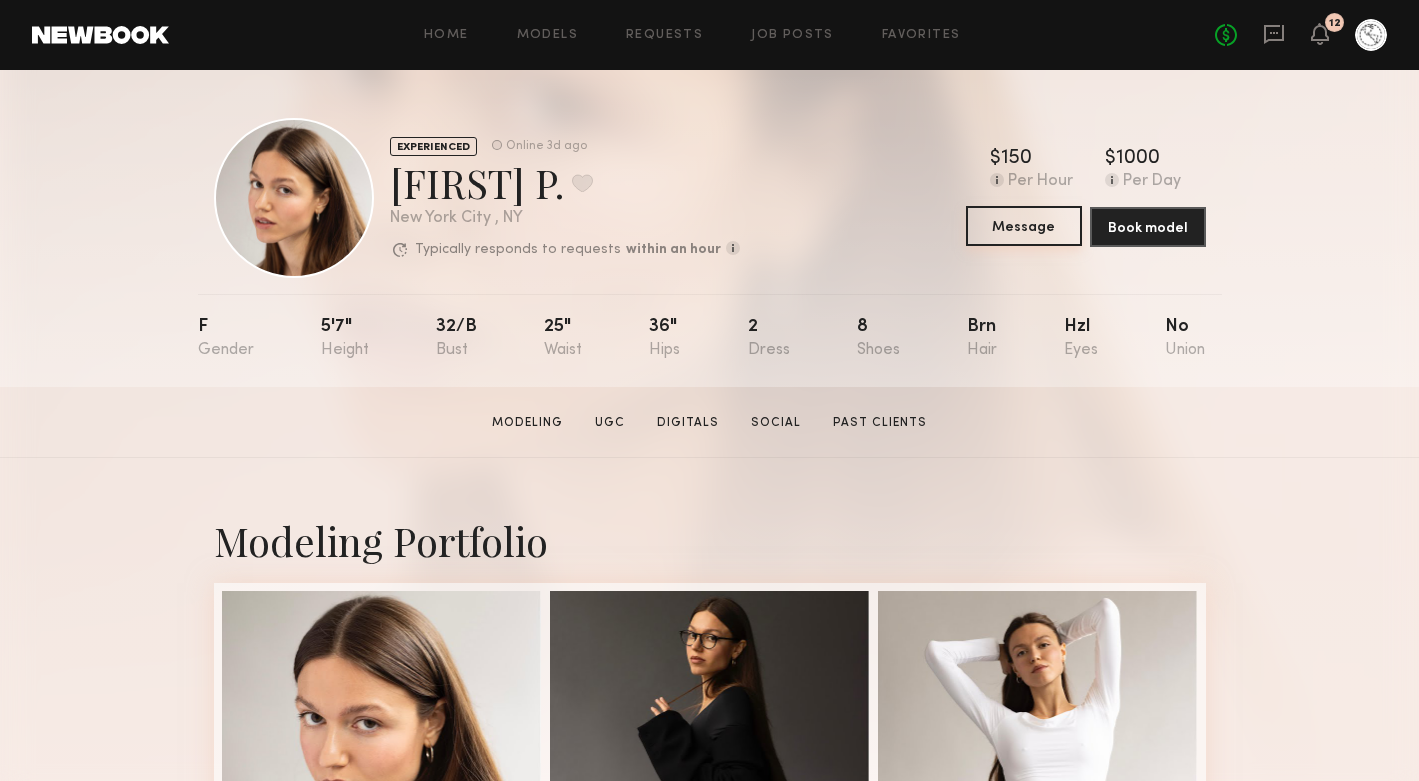 click on "Message" 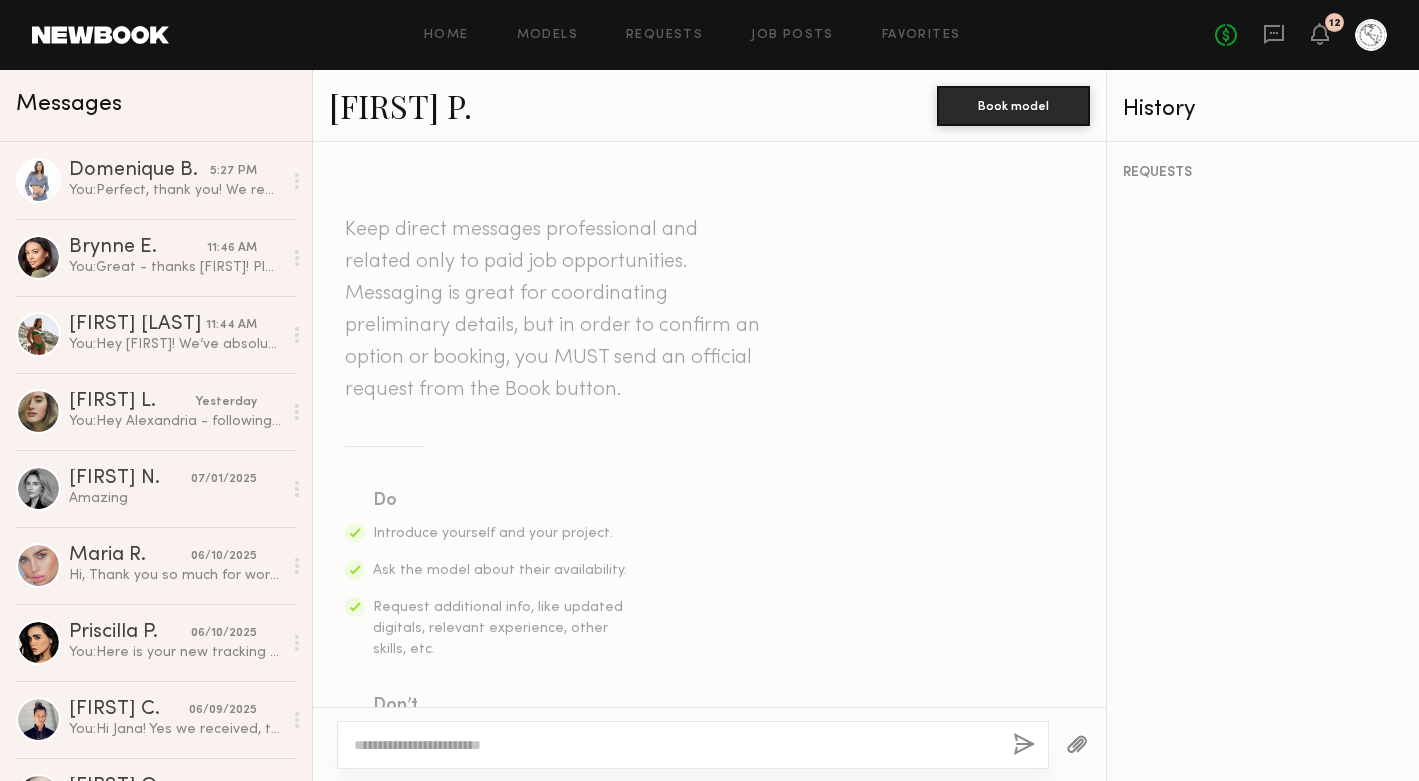 click 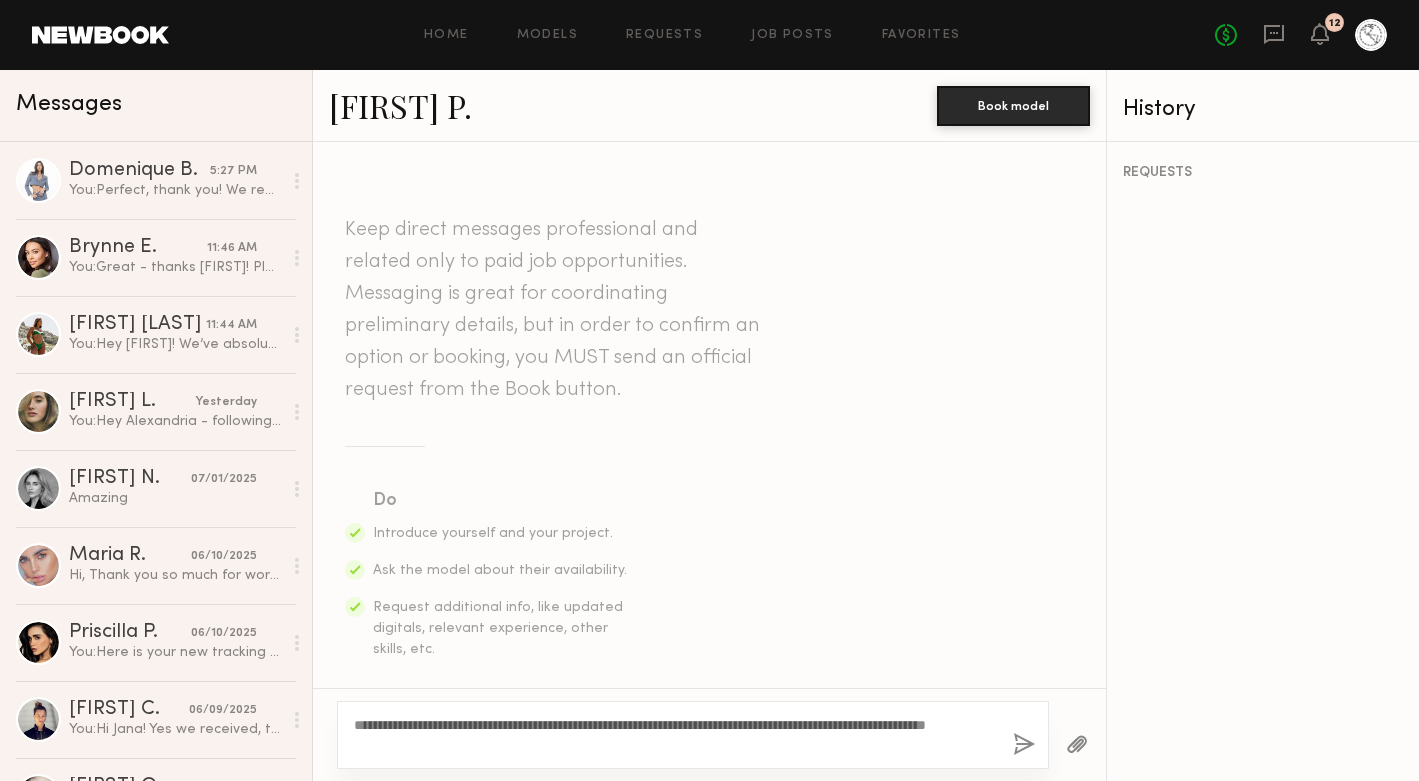 drag, startPoint x: 875, startPoint y: 726, endPoint x: 949, endPoint y: 725, distance: 74.00676 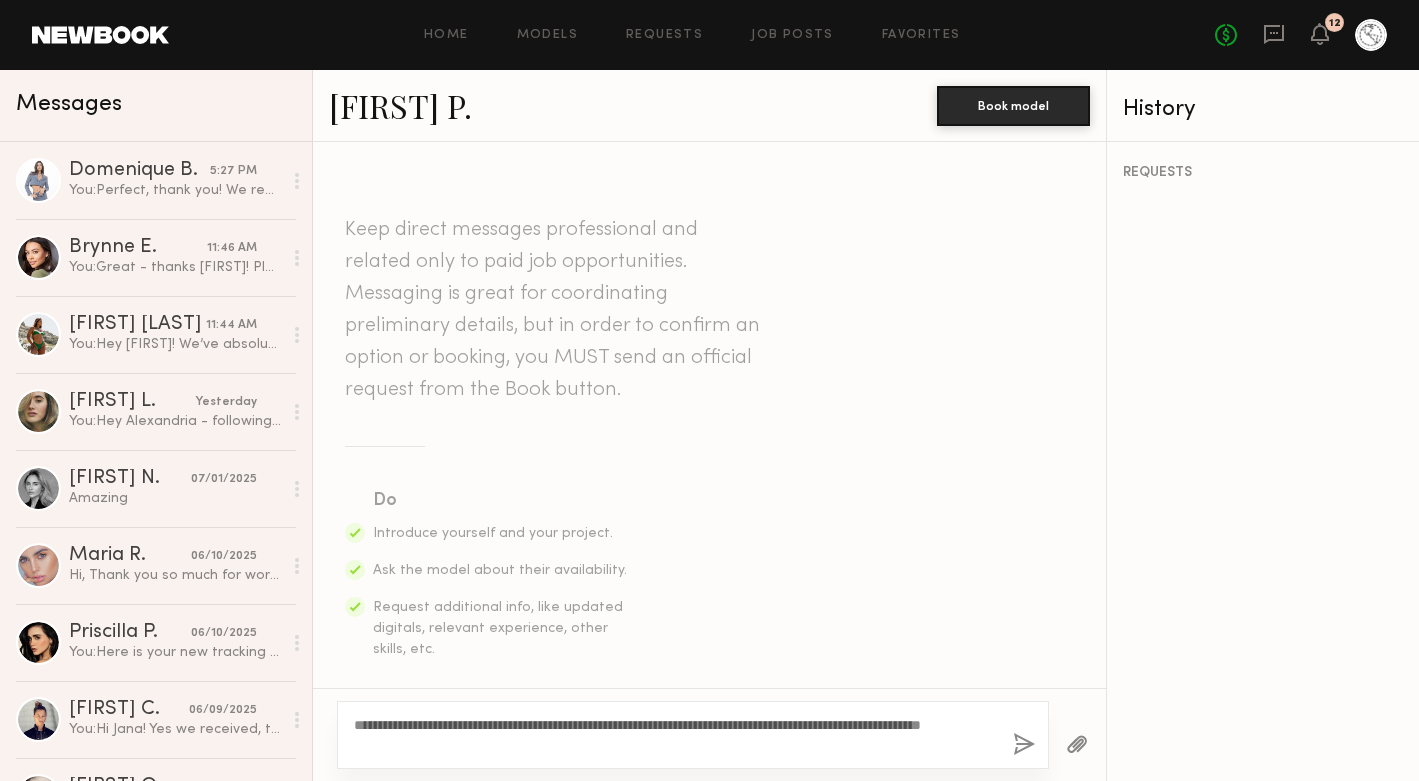 click on "**********" 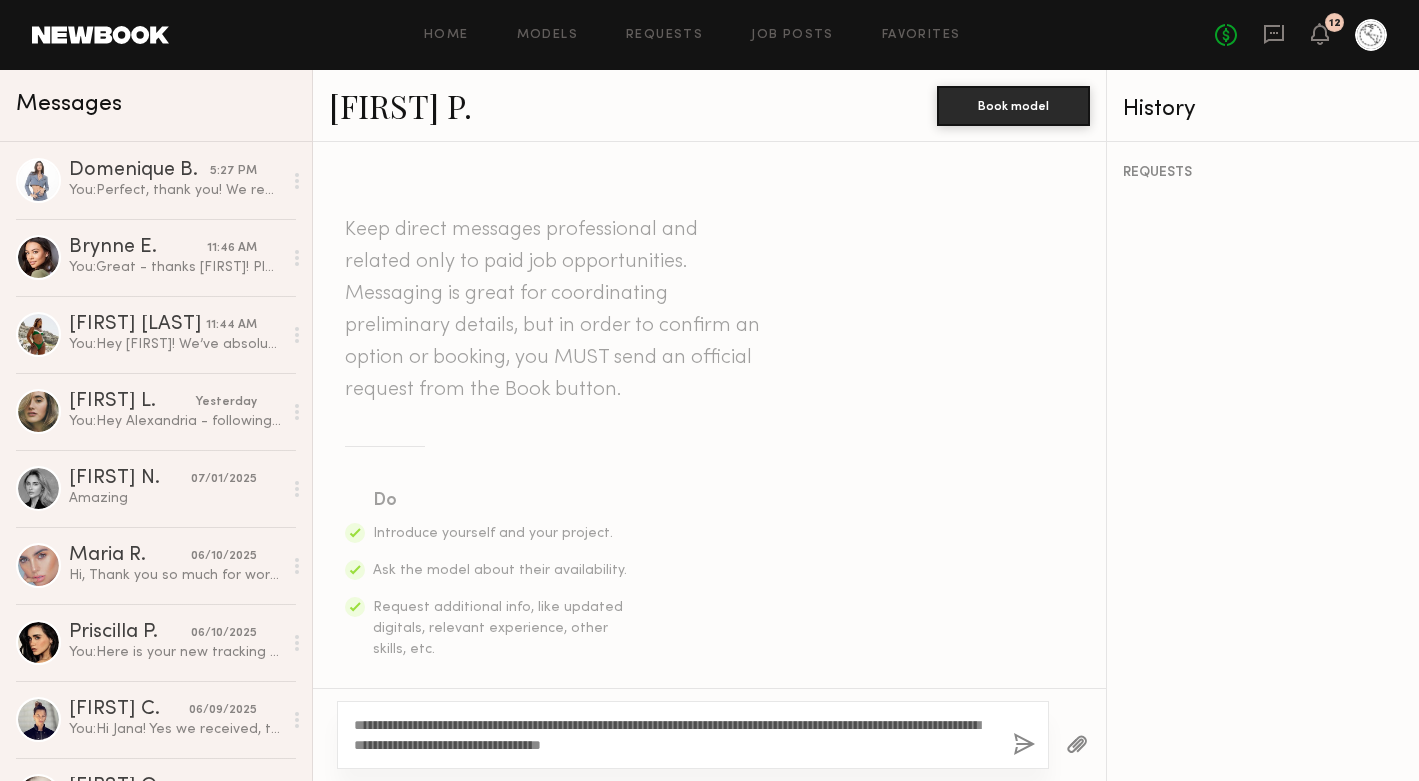drag, startPoint x: 751, startPoint y: 746, endPoint x: 553, endPoint y: 745, distance: 198.00252 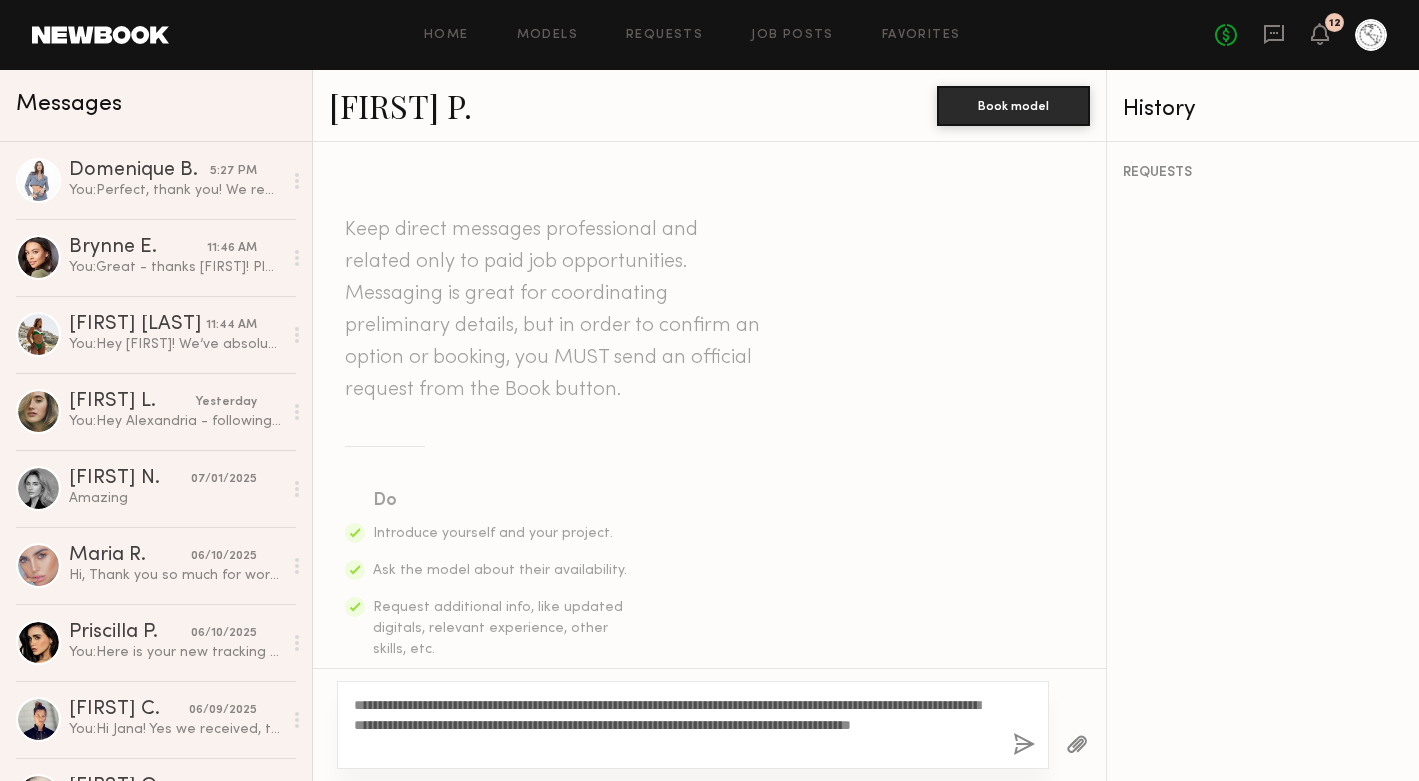click on "**********" 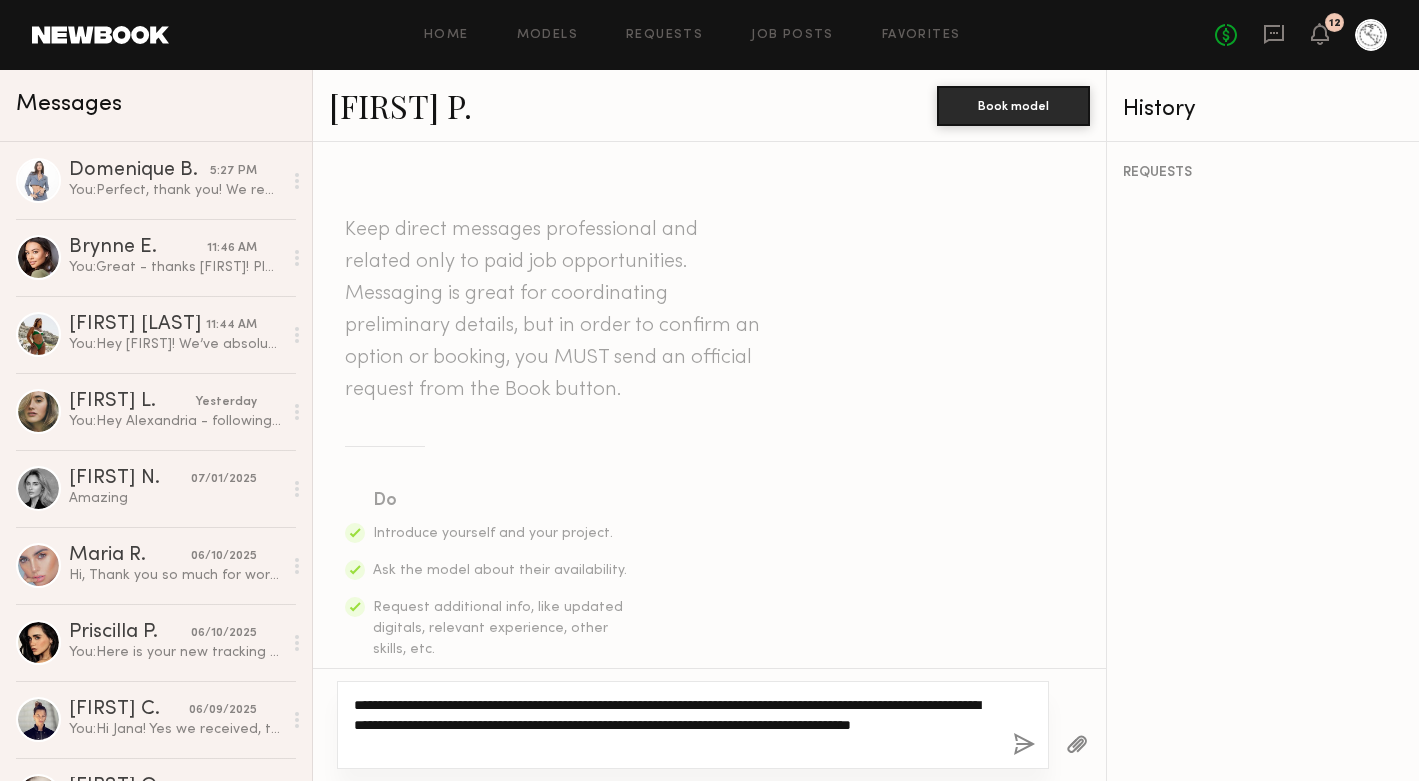 click on "**********" 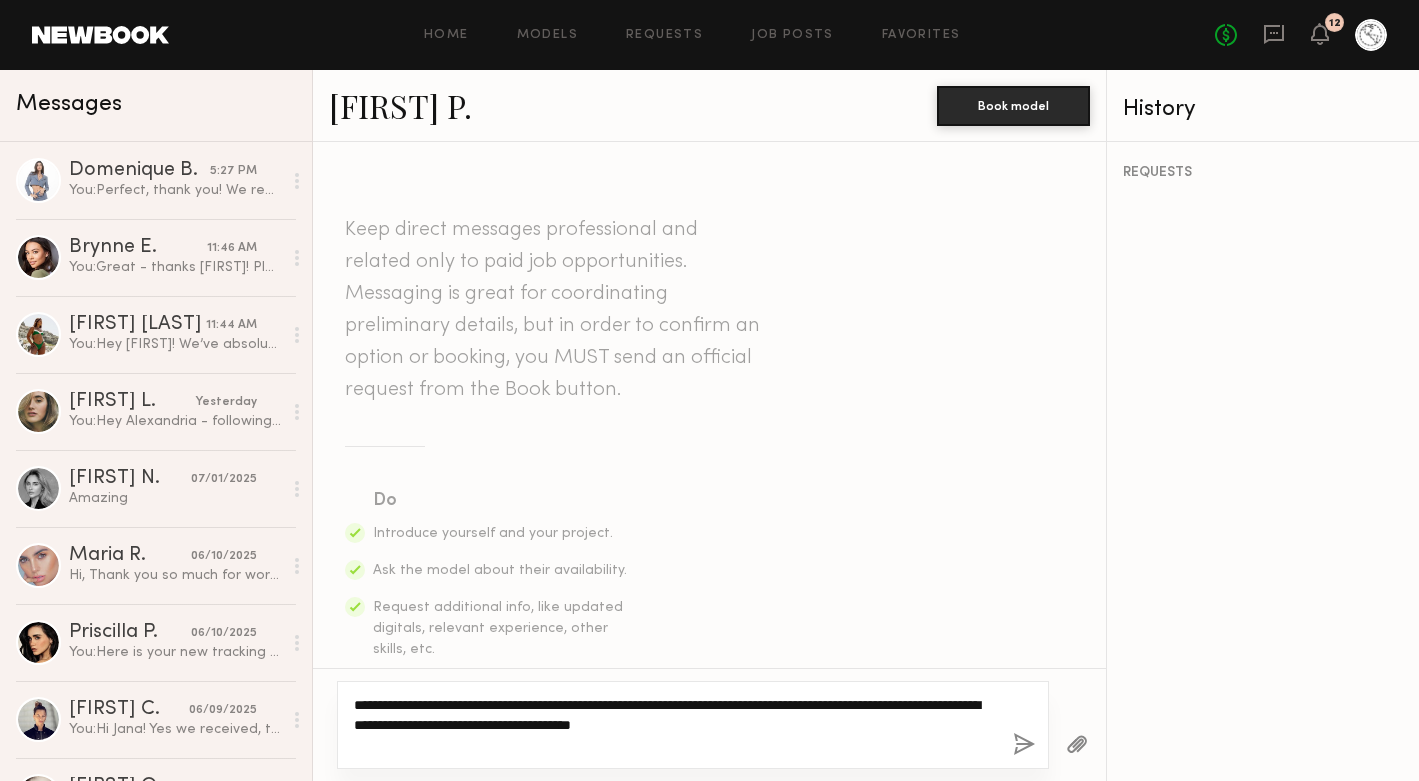 scroll, scrollTop: 17, scrollLeft: 0, axis: vertical 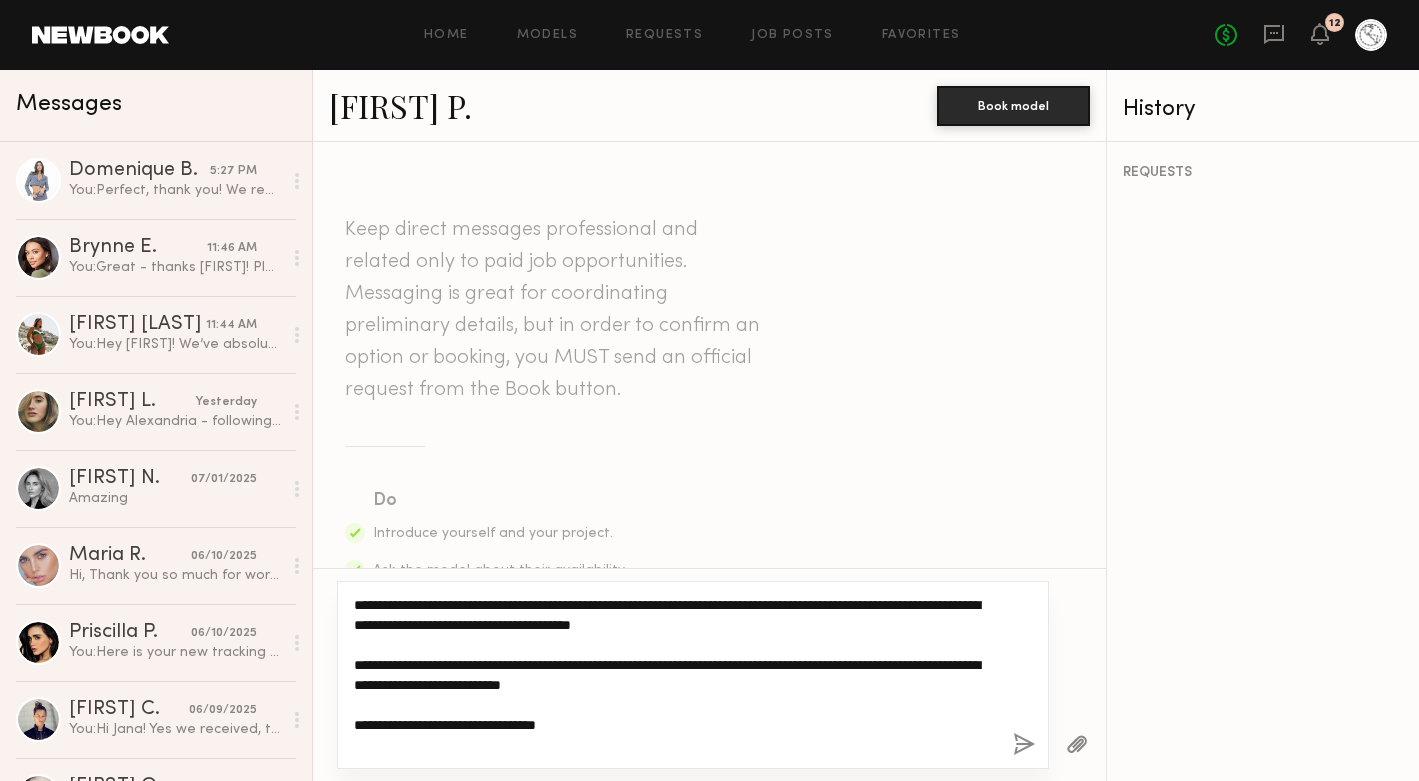 drag, startPoint x: 547, startPoint y: 742, endPoint x: 314, endPoint y: 541, distance: 307.7174 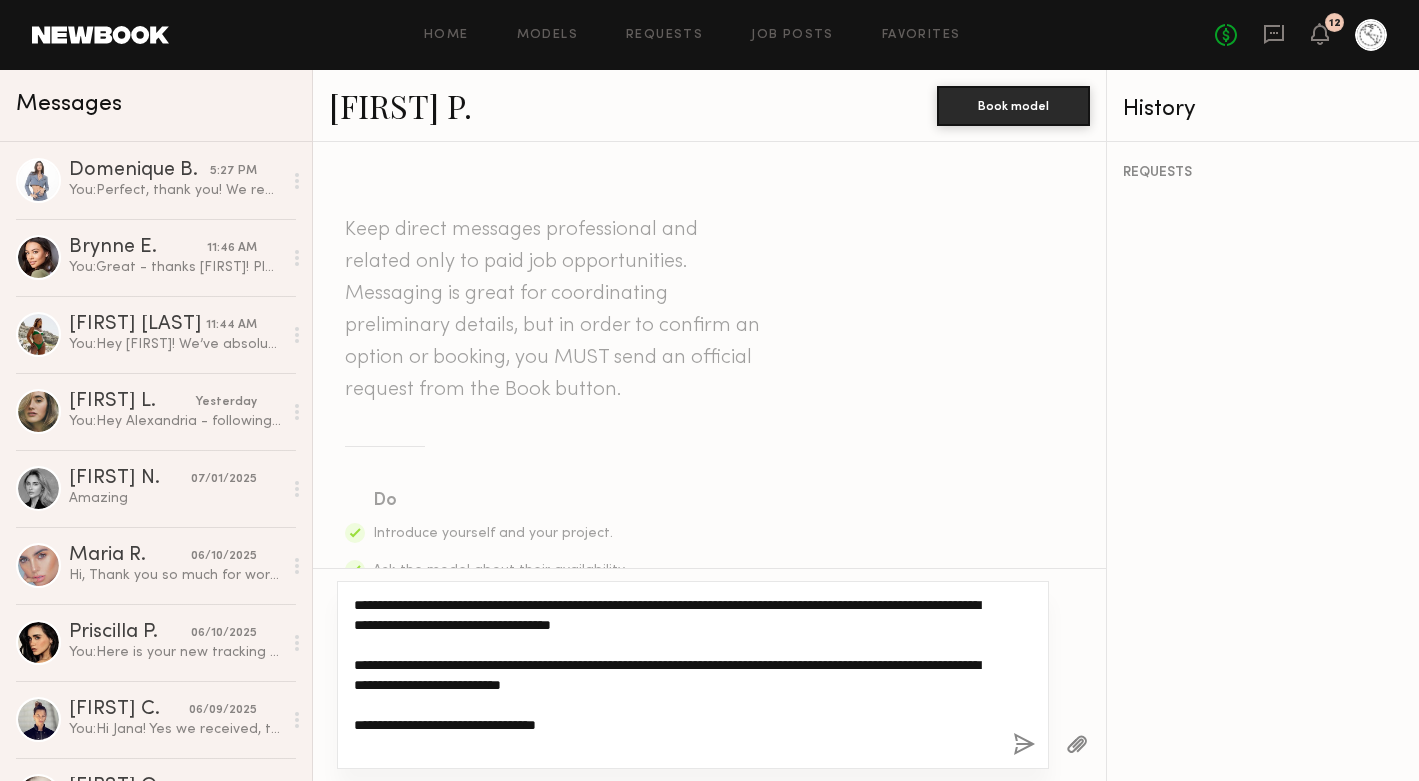 type on "**********" 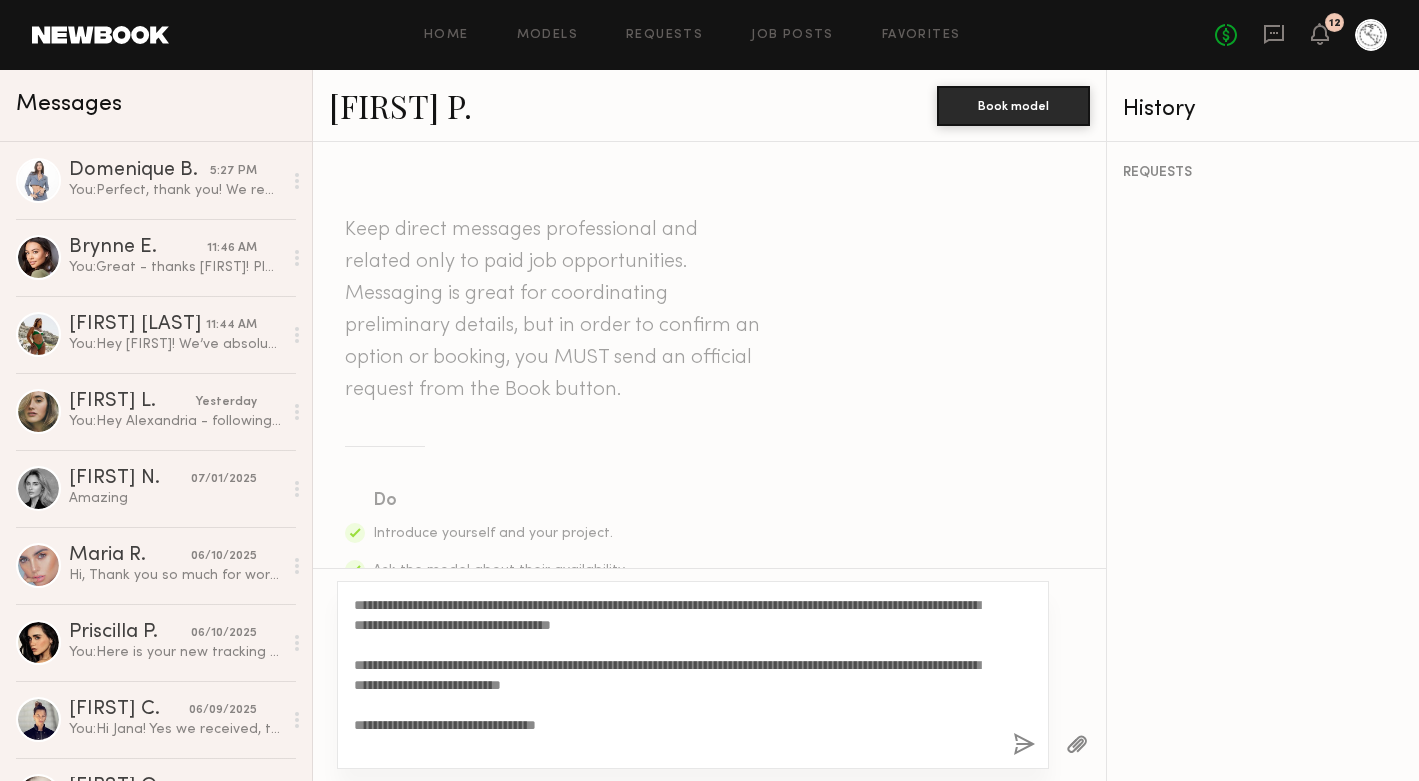 click 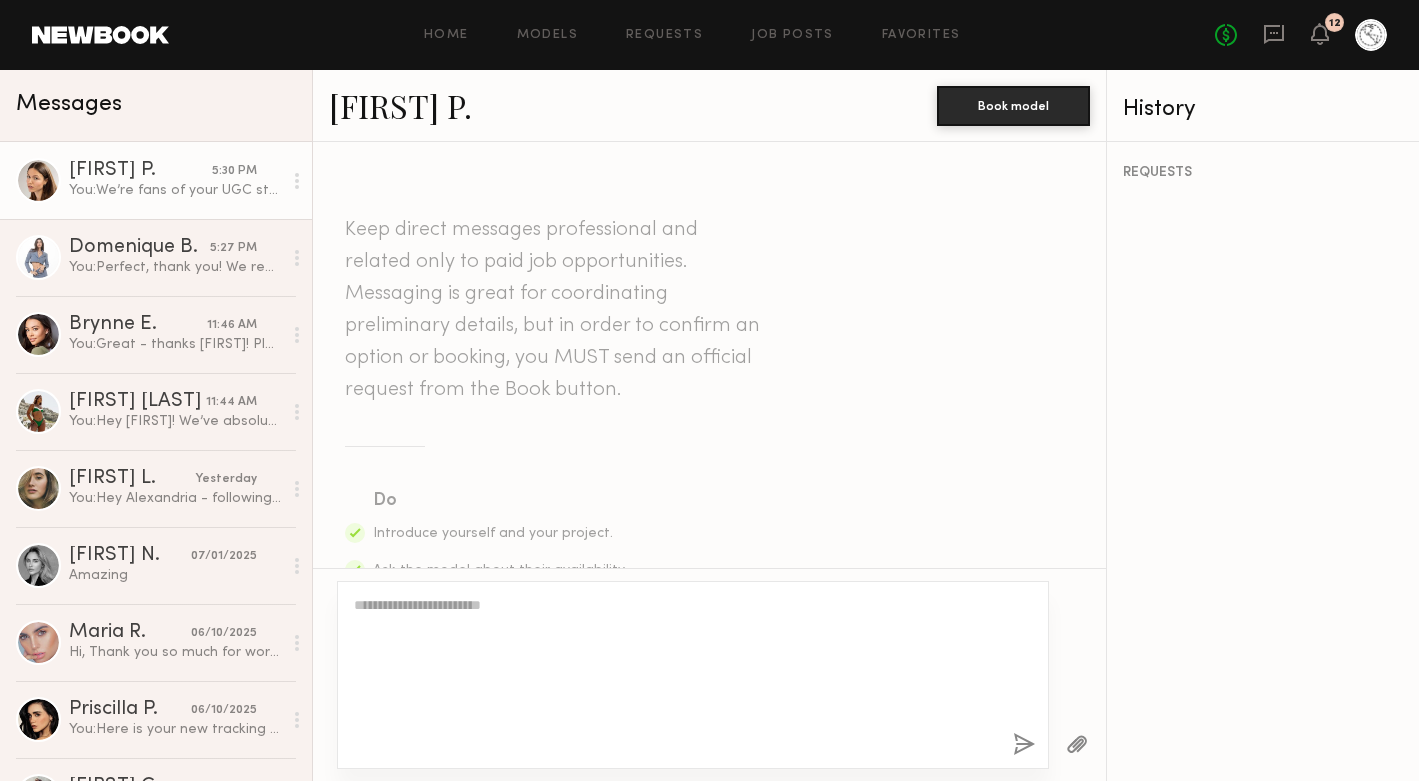 scroll, scrollTop: 713, scrollLeft: 0, axis: vertical 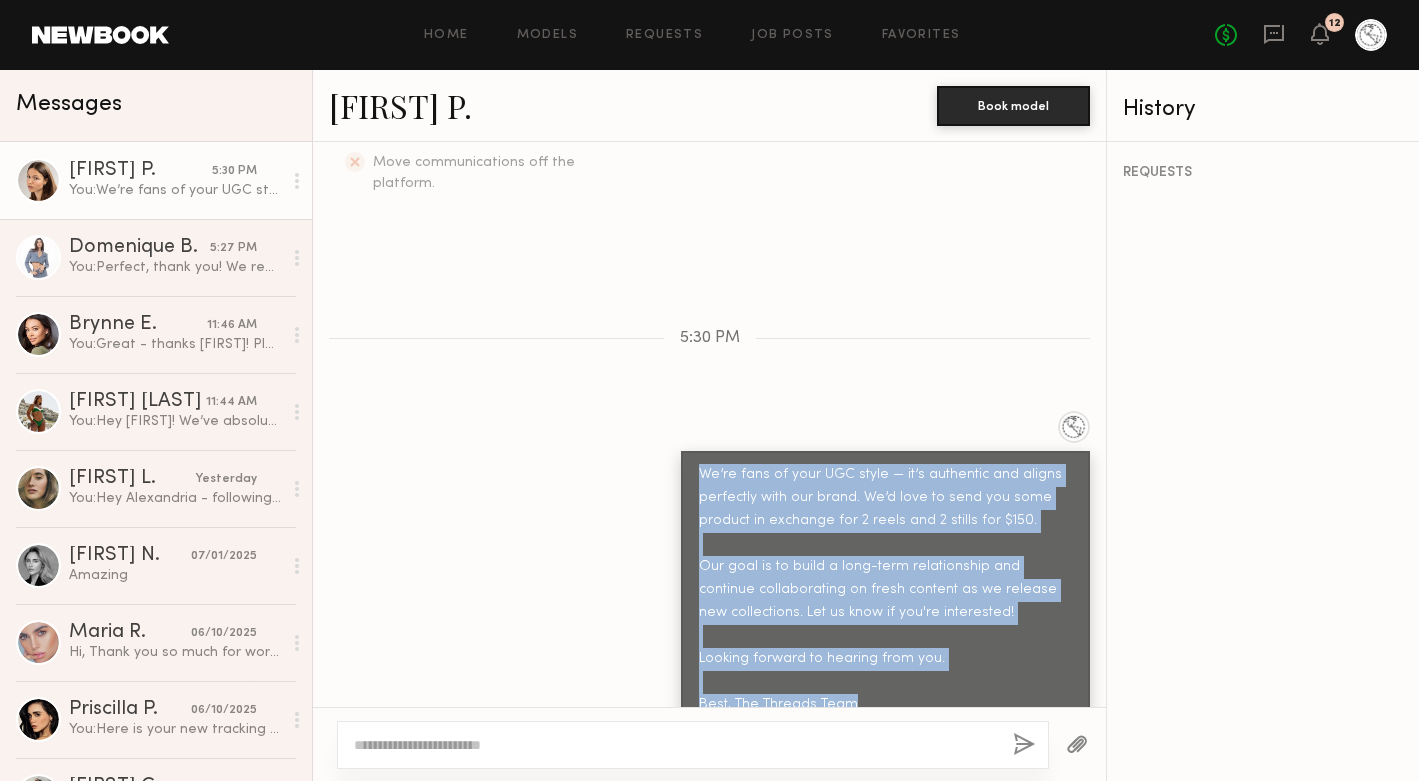 drag, startPoint x: 699, startPoint y: 430, endPoint x: 907, endPoint y: 669, distance: 316.8359 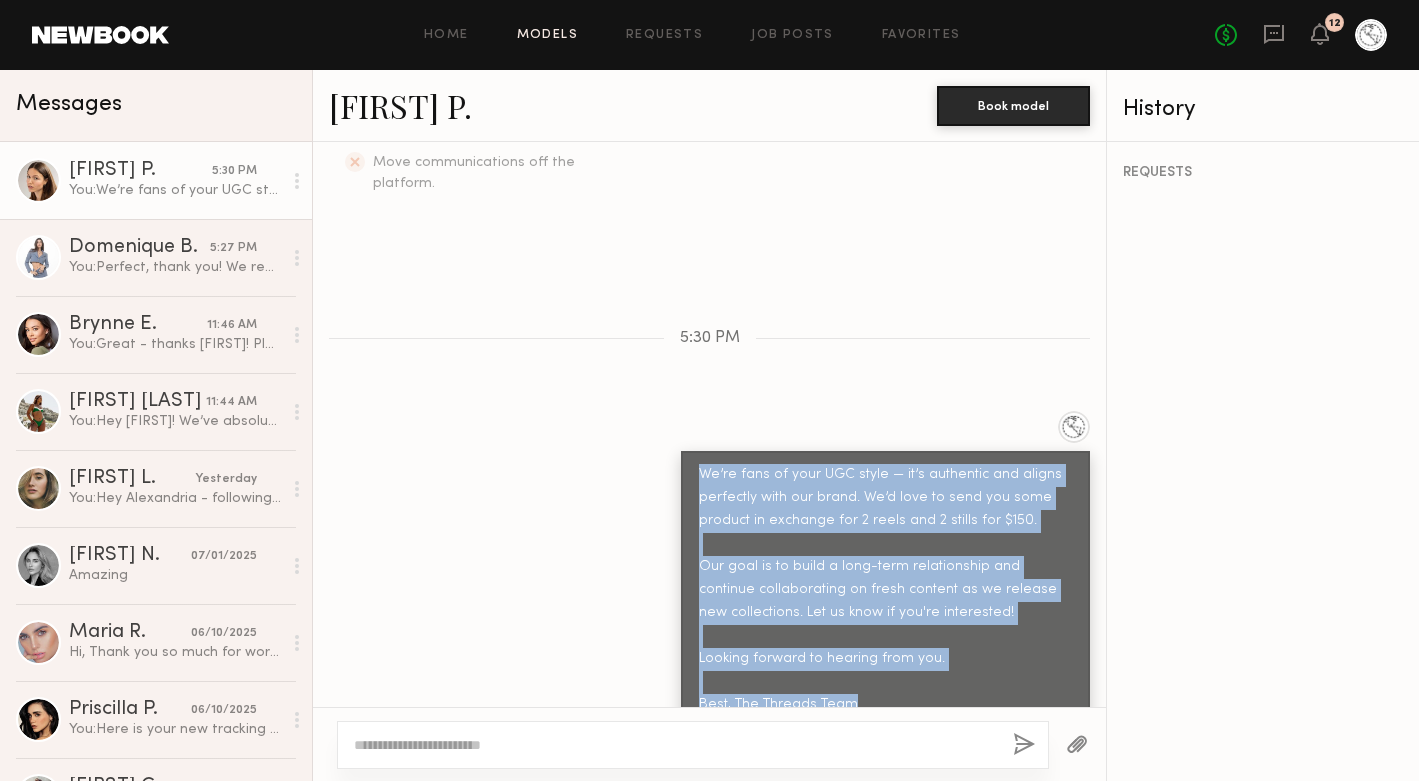 click on "Models" 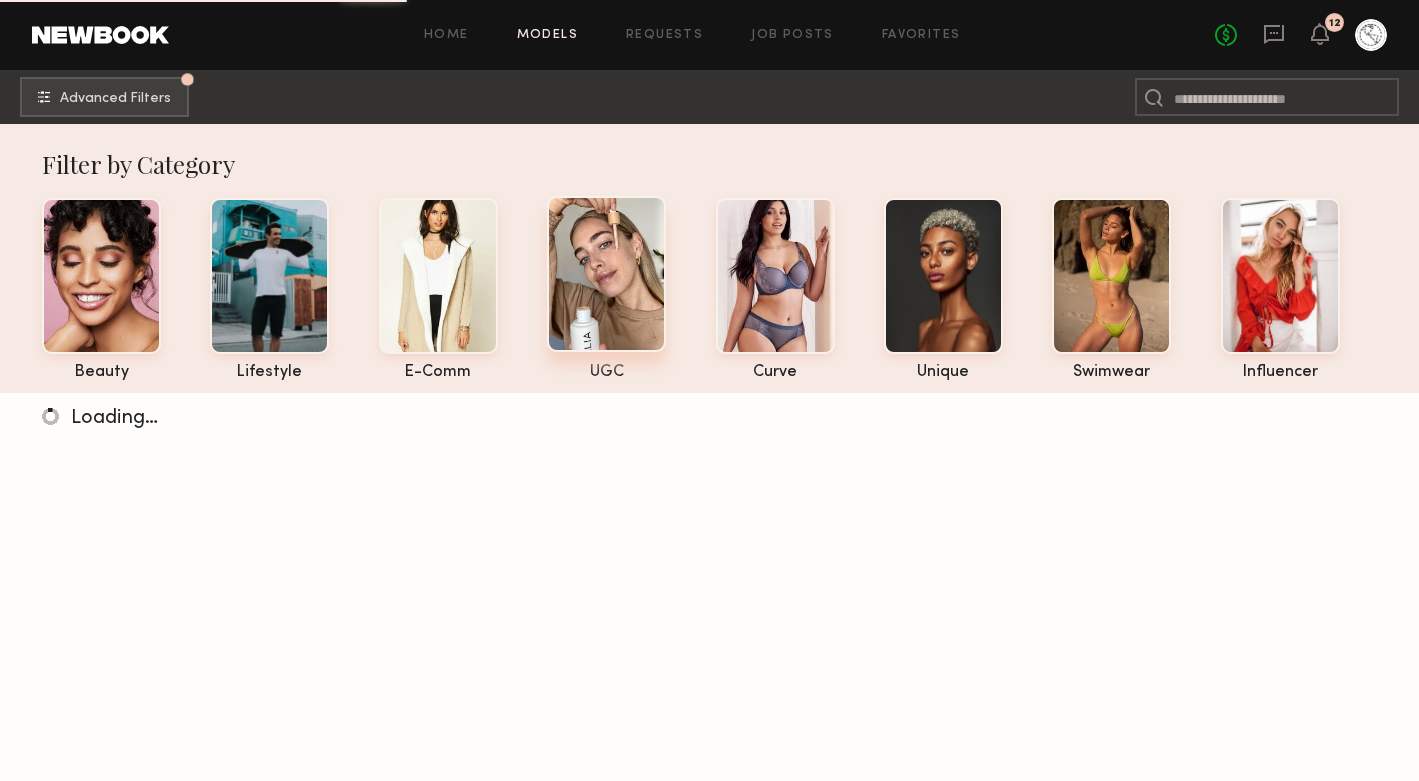 click 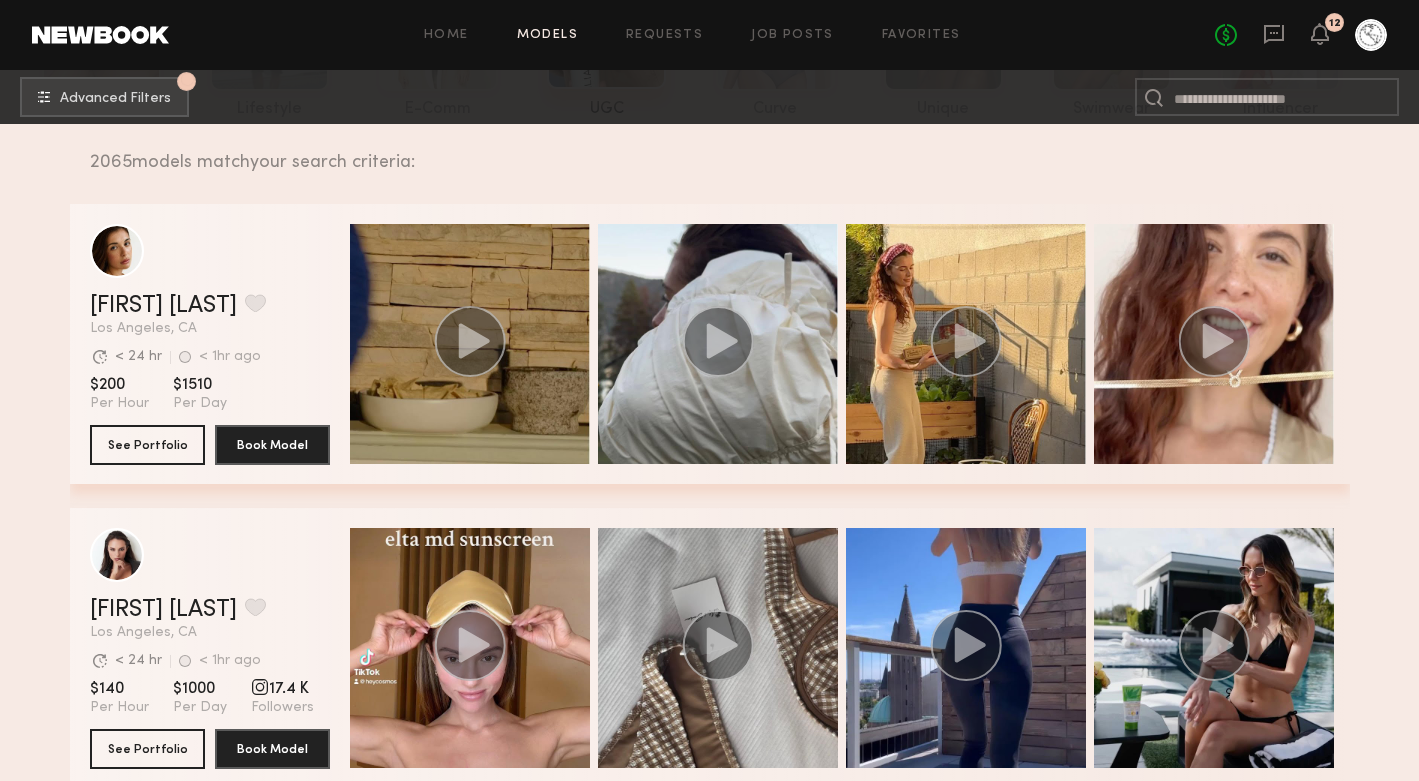 scroll, scrollTop: 266, scrollLeft: 0, axis: vertical 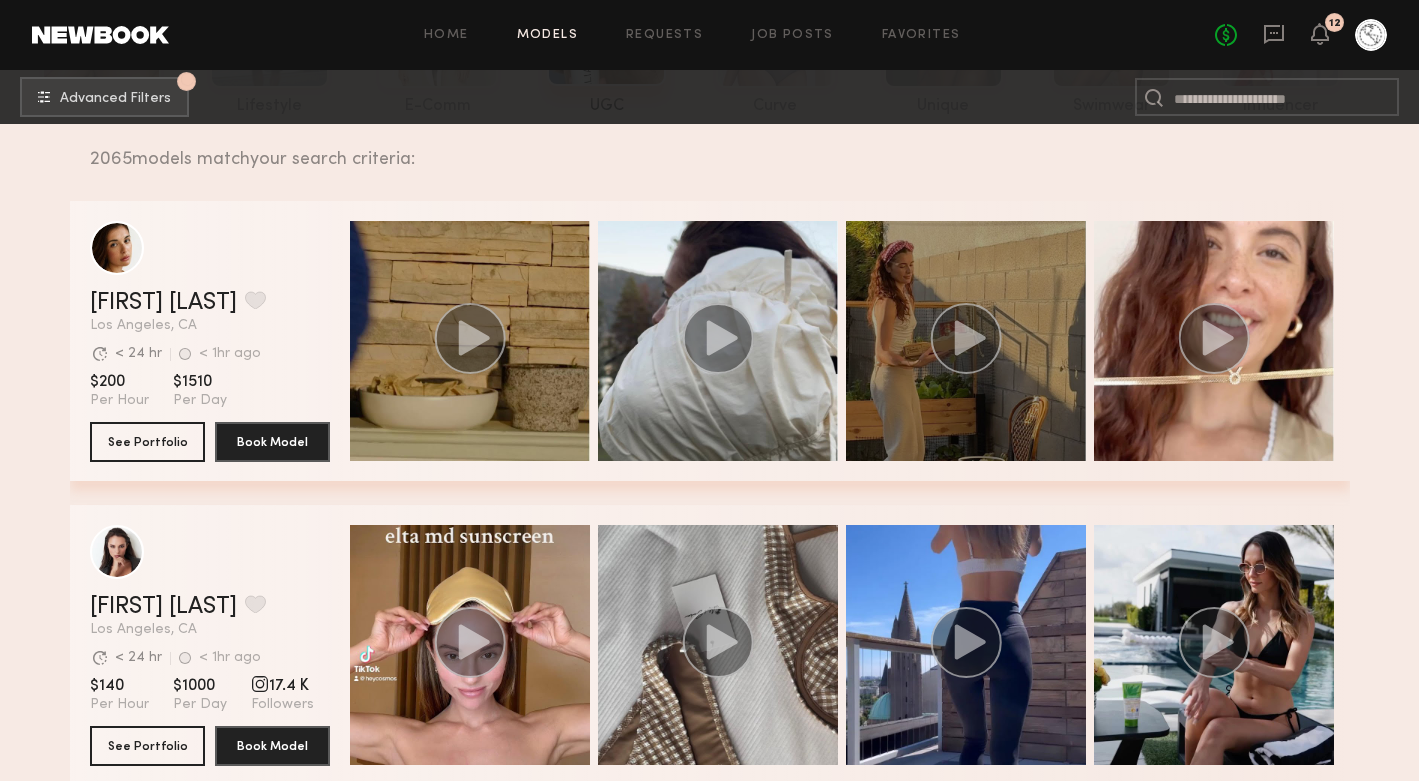 click 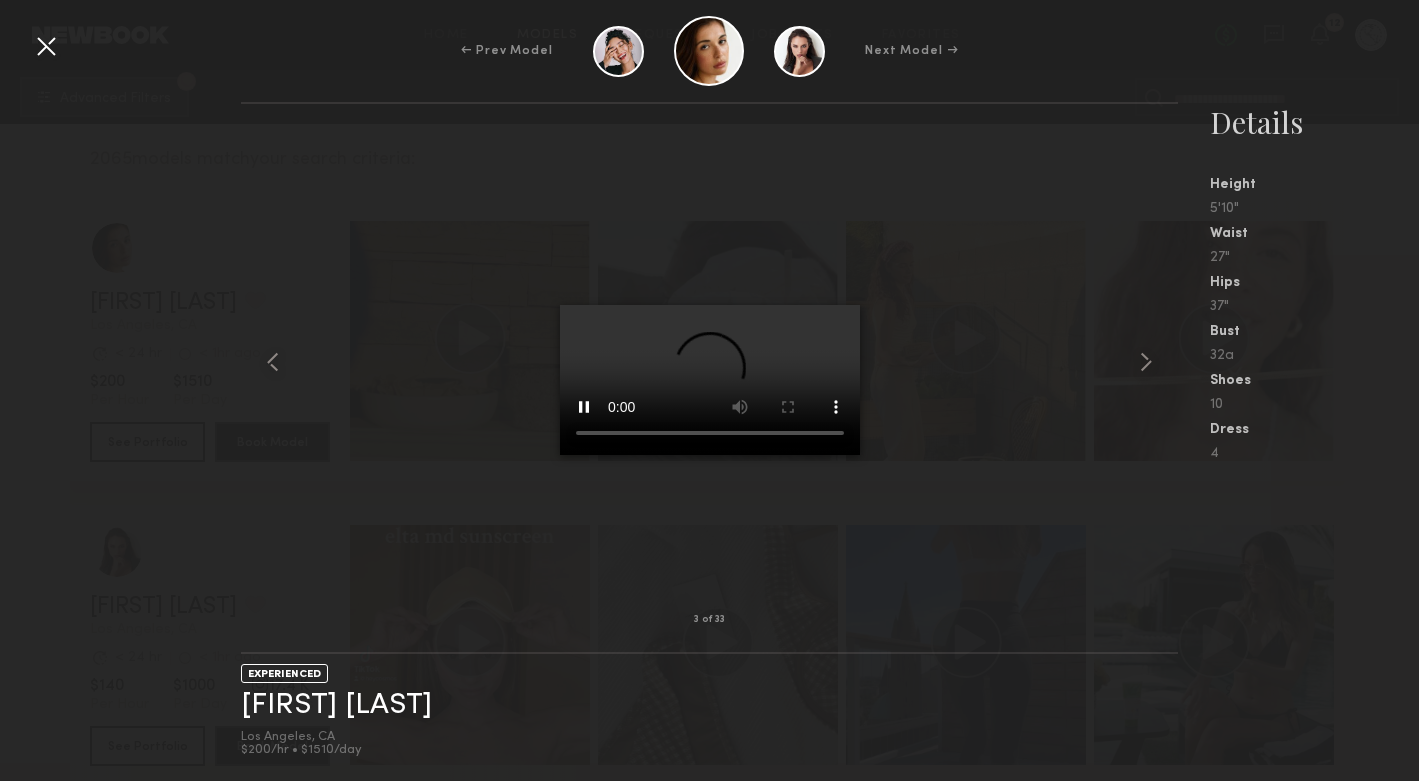 click at bounding box center (46, 46) 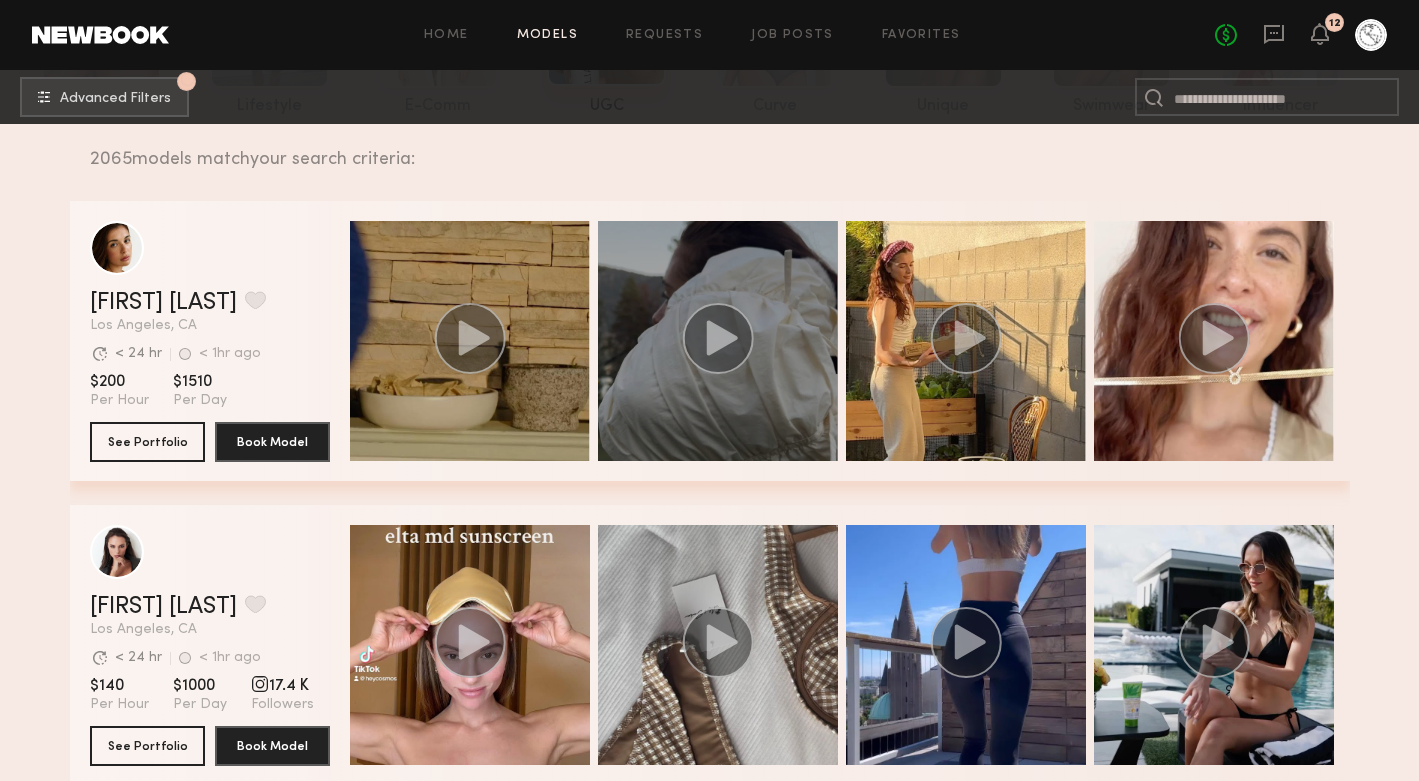 click 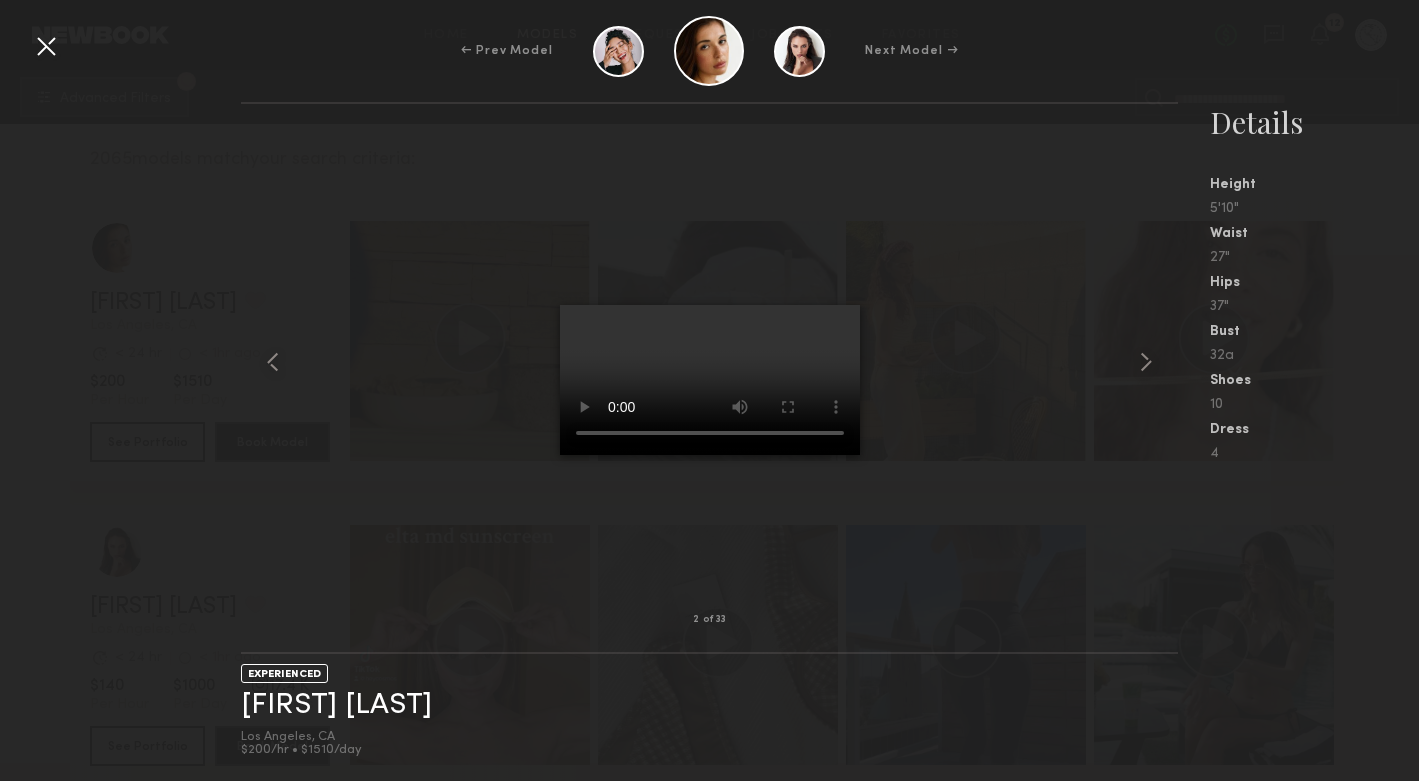 click at bounding box center [46, 46] 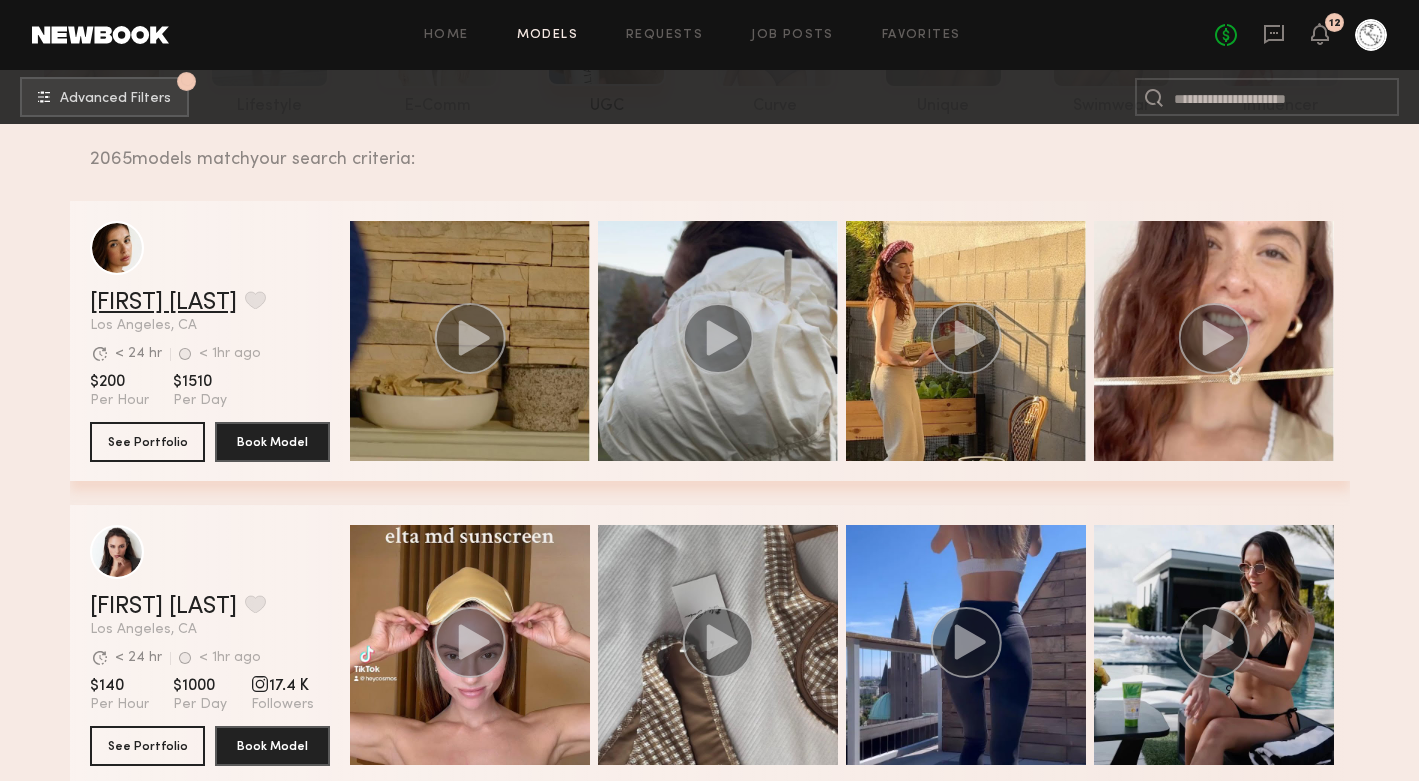 click on "Jasmine G." 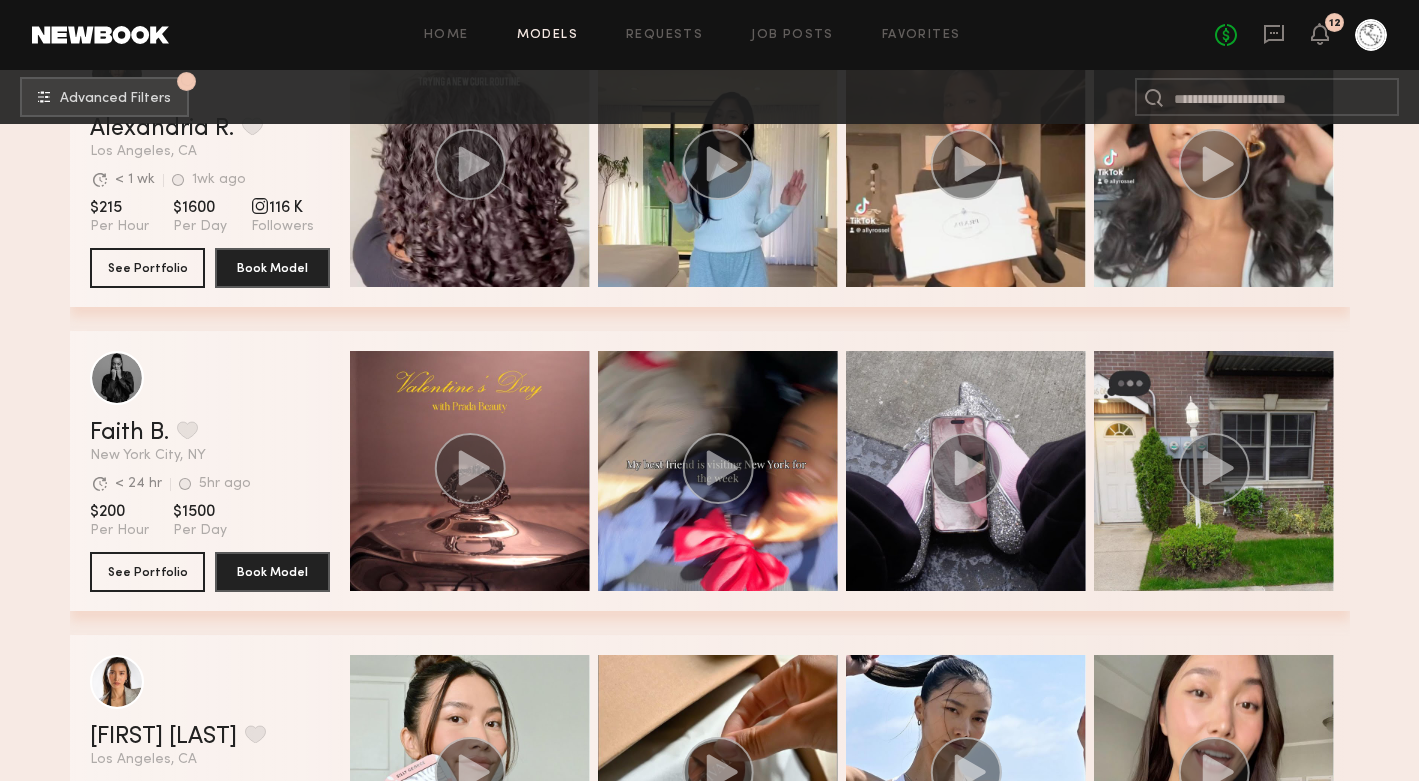 scroll, scrollTop: 1446, scrollLeft: 0, axis: vertical 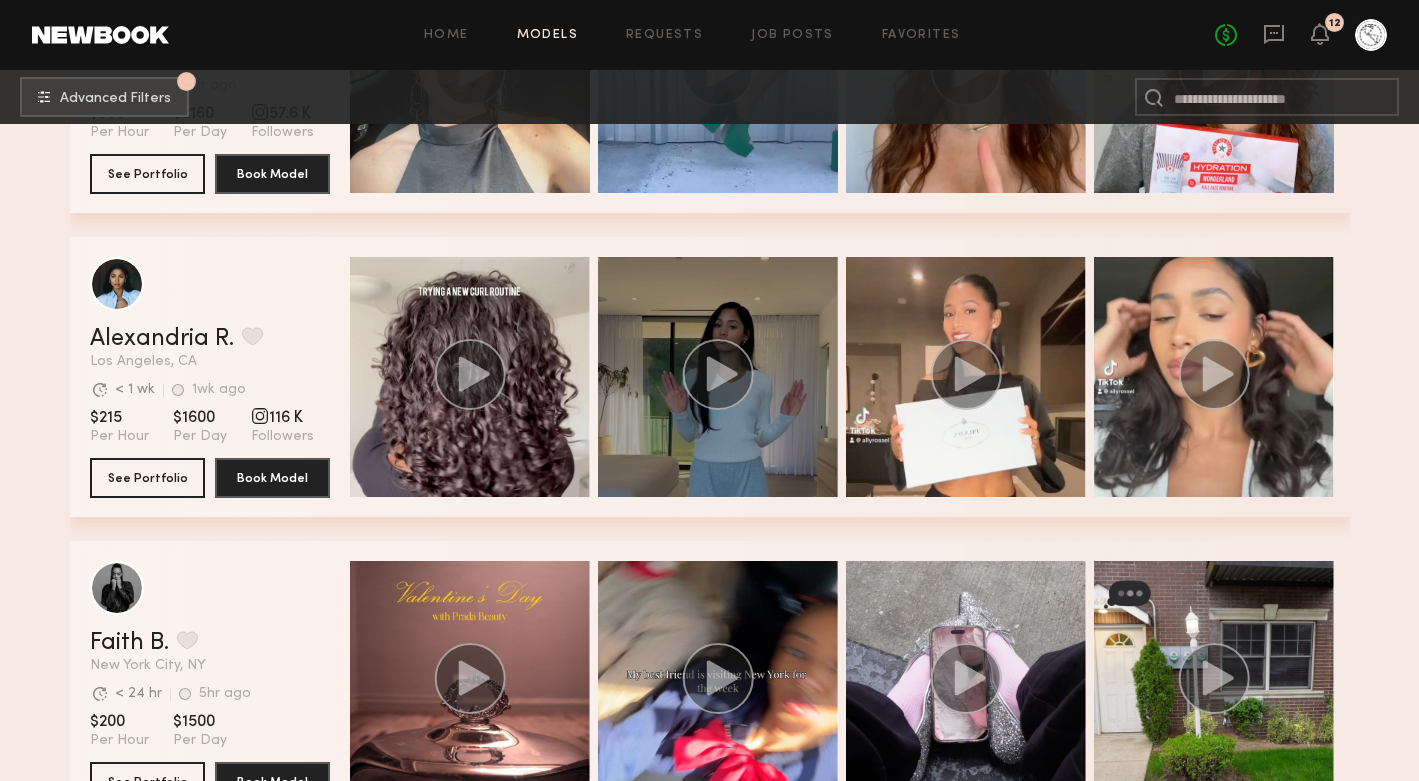 click 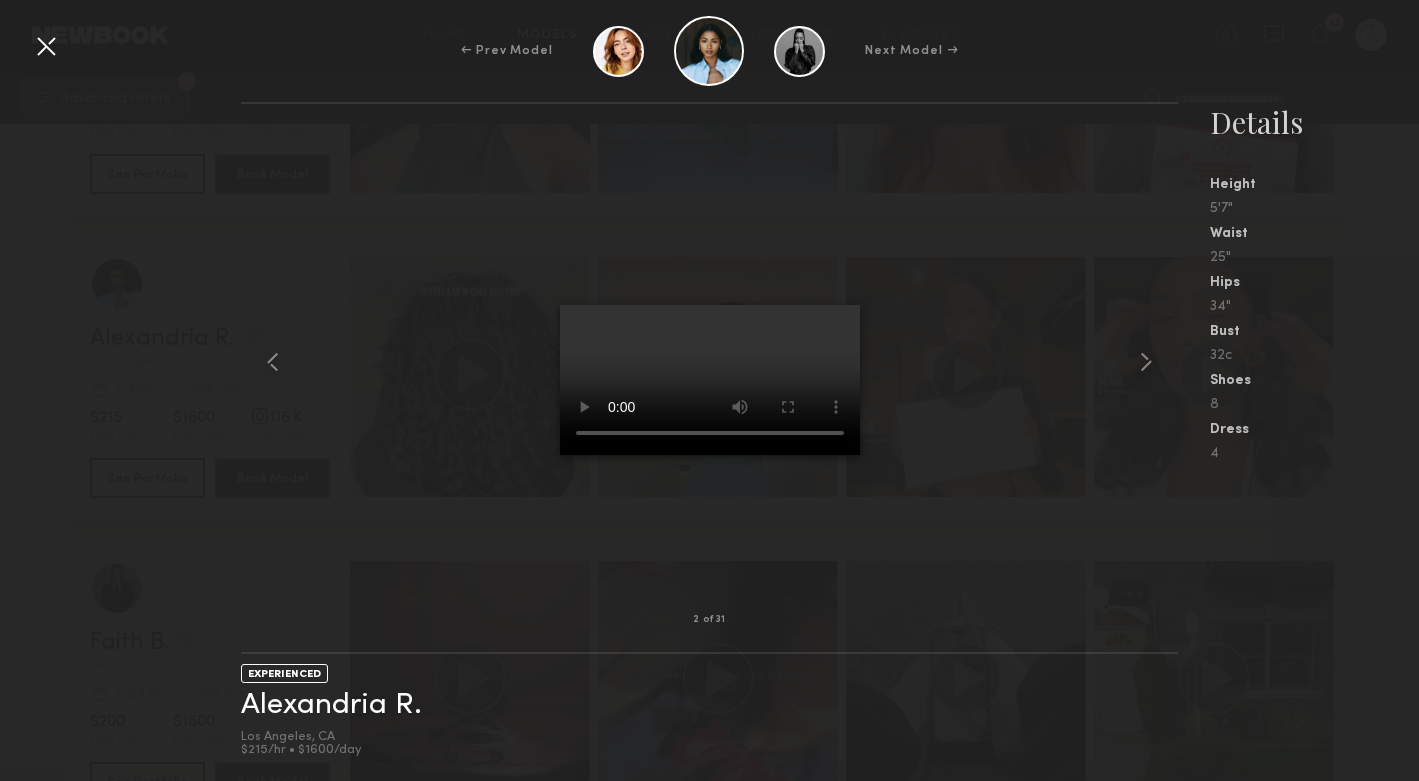 click at bounding box center [709, 362] 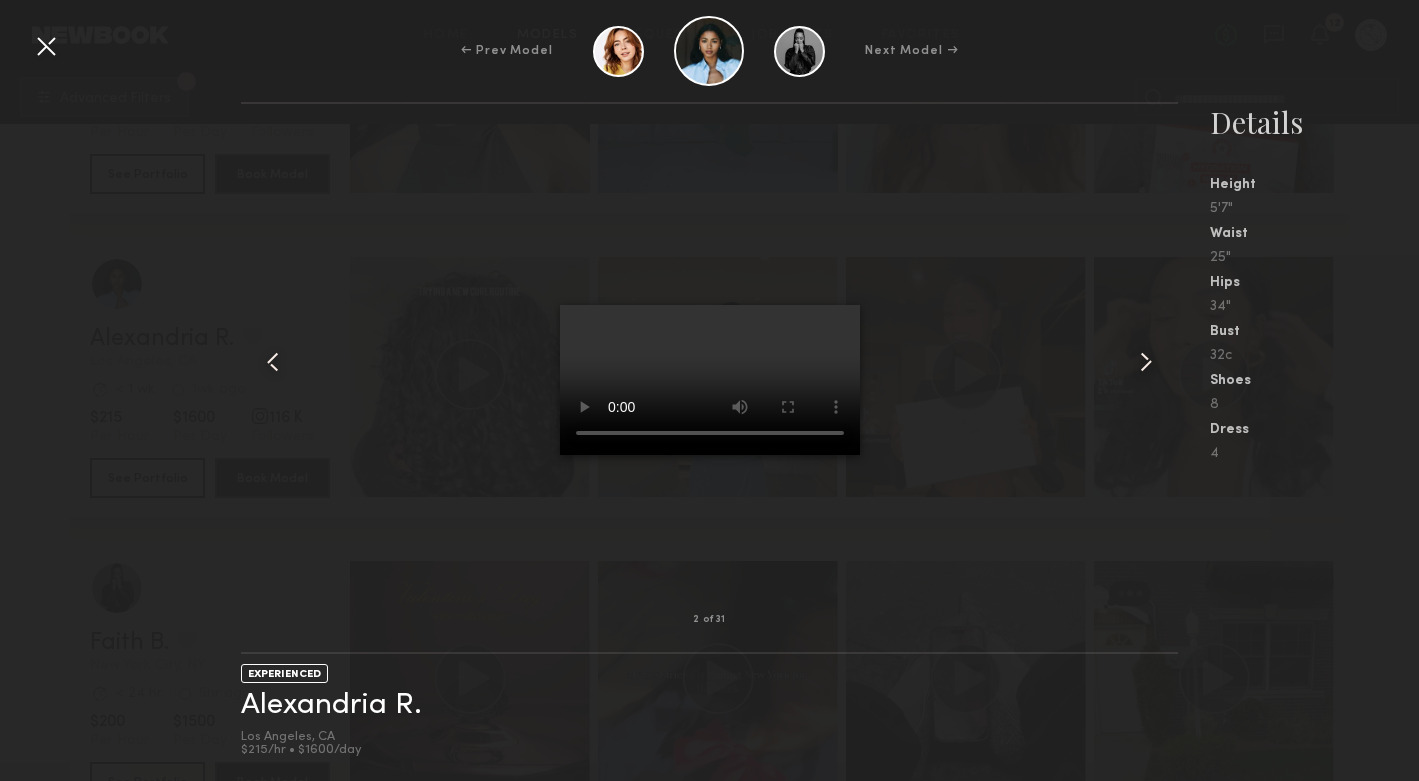 click at bounding box center [46, 46] 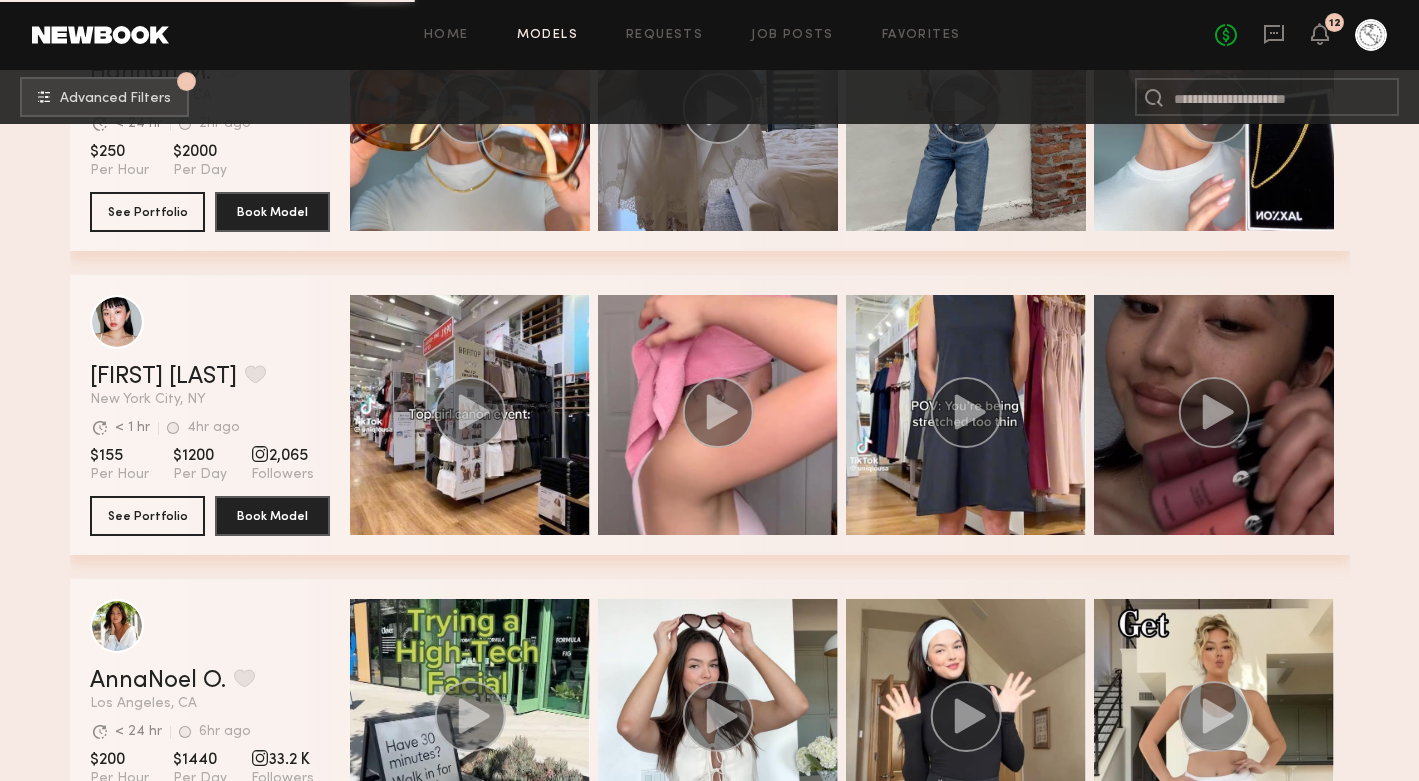 scroll, scrollTop: 7033, scrollLeft: 0, axis: vertical 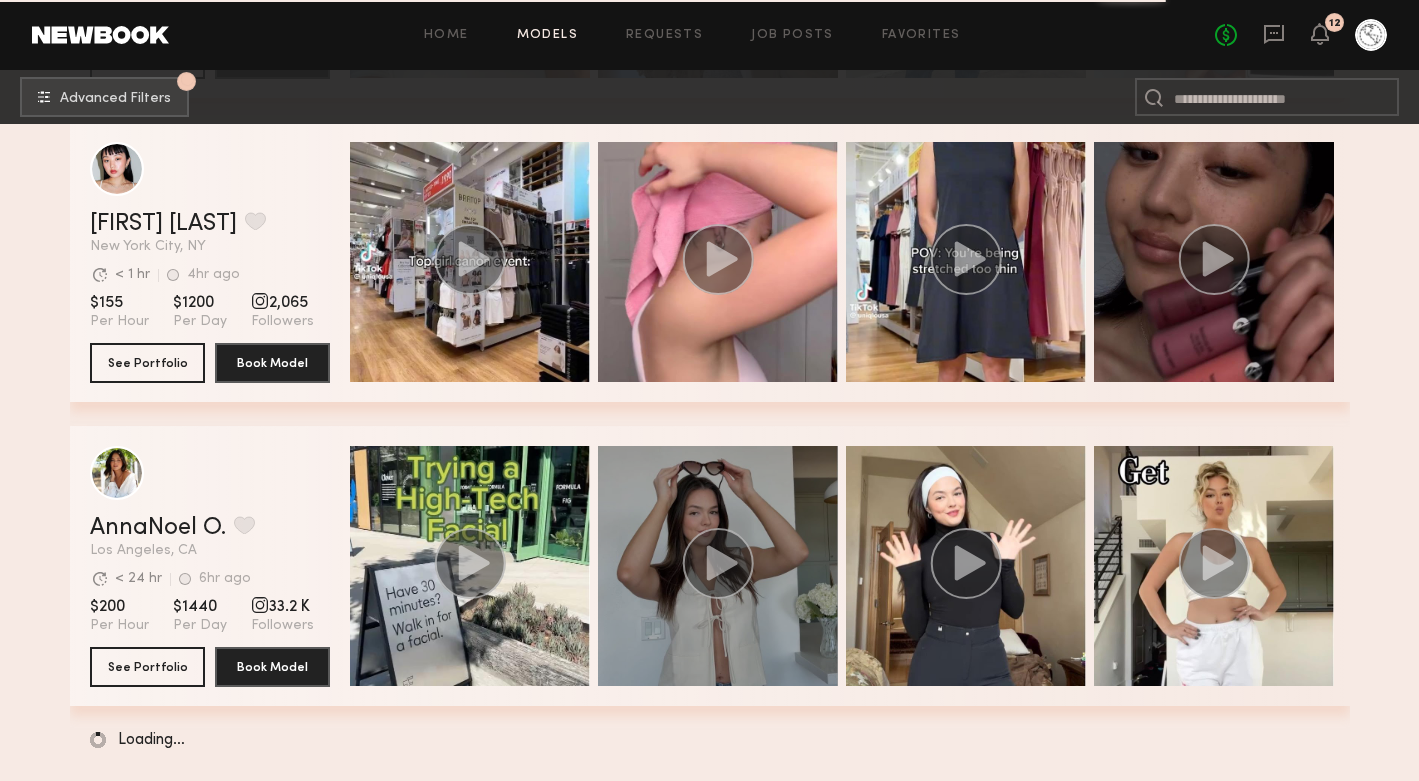 click 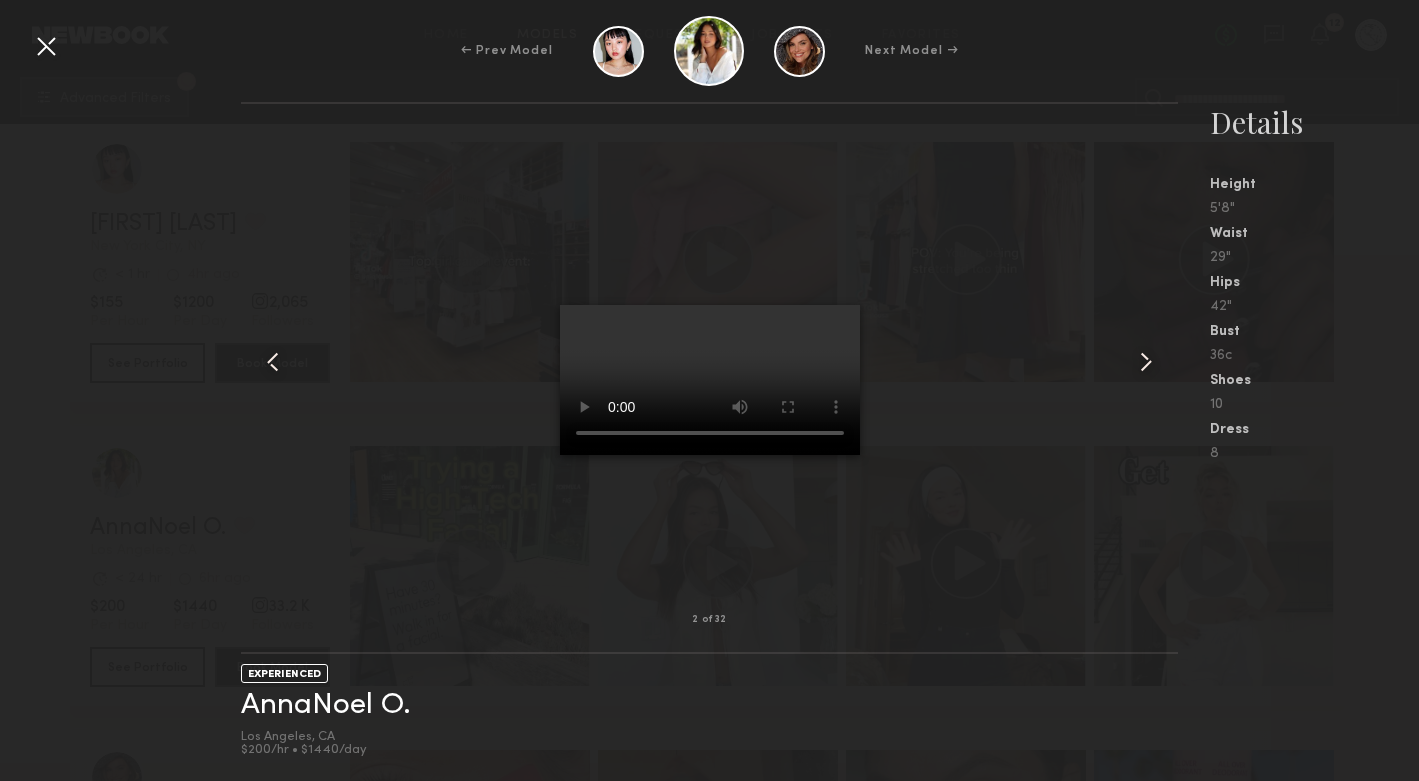click on "2 of 32  EXPERIENCED AnnaNoel O.  Los Angeles, CA   $200/hr • $1440/day  Details Height  5'8"  Waist  29"  Hips  42"  Bust  36c  Shoes  10  Dress  8" at bounding box center [709, 441] 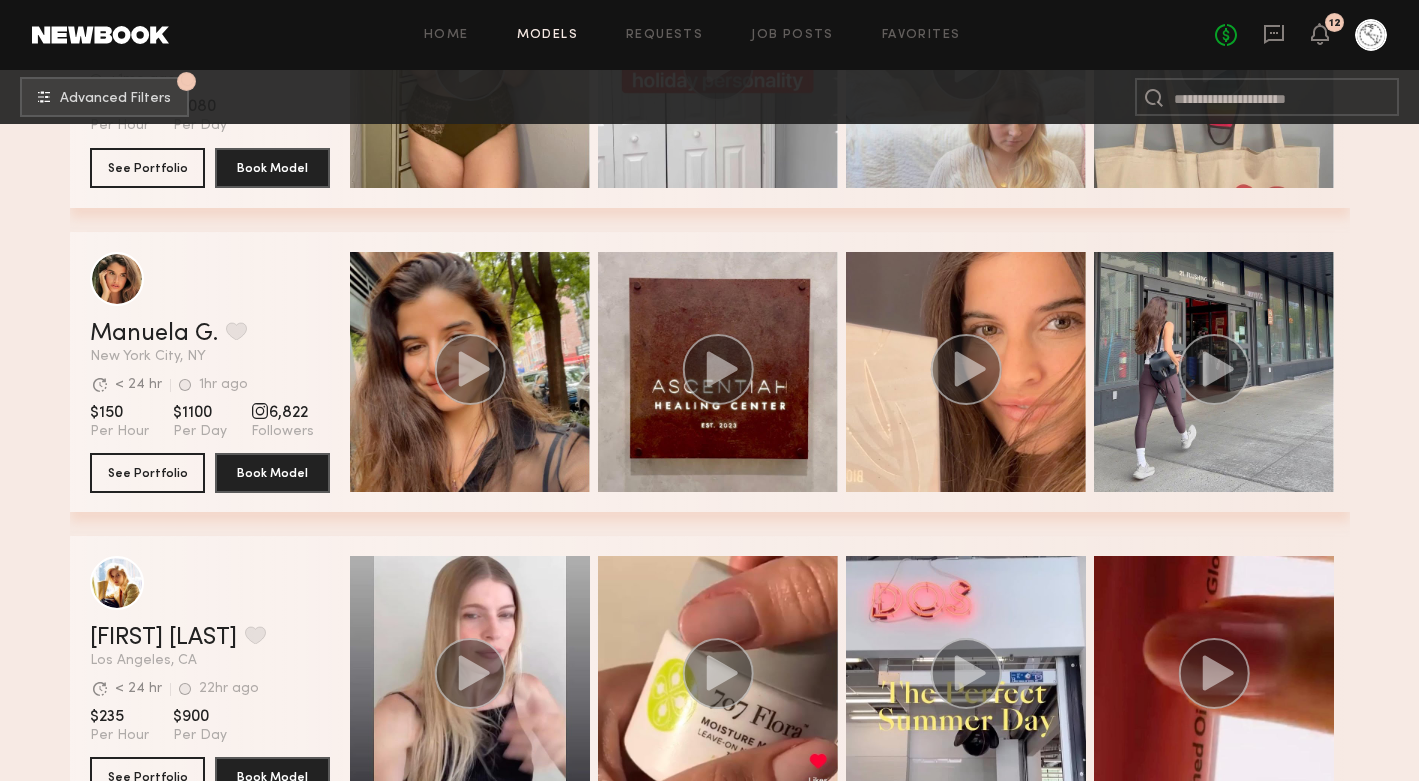 scroll, scrollTop: 12659, scrollLeft: 0, axis: vertical 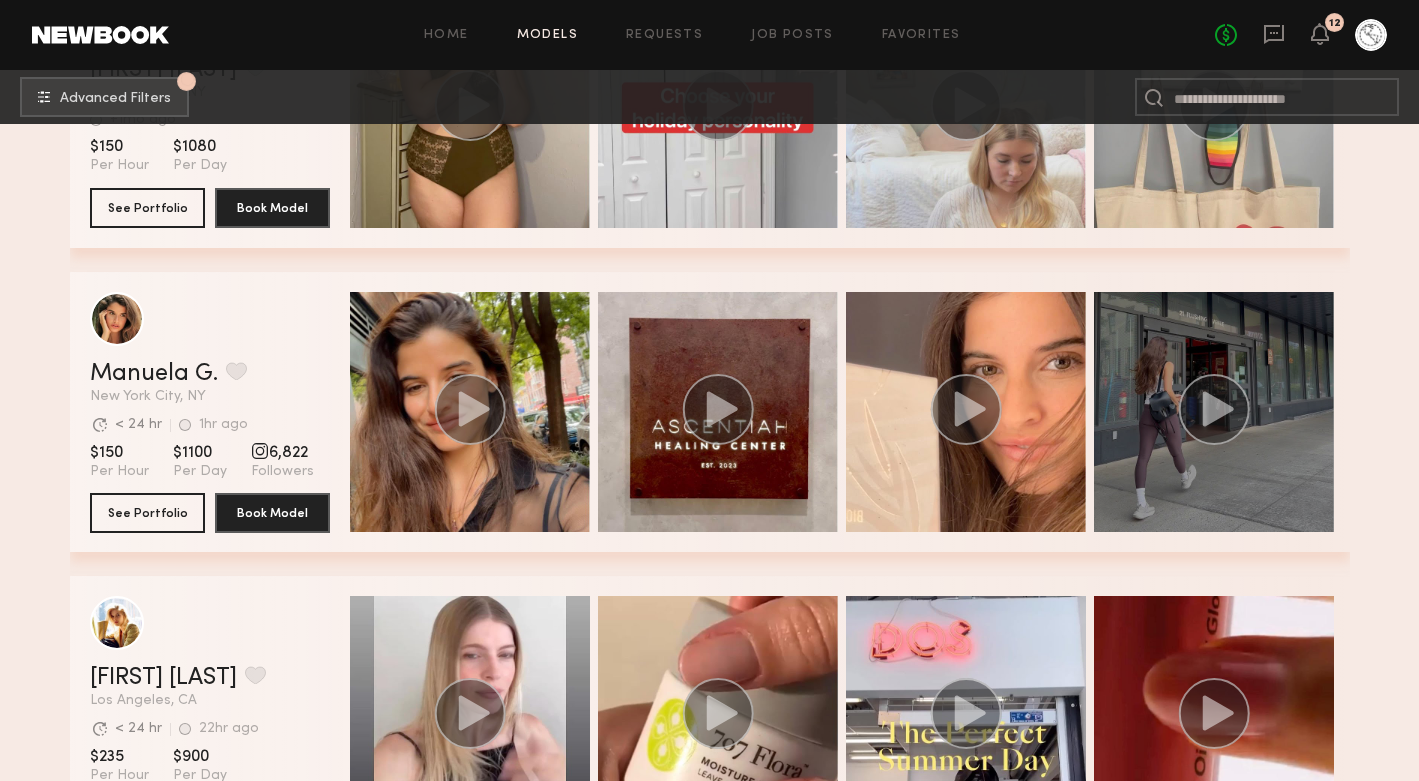 click 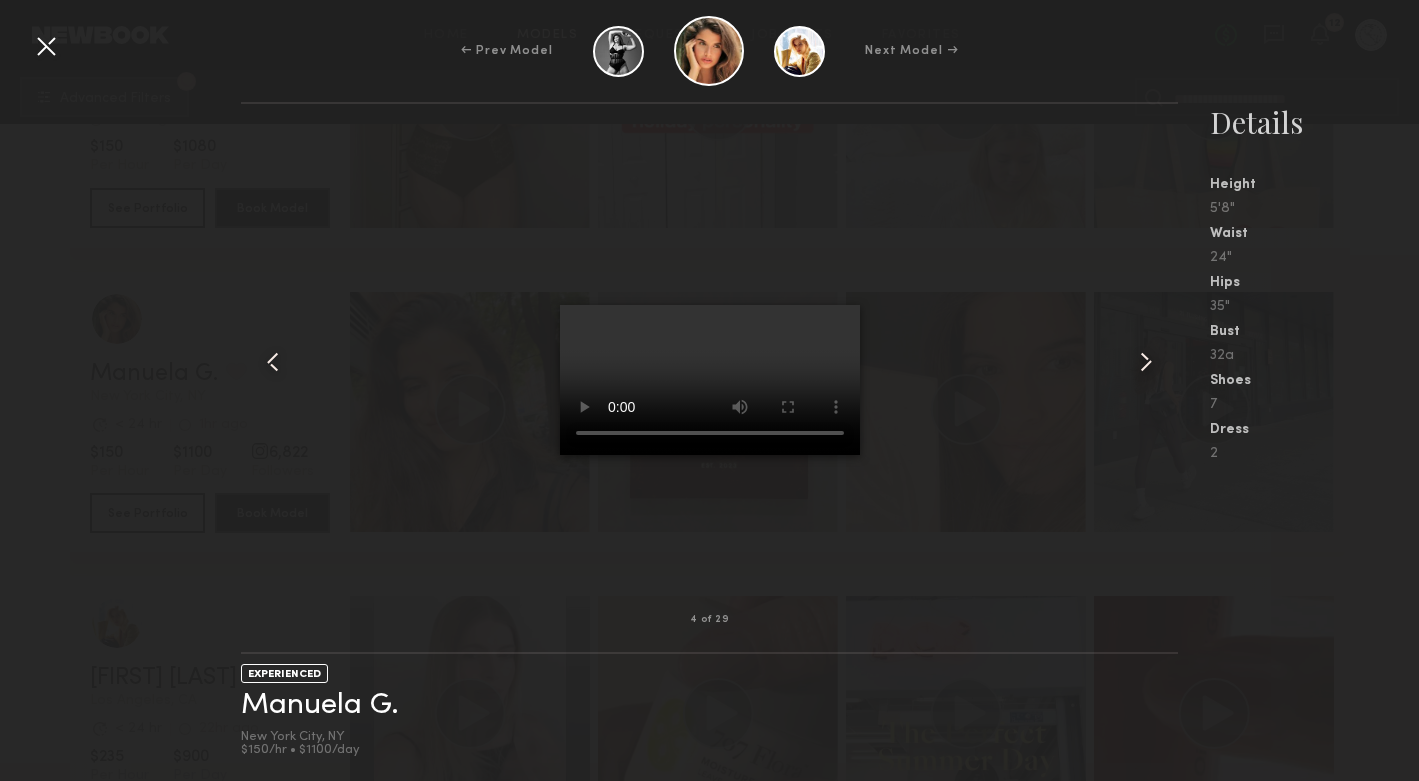 click at bounding box center [46, 46] 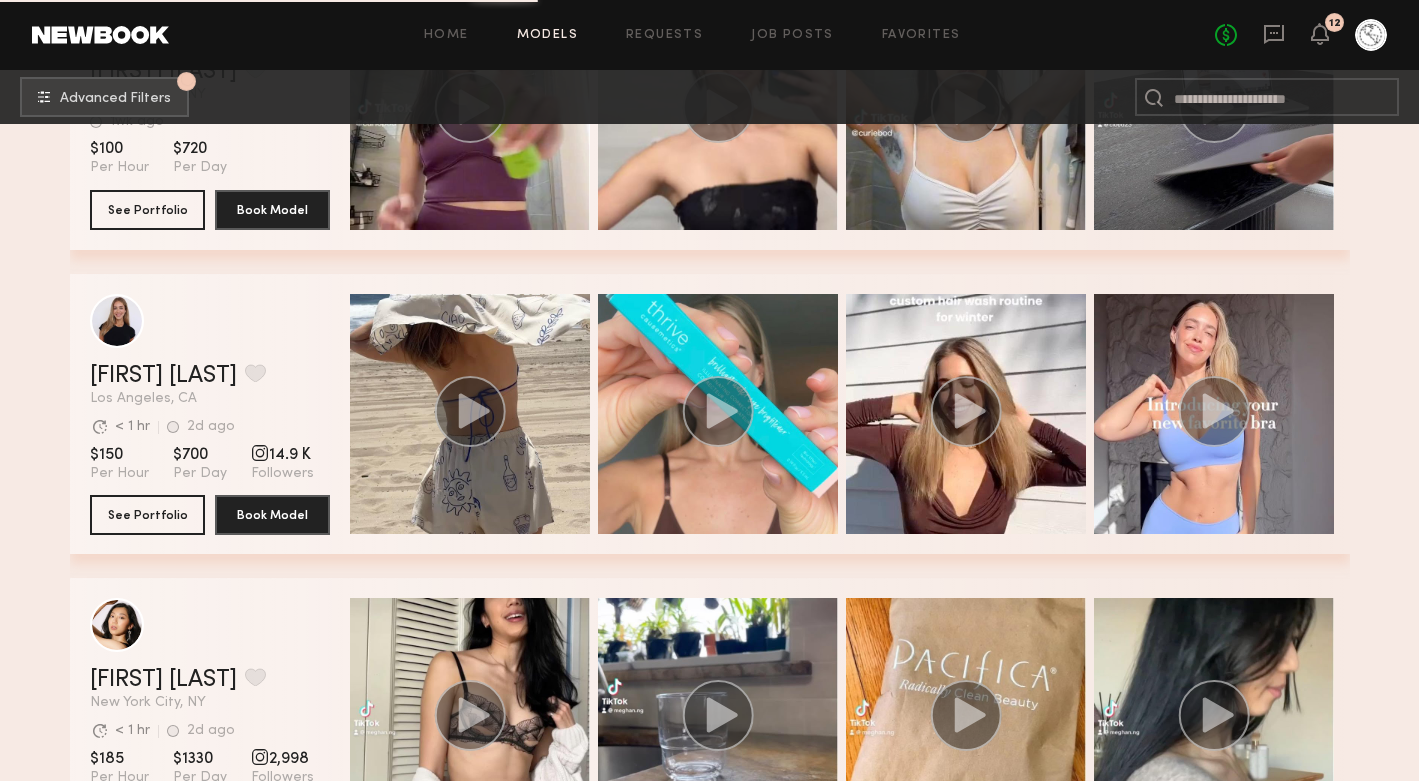 scroll, scrollTop: 13882, scrollLeft: 0, axis: vertical 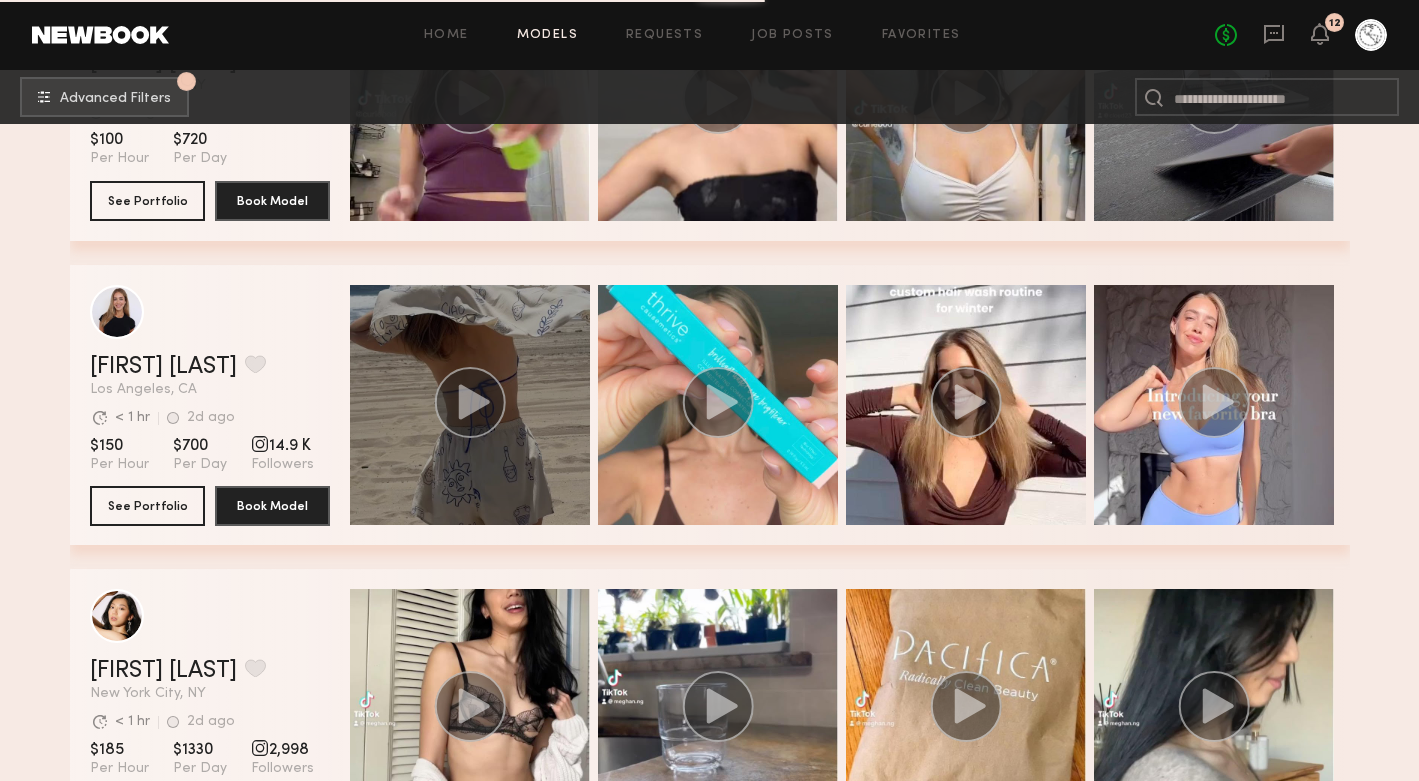 click 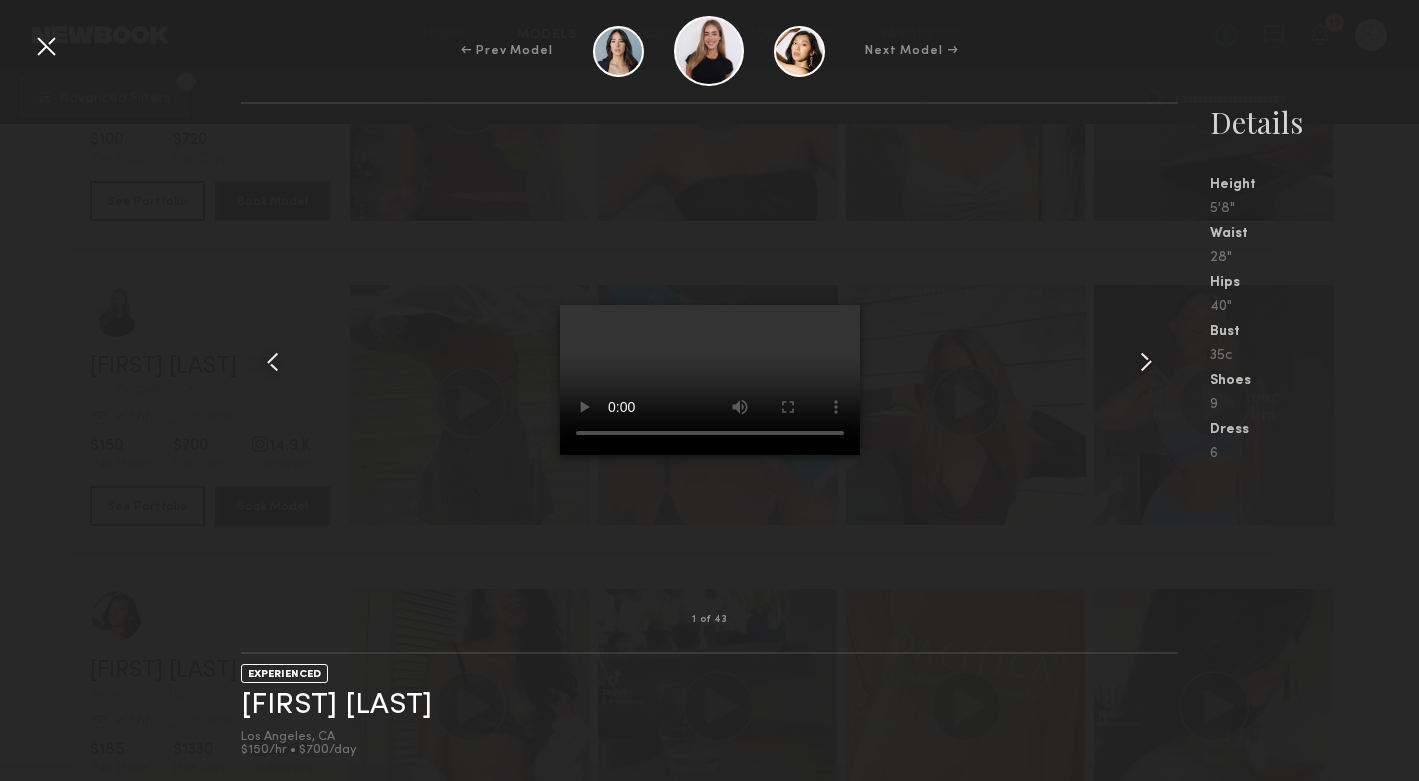 click at bounding box center [46, 46] 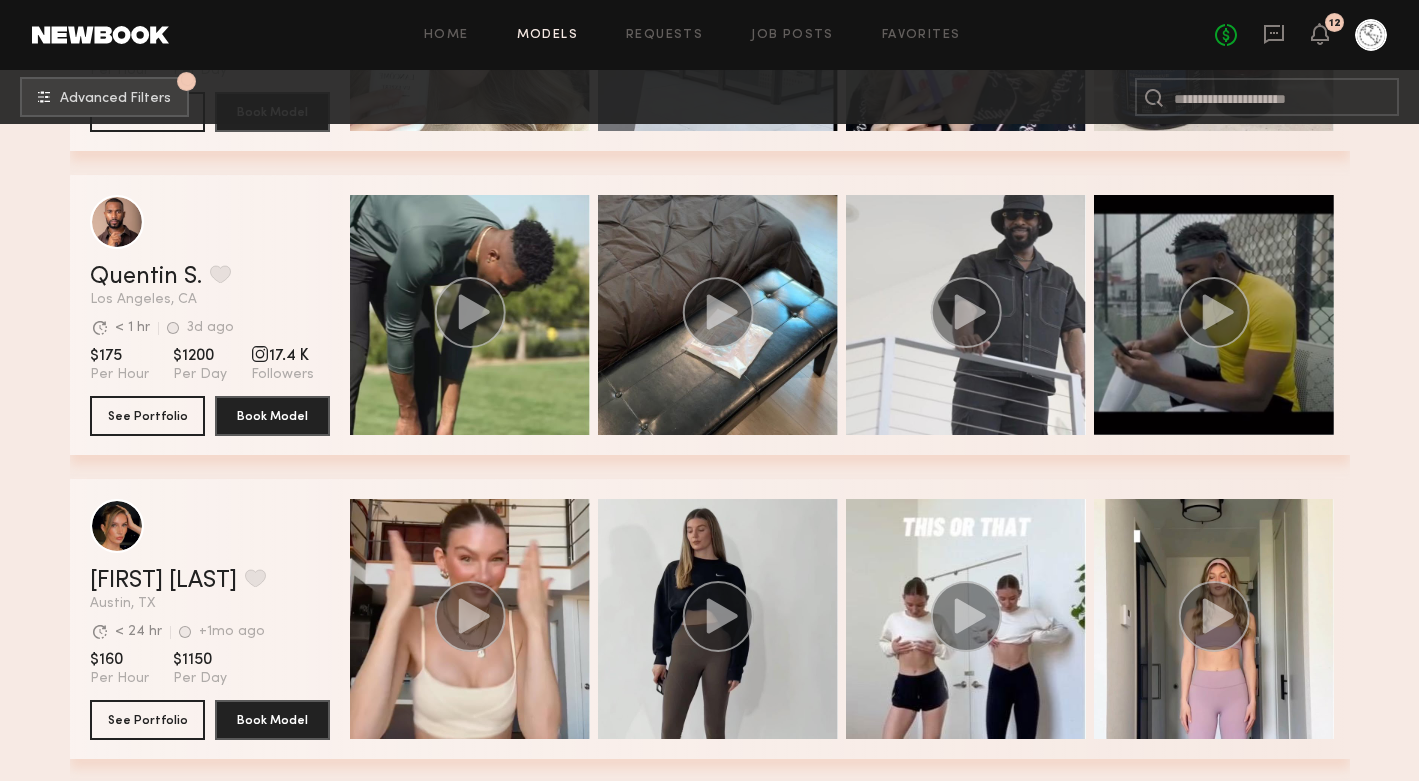 scroll, scrollTop: 16352, scrollLeft: 0, axis: vertical 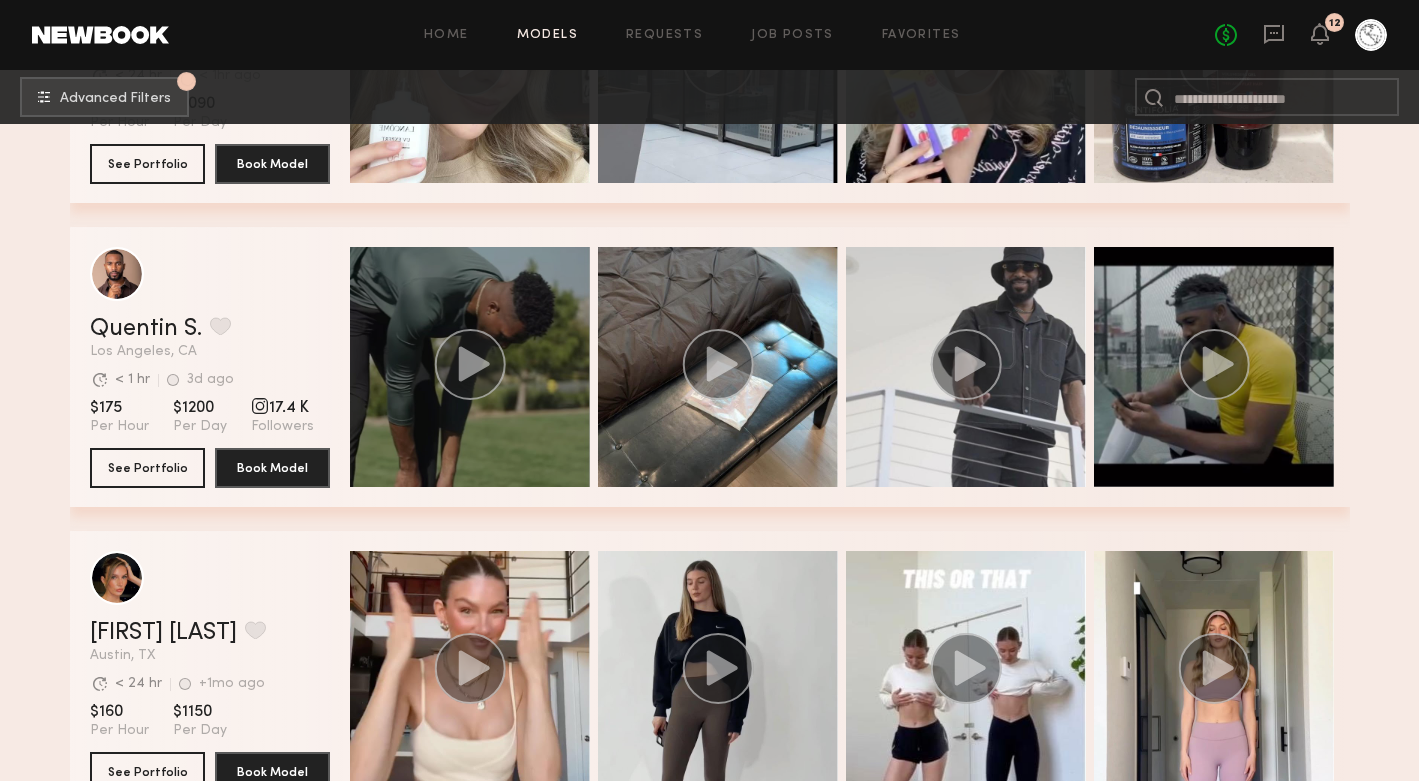 click 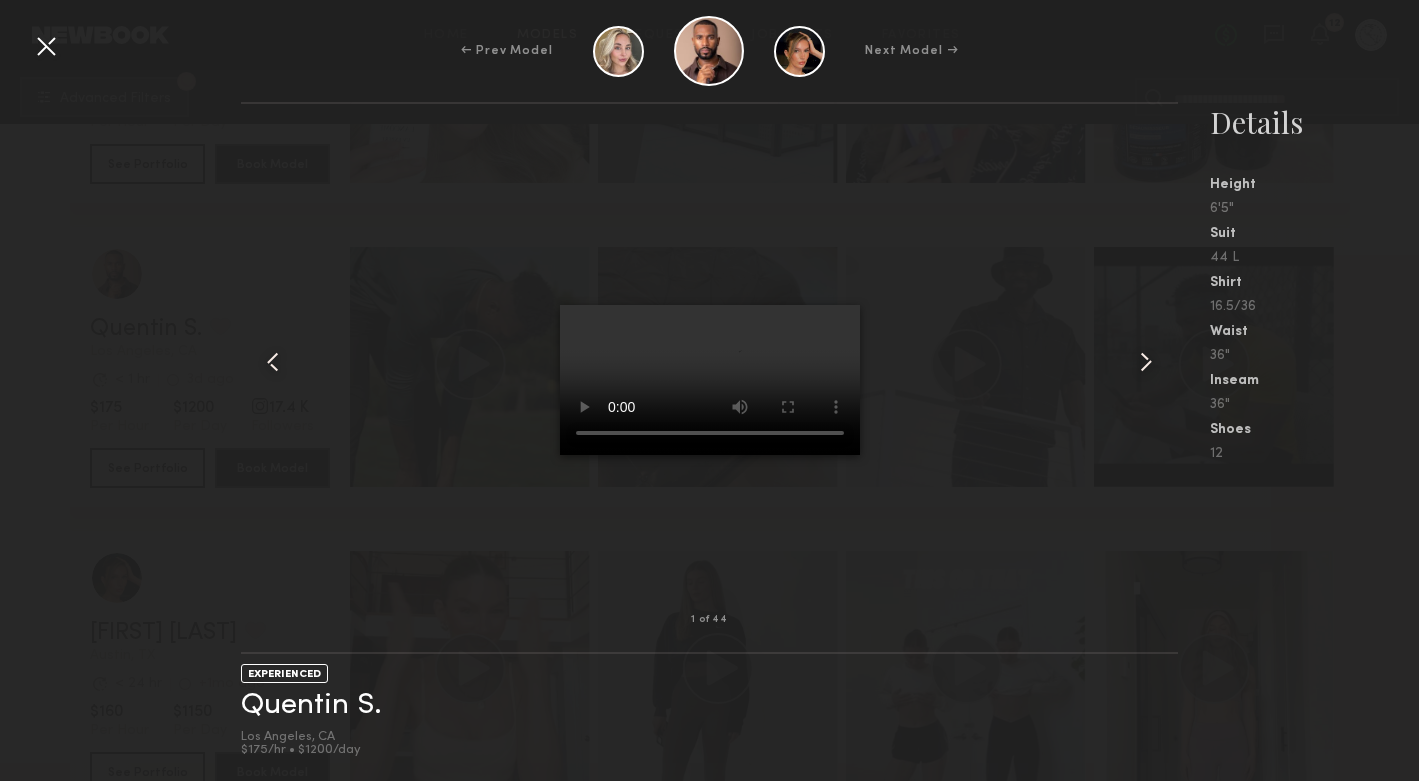 click at bounding box center (46, 46) 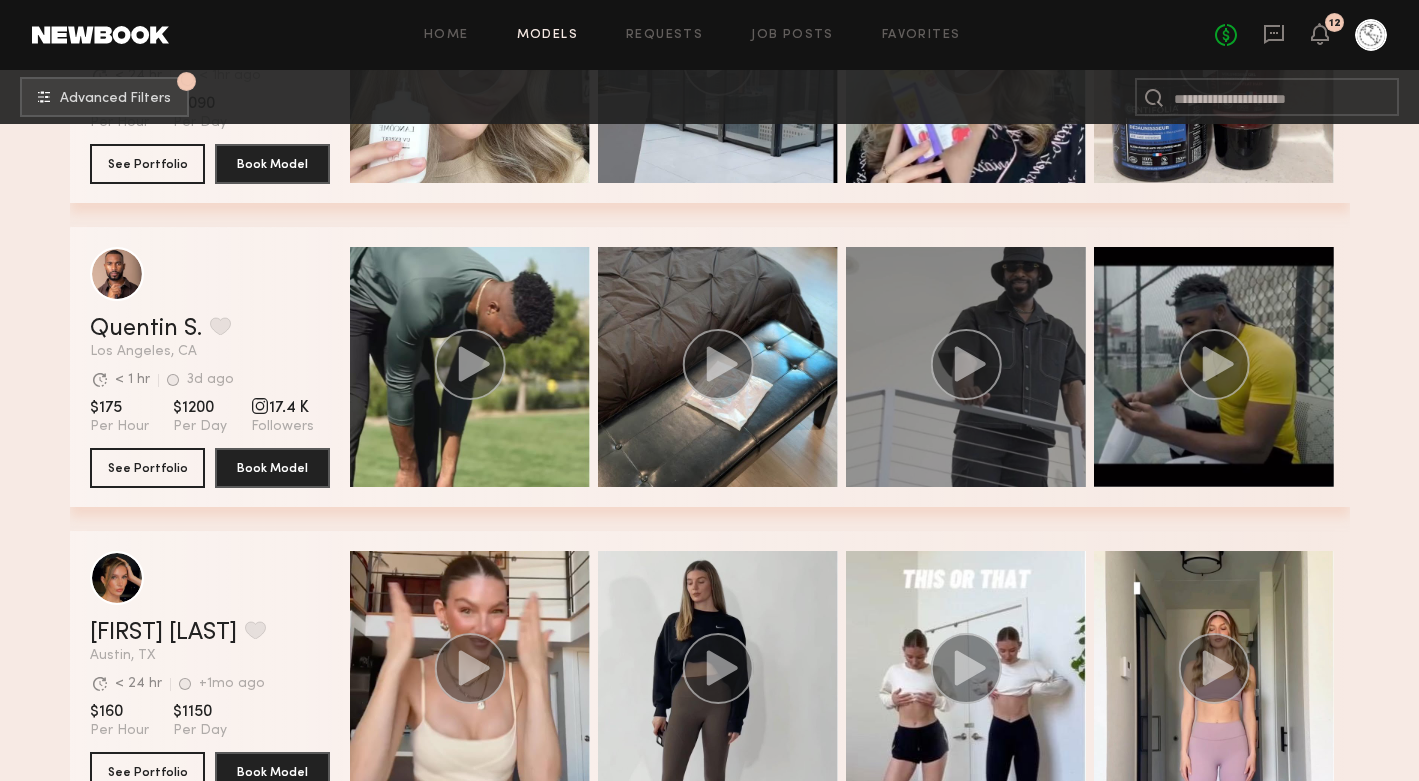 click 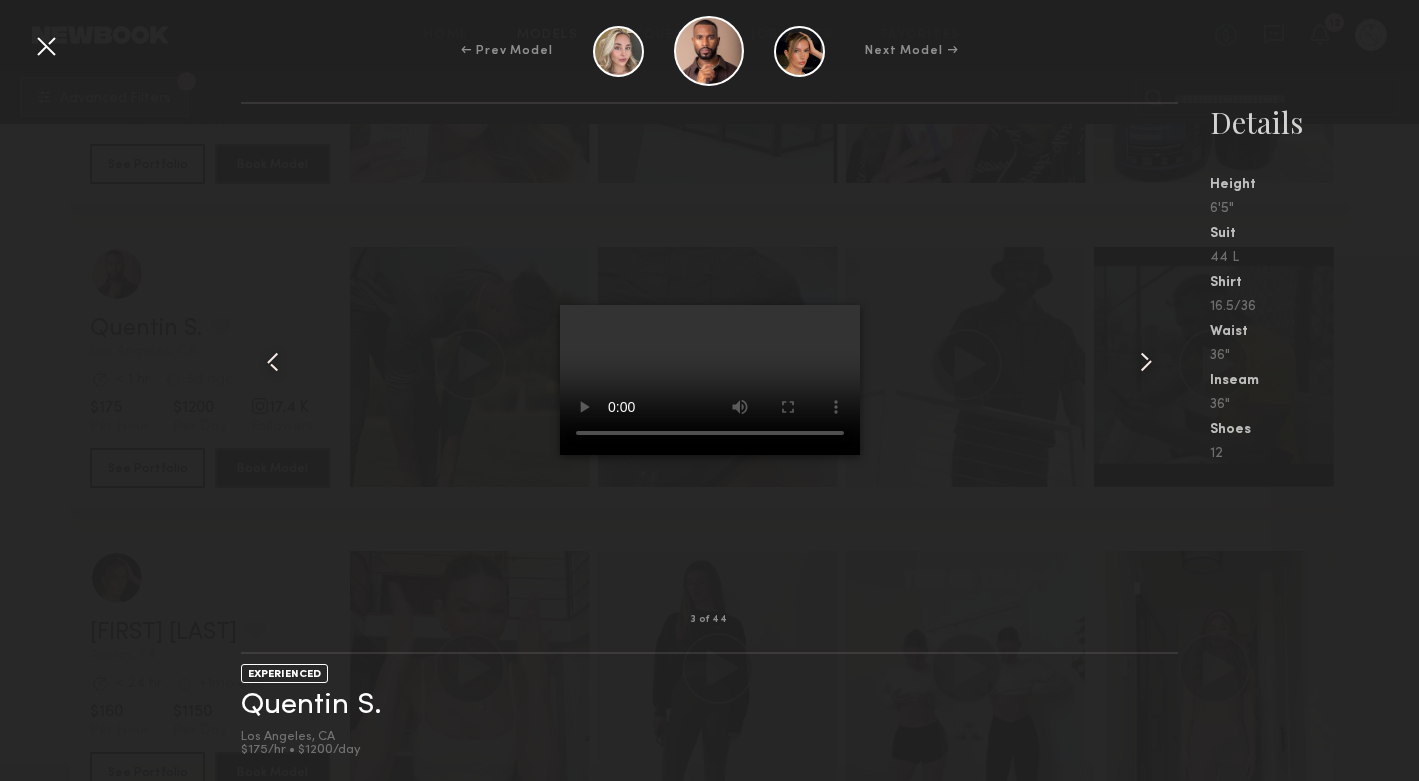 click at bounding box center [1146, 362] 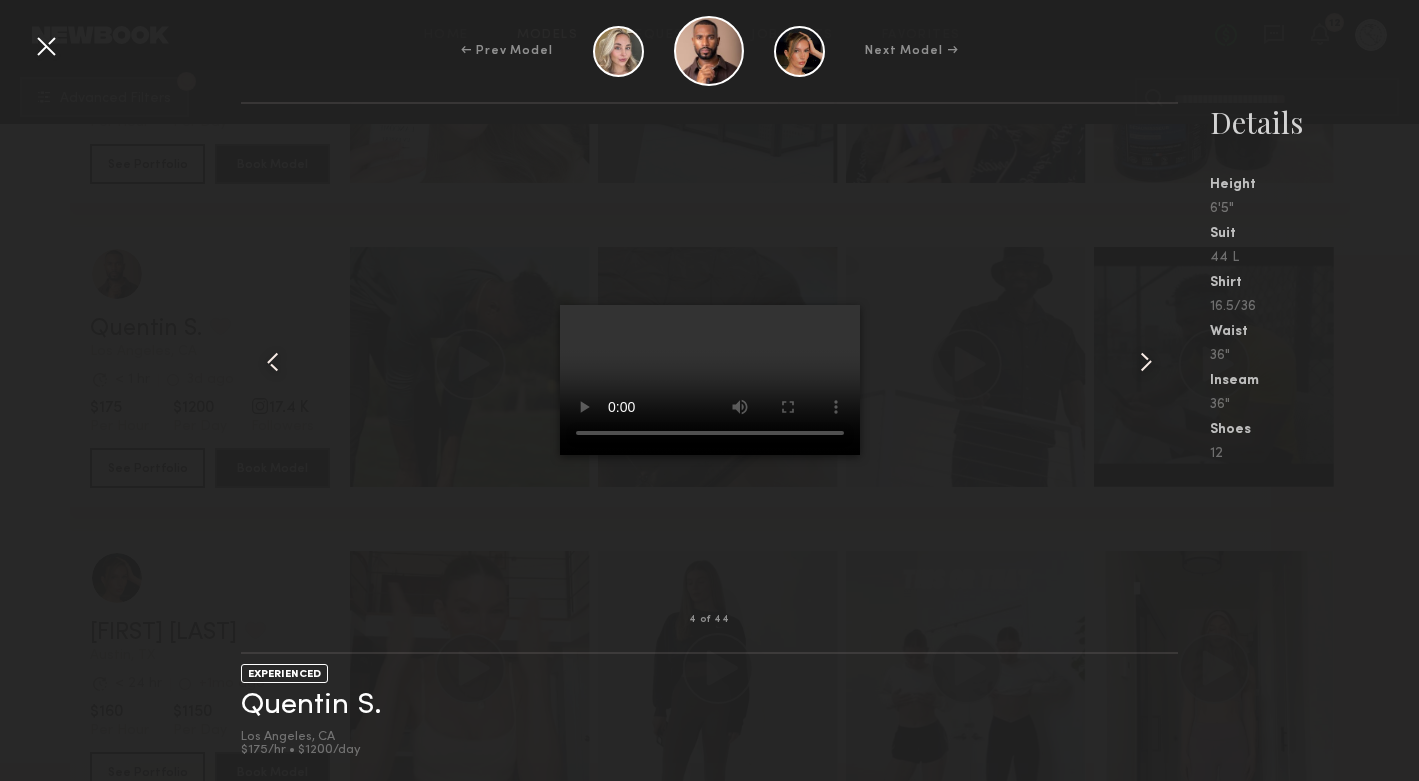 click at bounding box center [1146, 362] 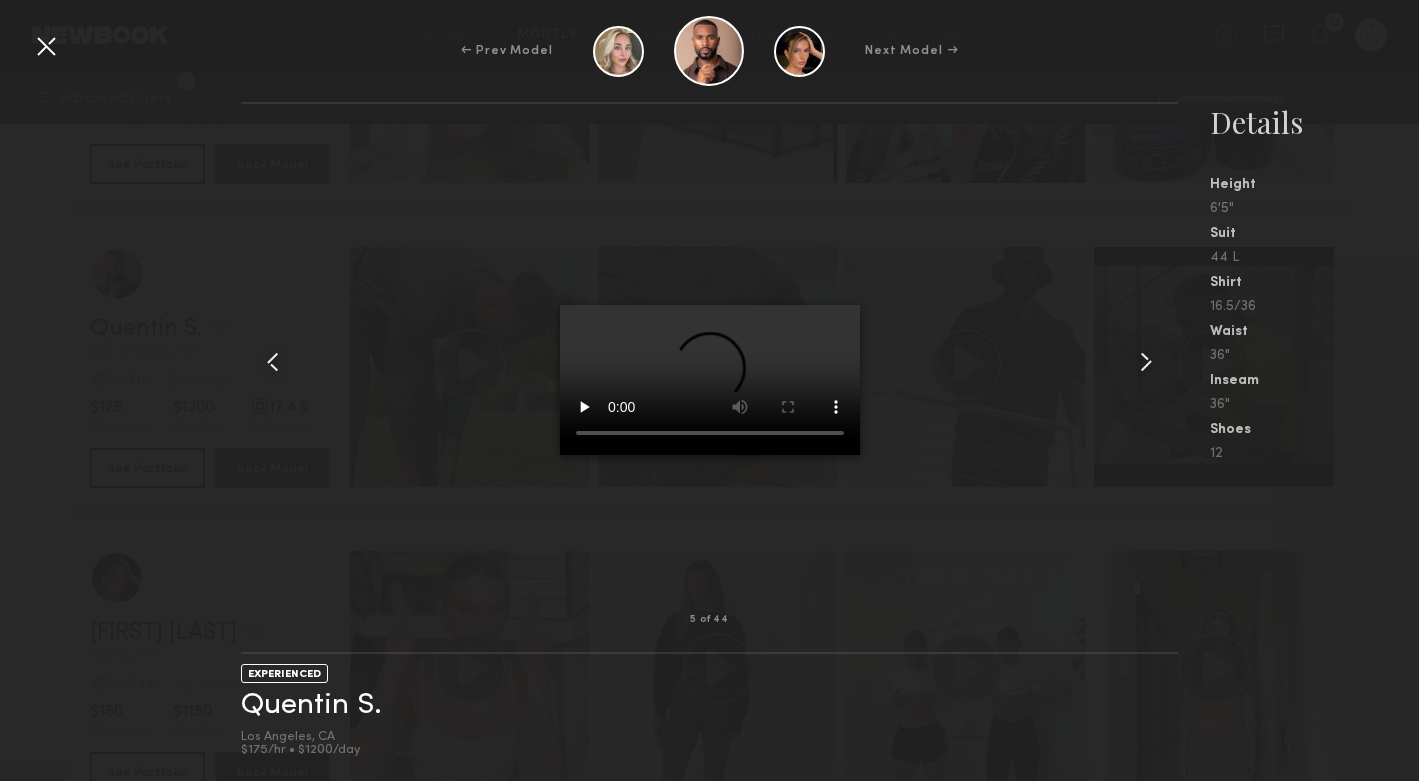click at bounding box center (1146, 362) 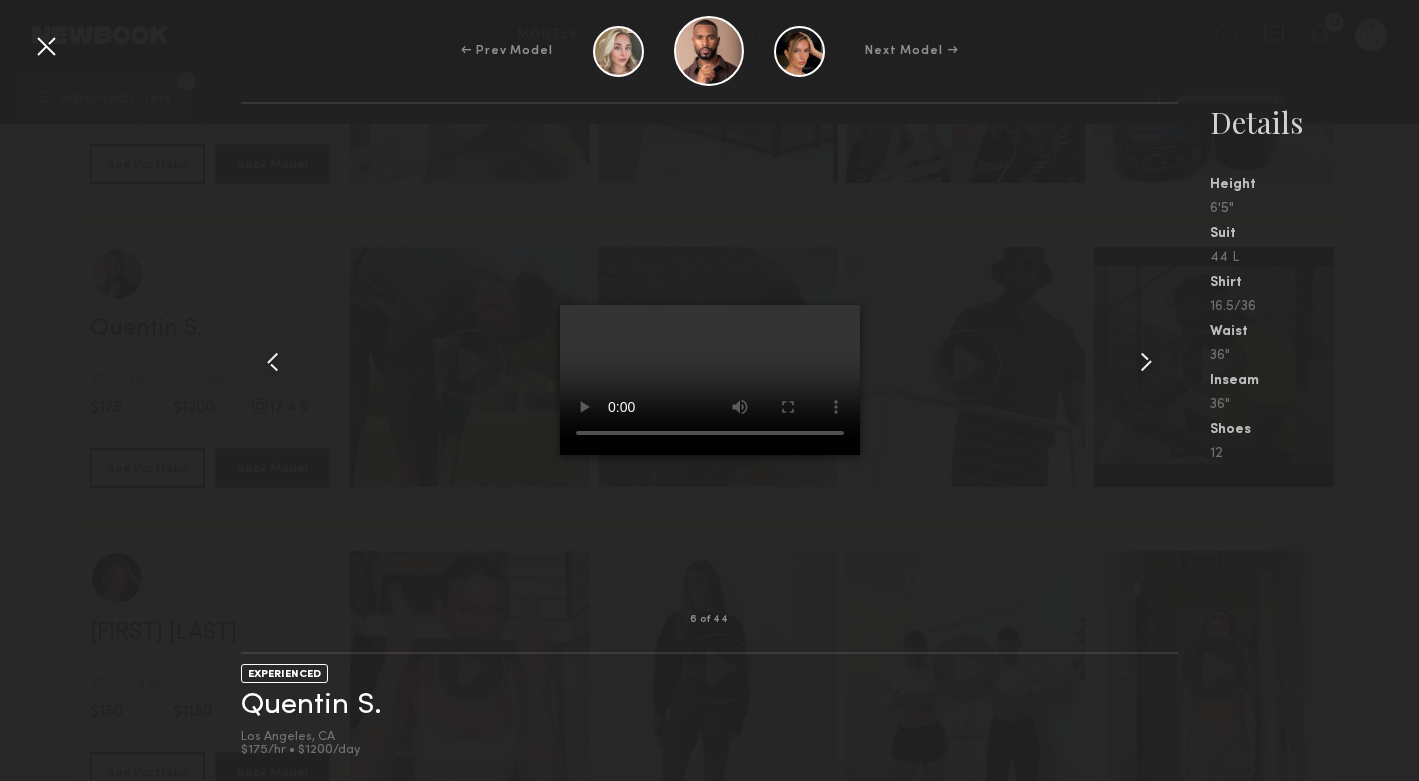 click at bounding box center (1146, 362) 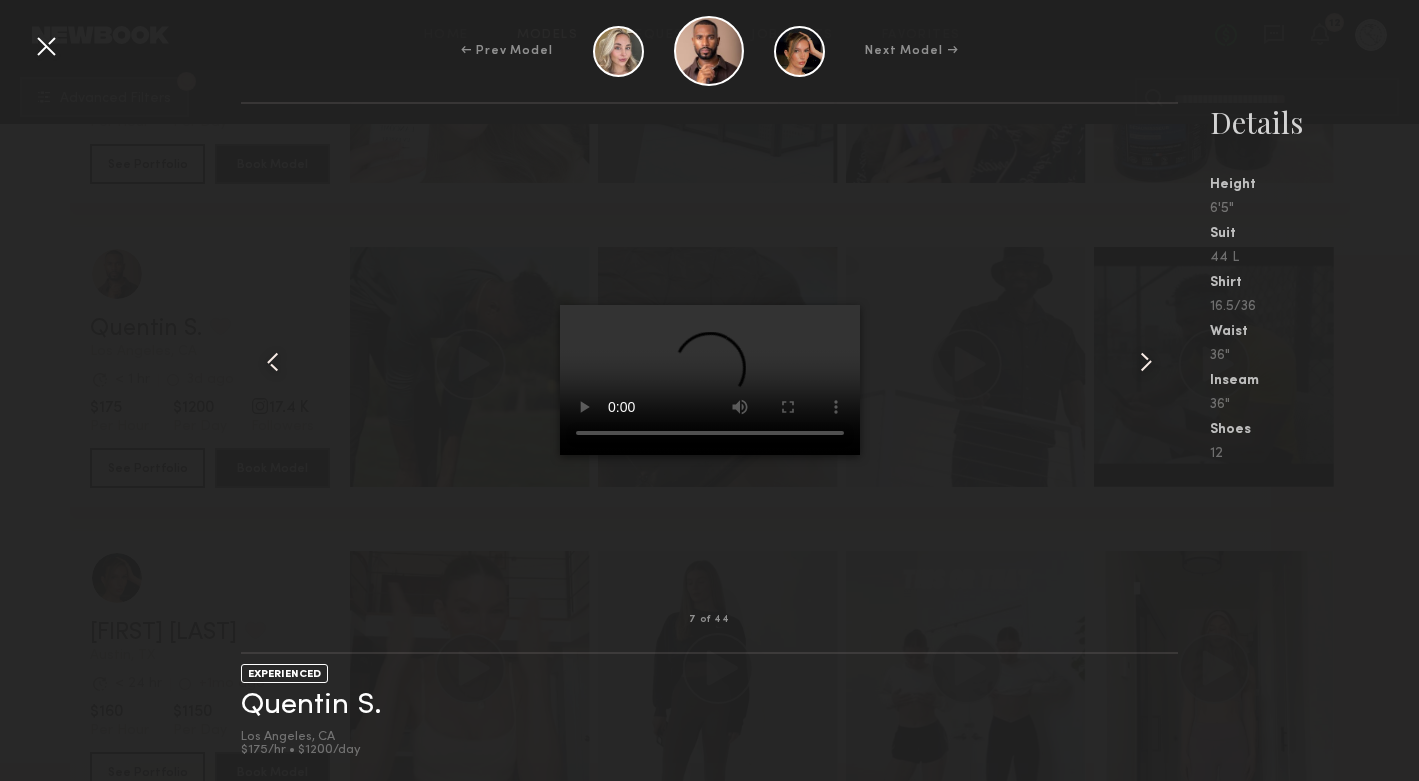 click at bounding box center [1146, 362] 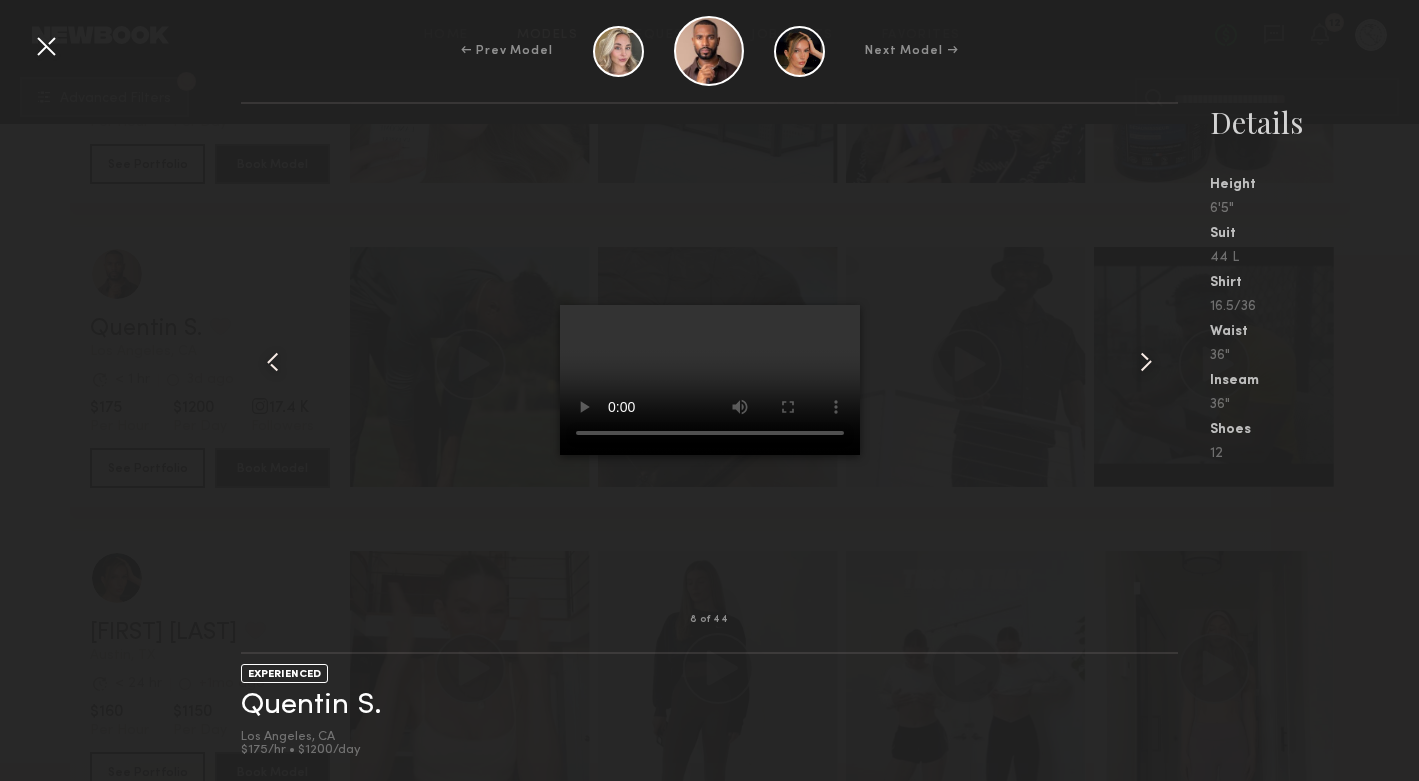 click at bounding box center (46, 46) 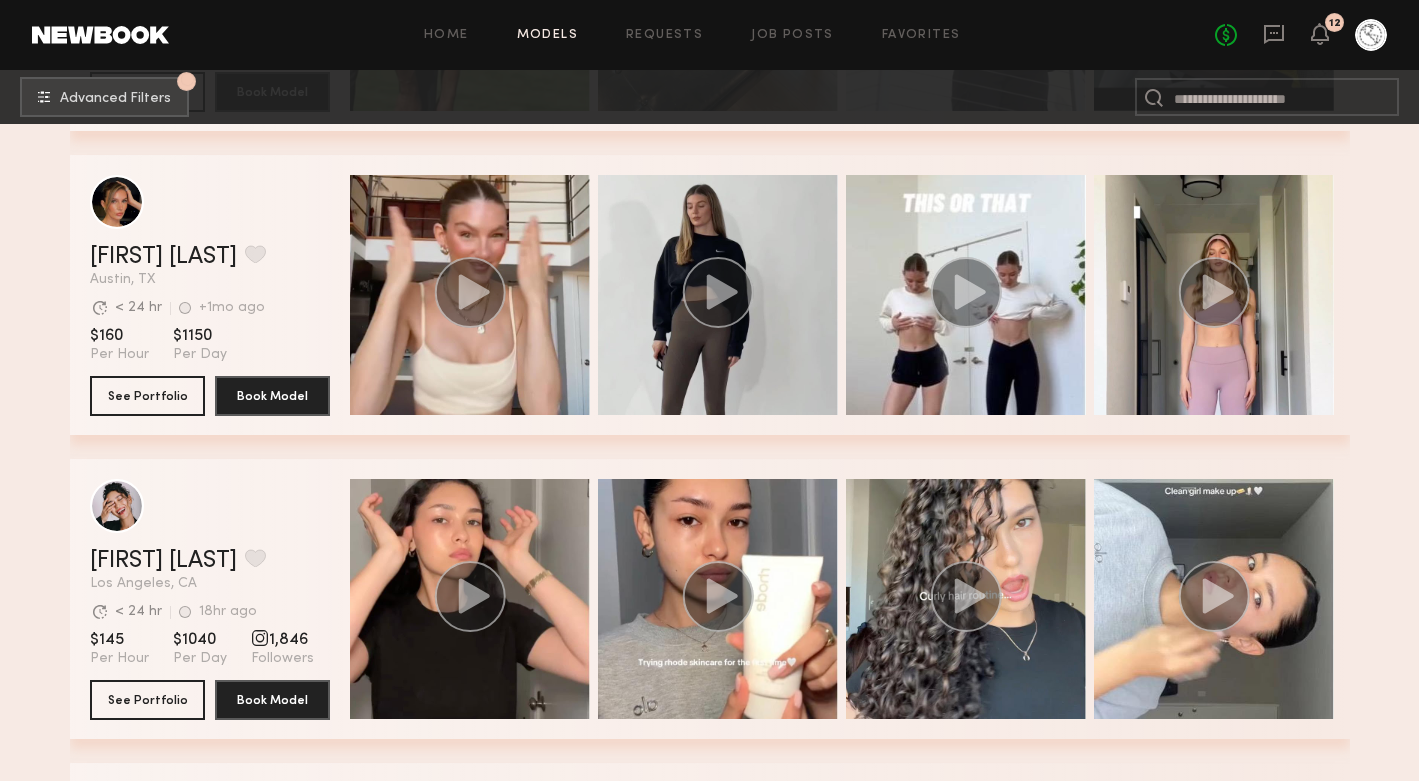 scroll, scrollTop: 16699, scrollLeft: 0, axis: vertical 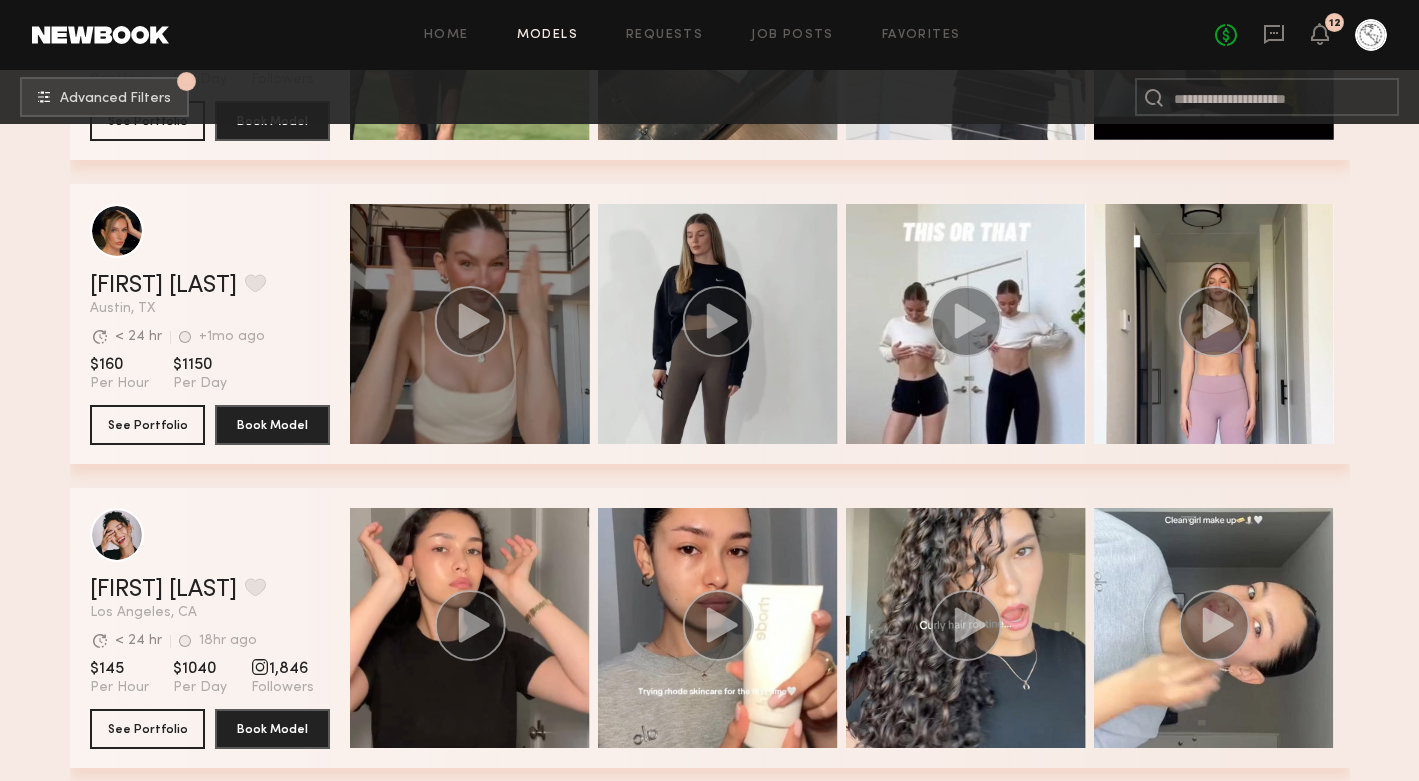click 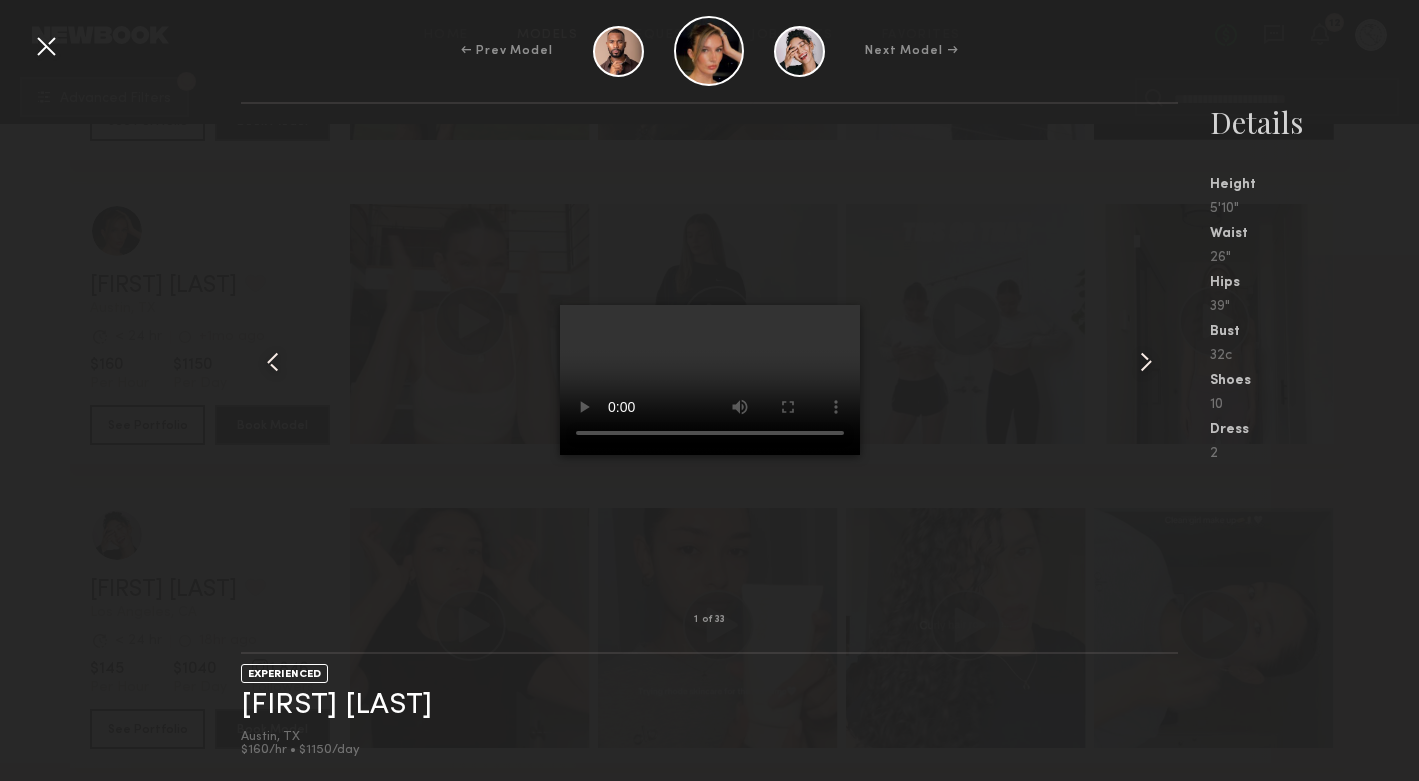 click at bounding box center [1146, 362] 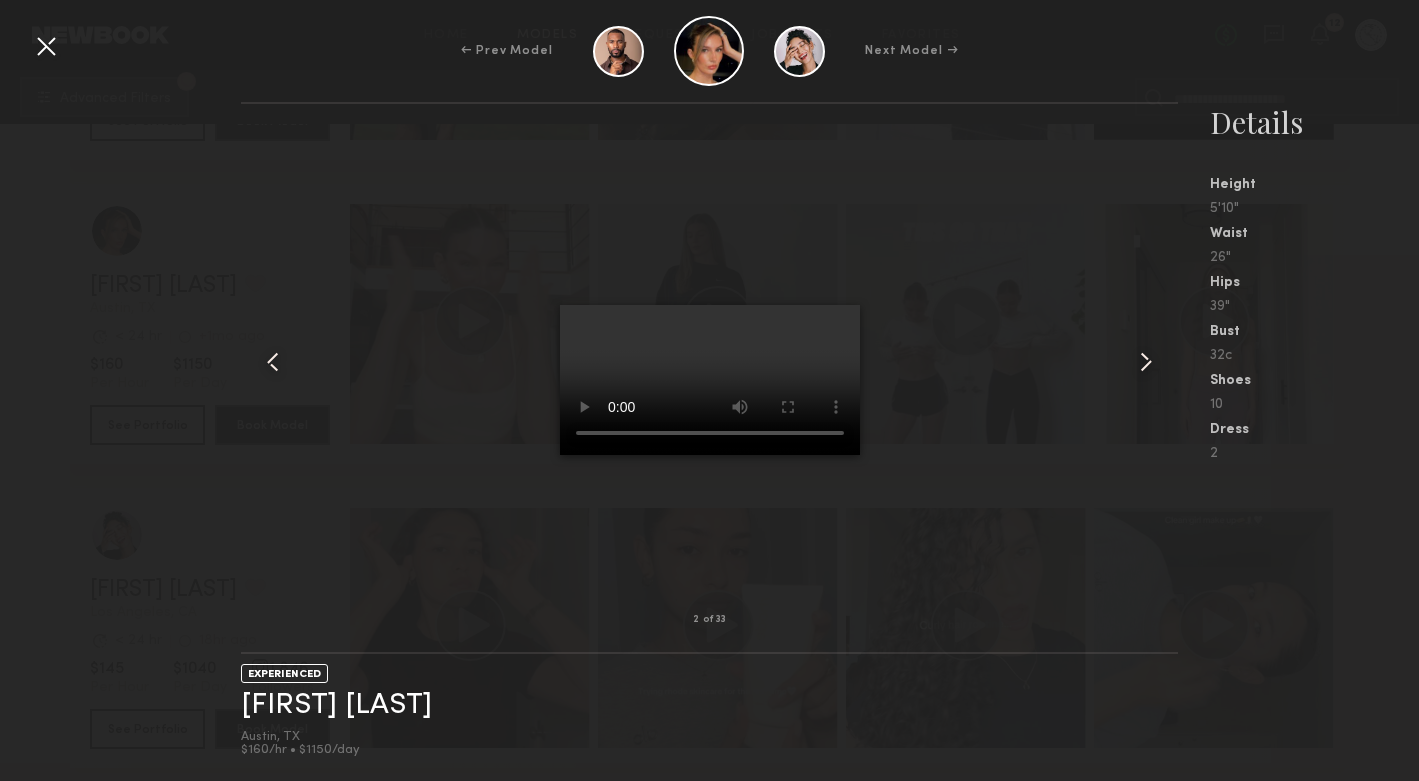 click at bounding box center [1146, 362] 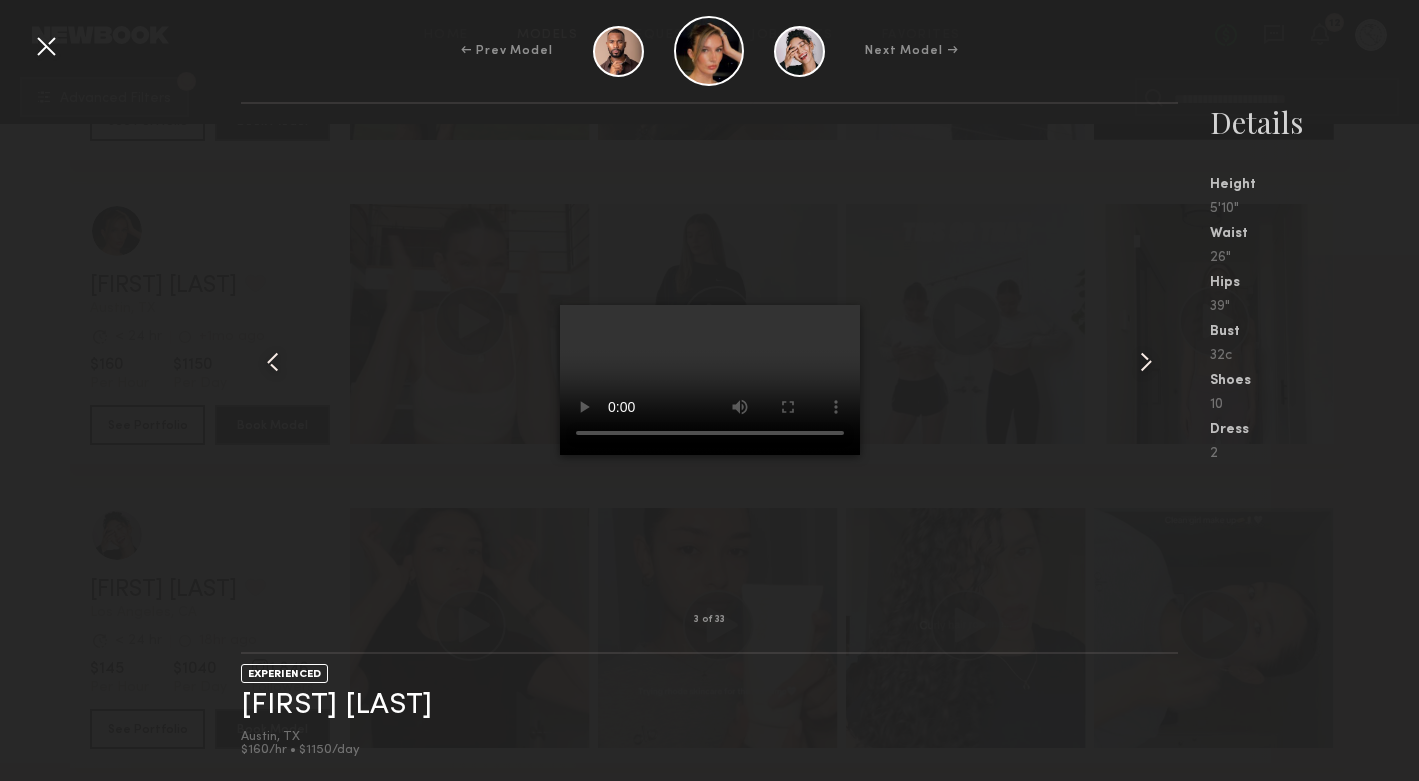 click at bounding box center (1146, 362) 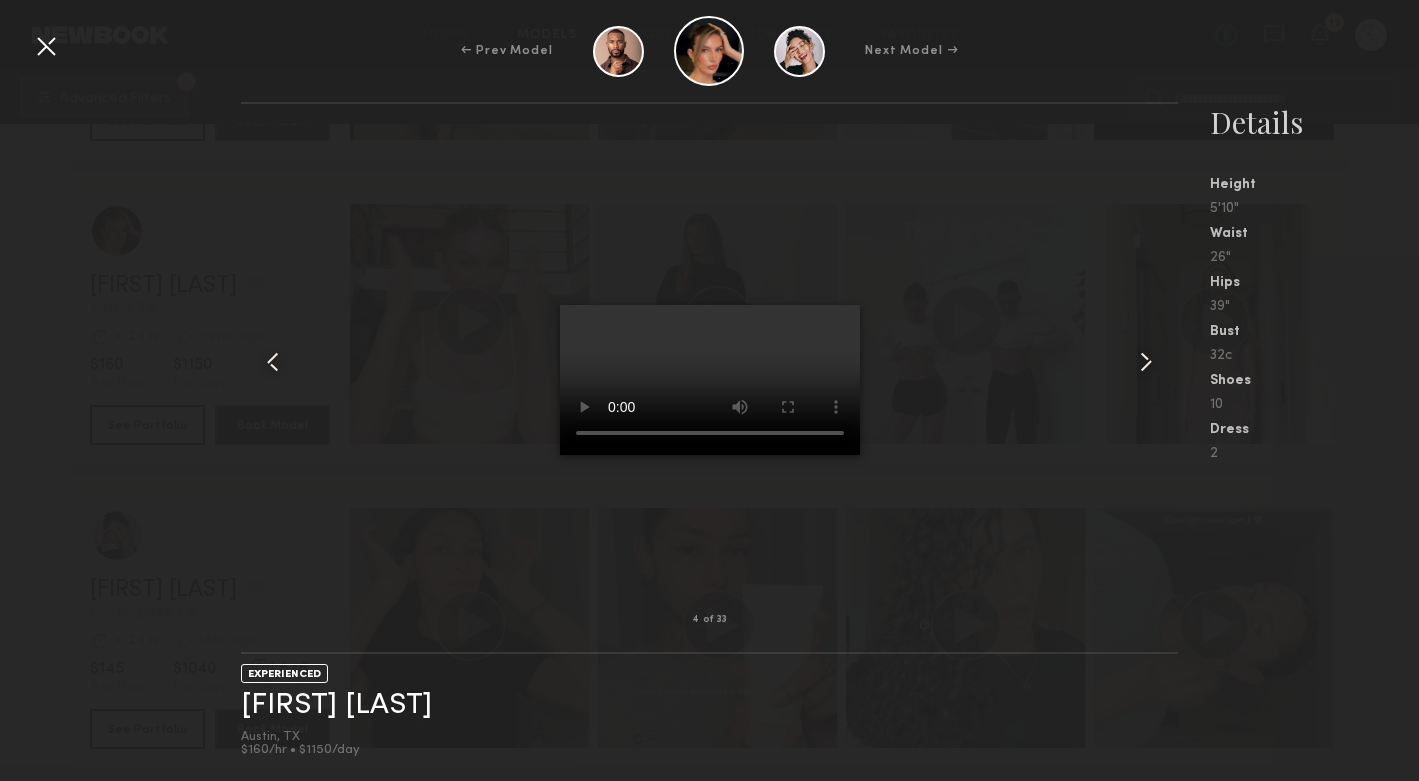 click at bounding box center (1146, 362) 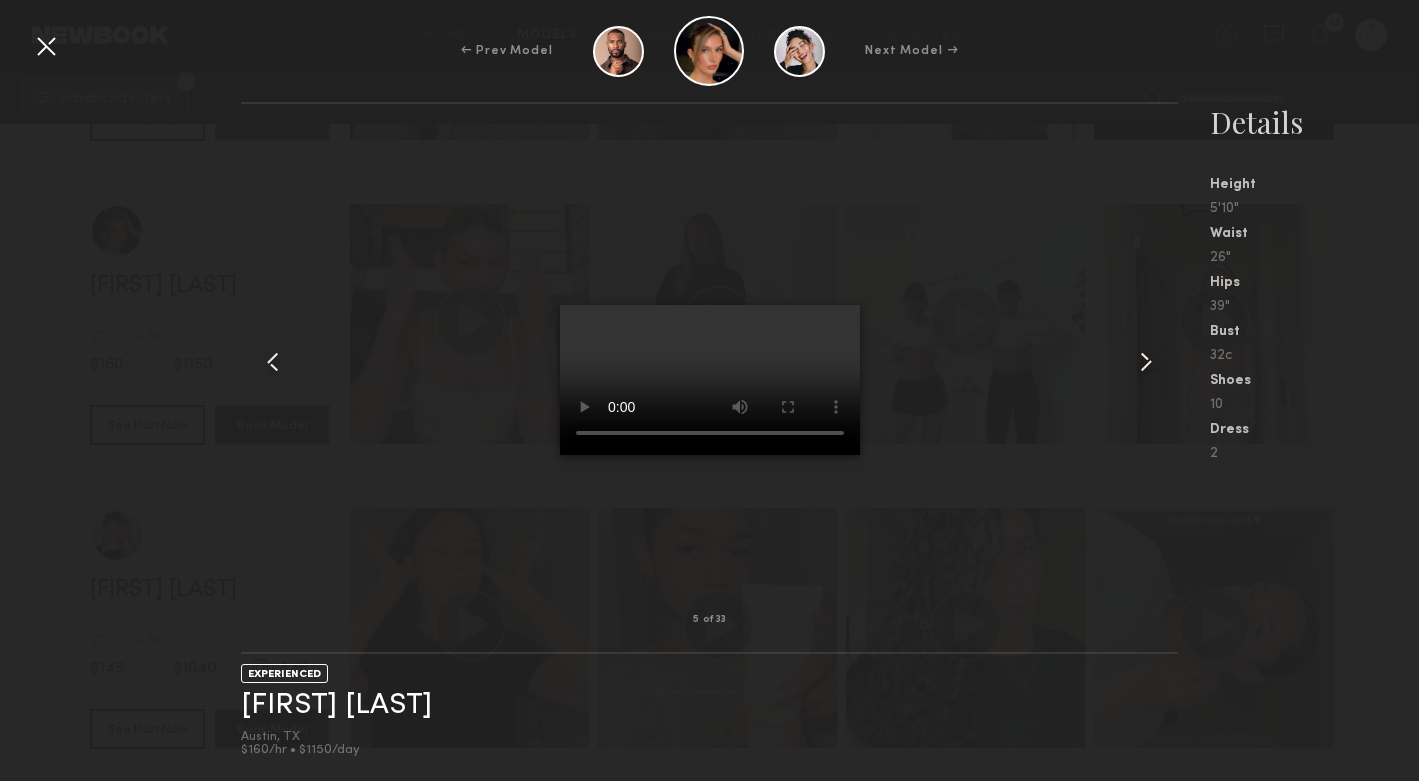 click at bounding box center (1146, 362) 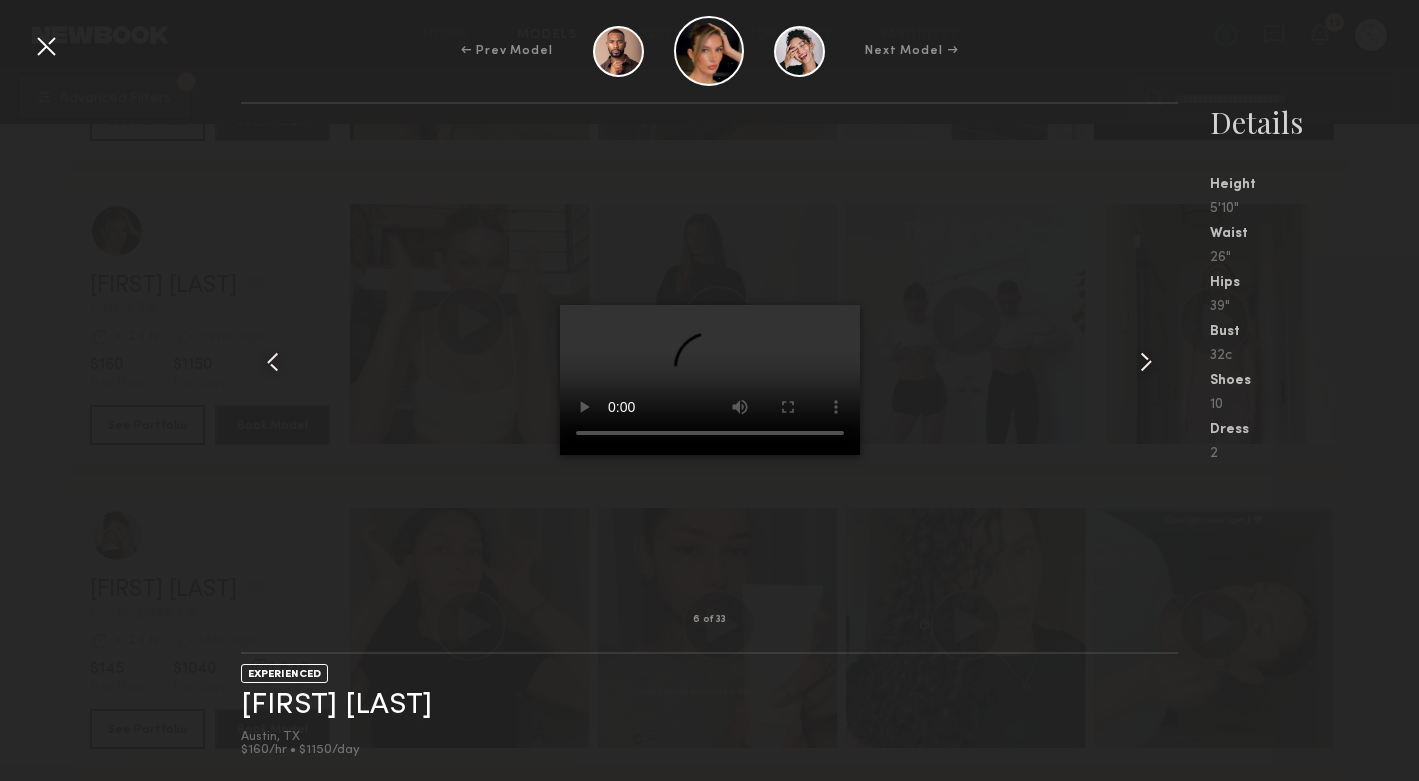 click at bounding box center (709, 362) 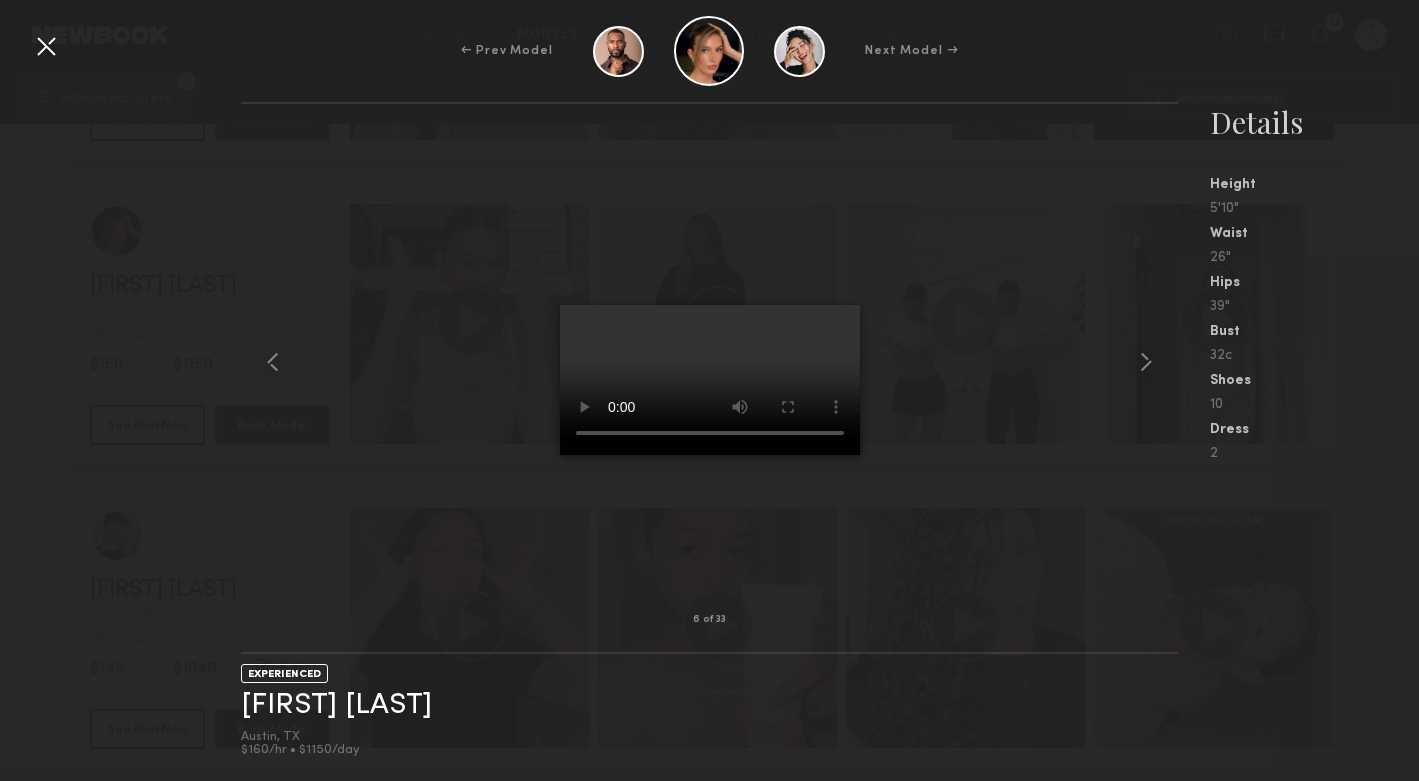 click at bounding box center [46, 46] 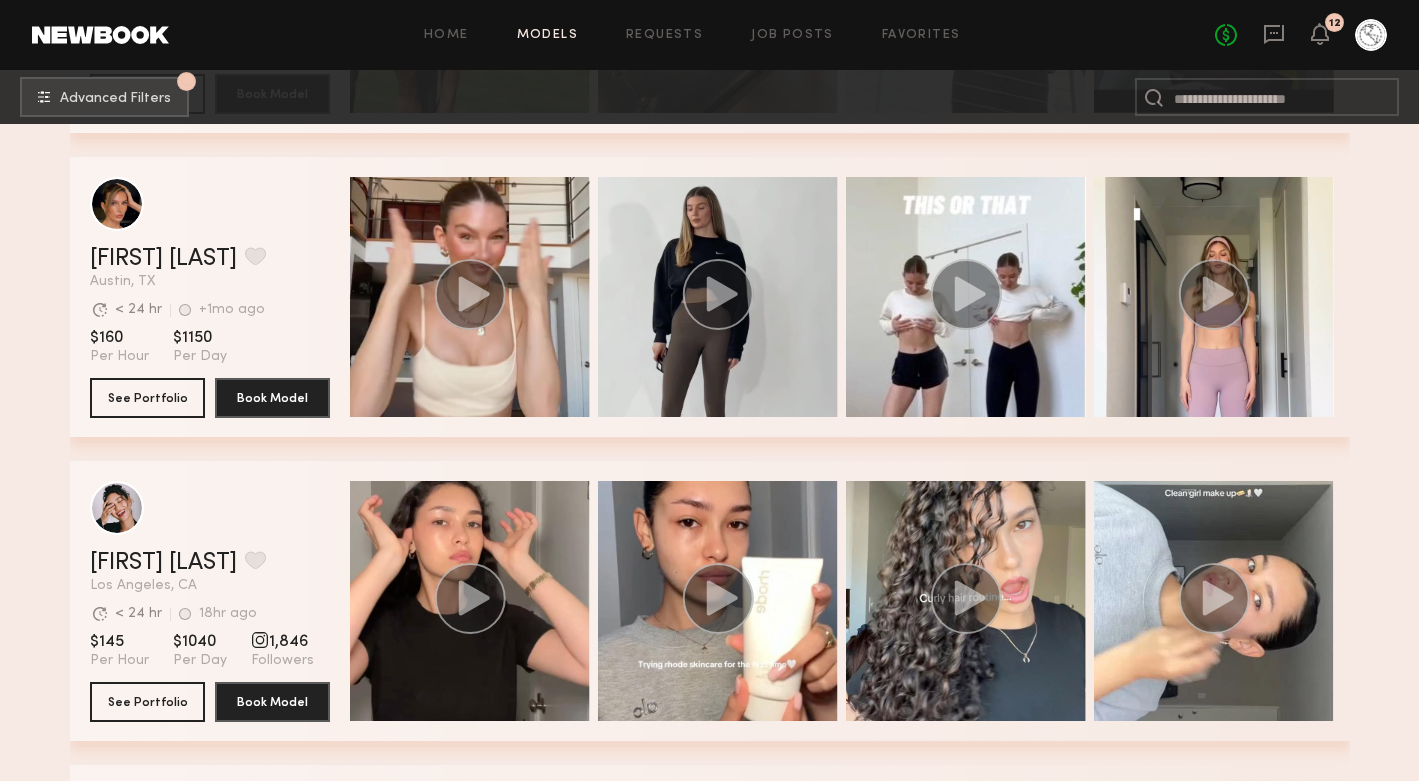 scroll, scrollTop: 16728, scrollLeft: 0, axis: vertical 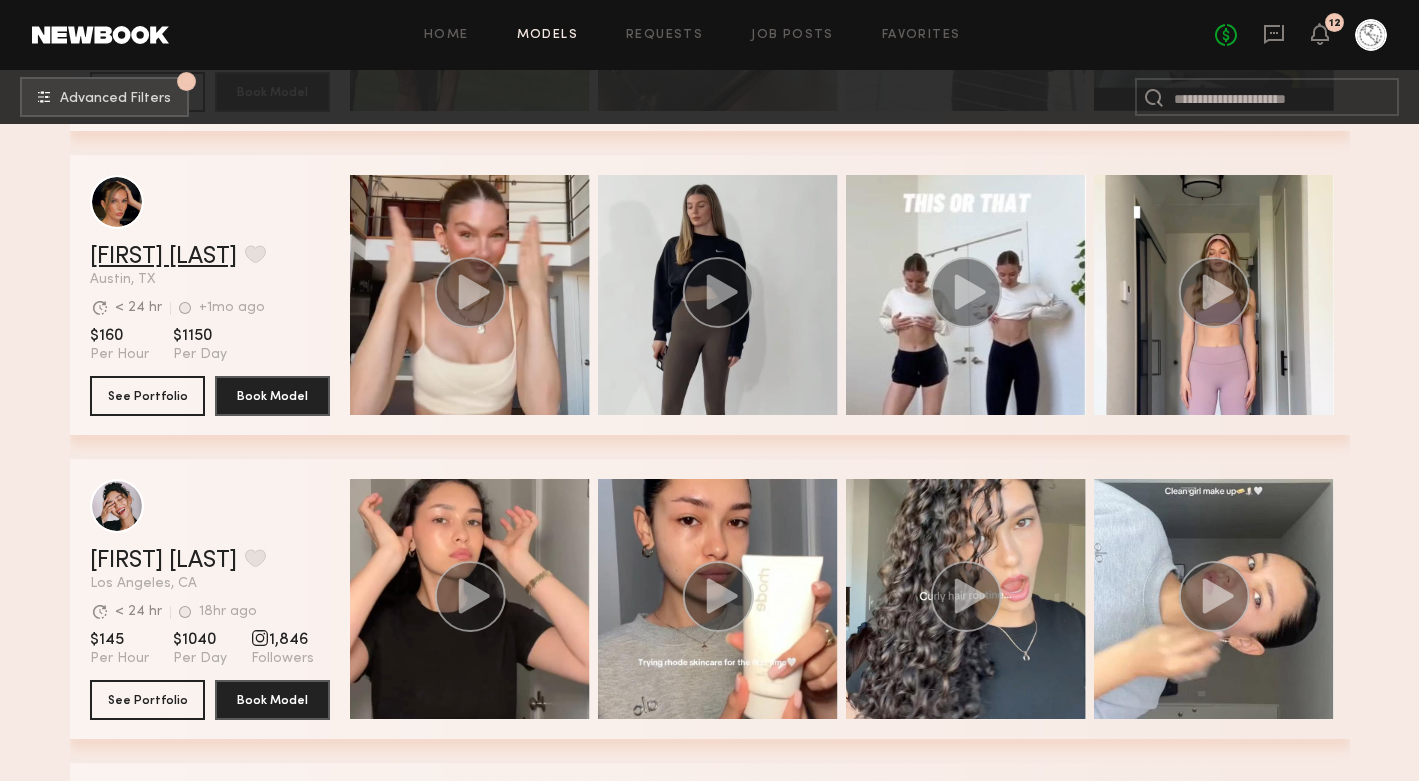 click on "Taylor S." 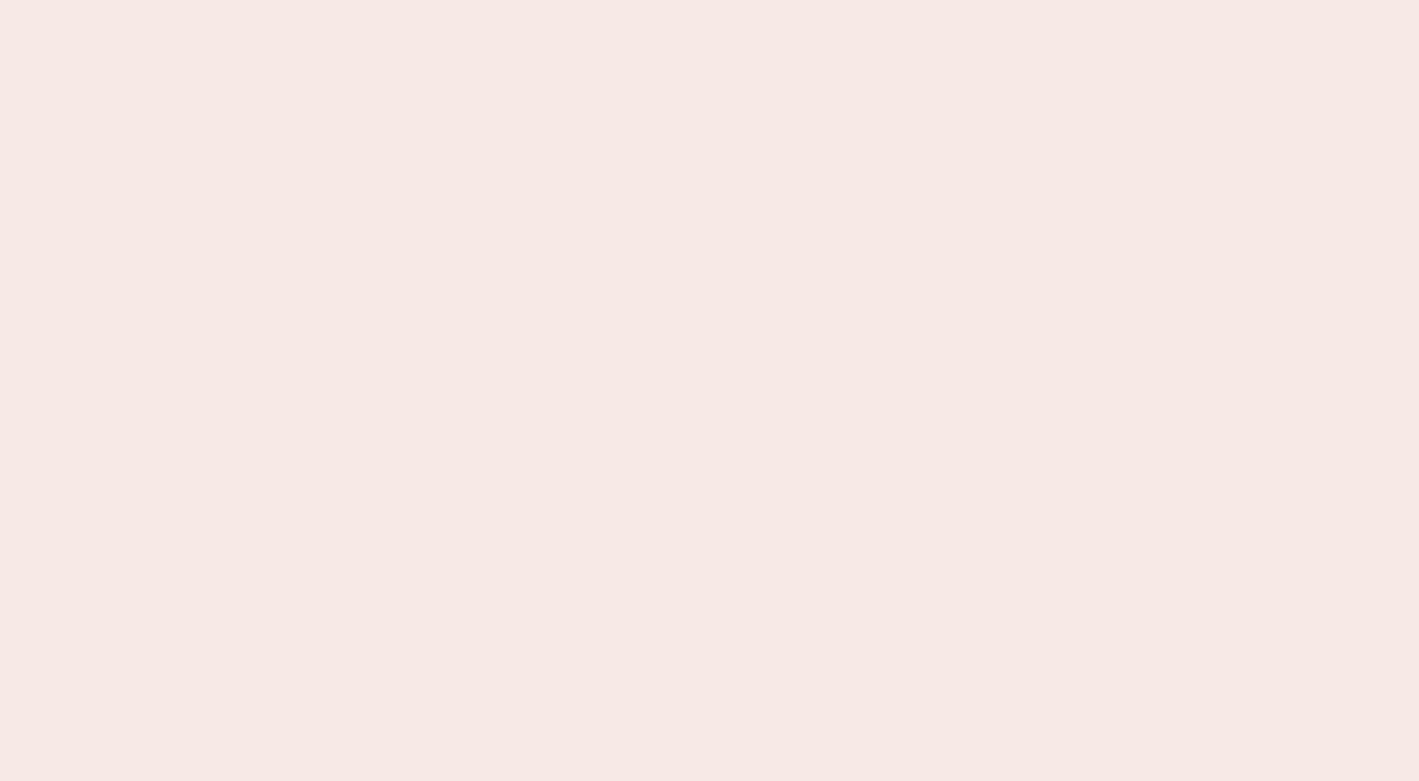scroll, scrollTop: 0, scrollLeft: 0, axis: both 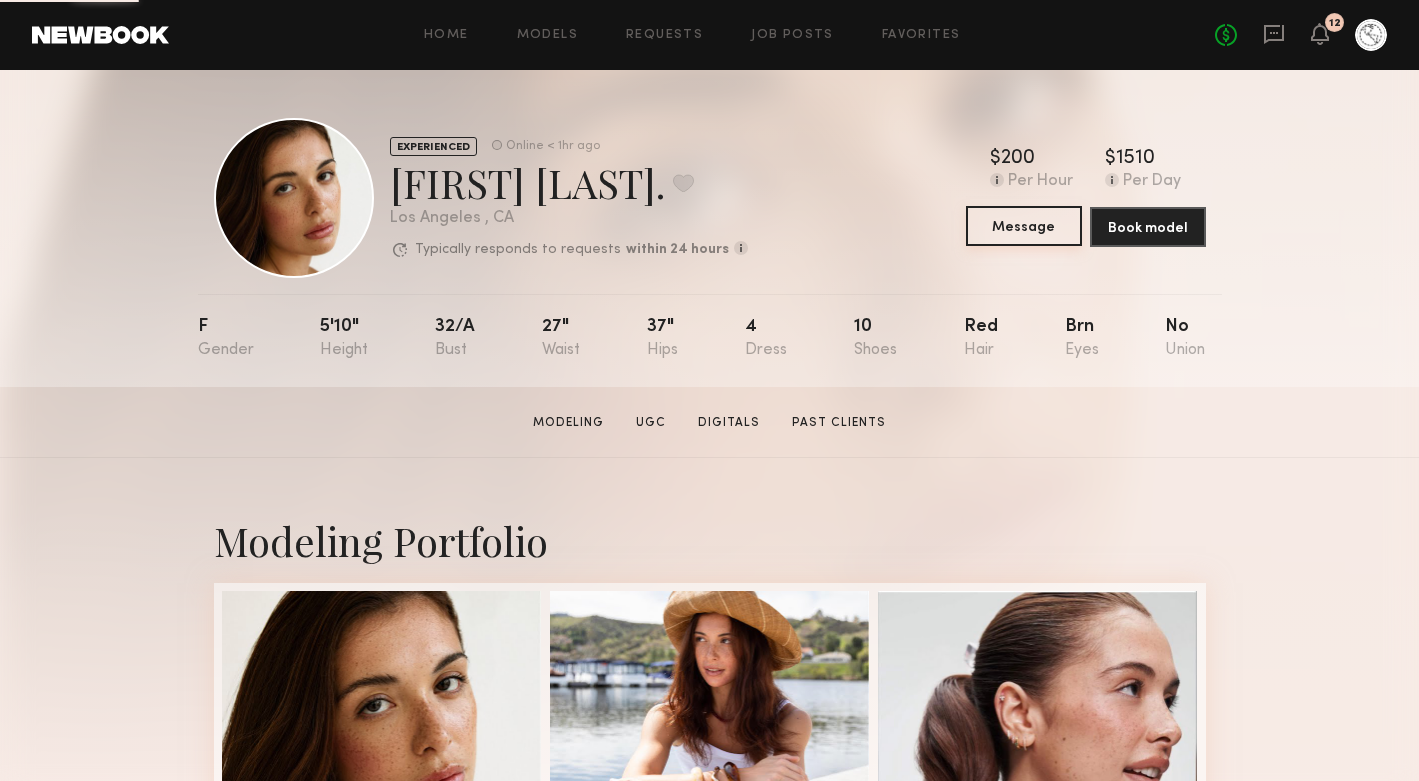 click on "Message" 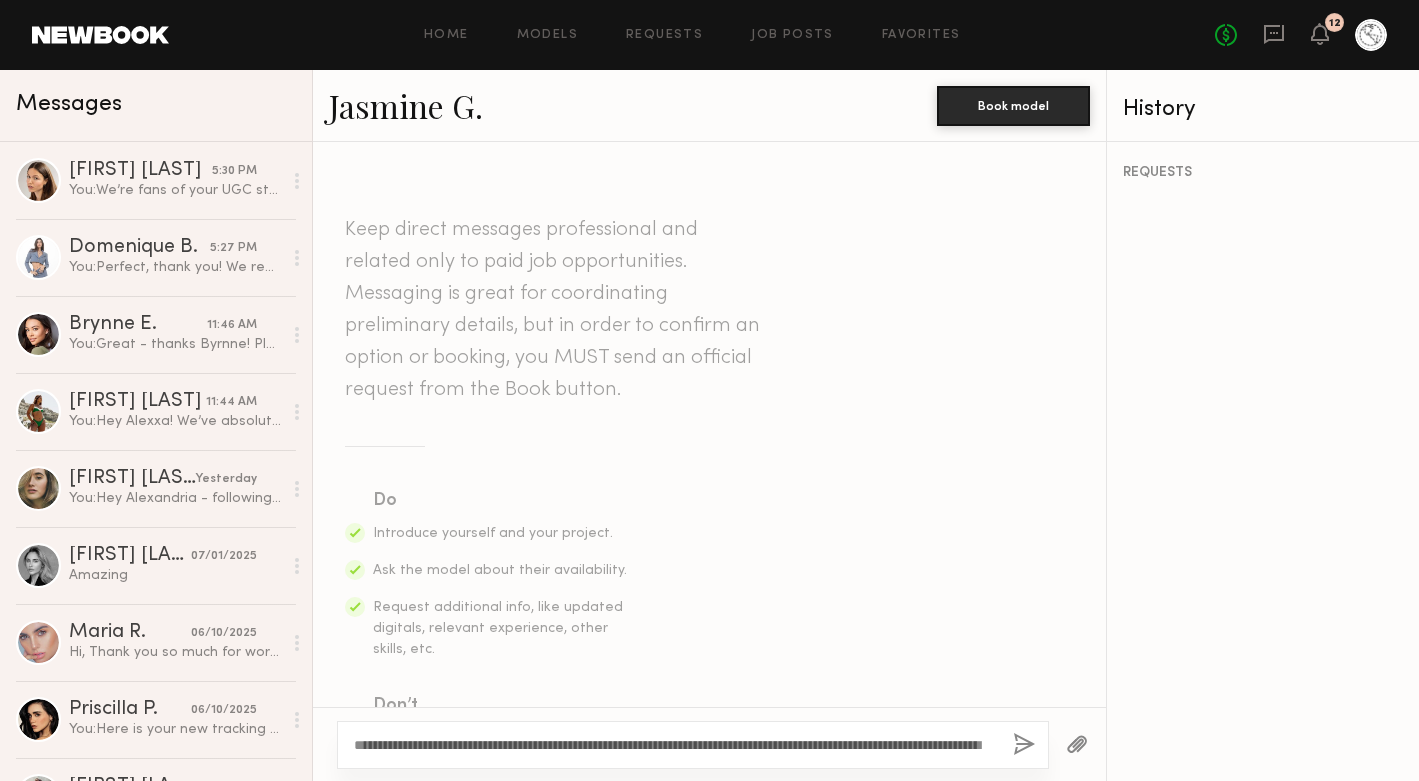 scroll, scrollTop: 17, scrollLeft: 0, axis: vertical 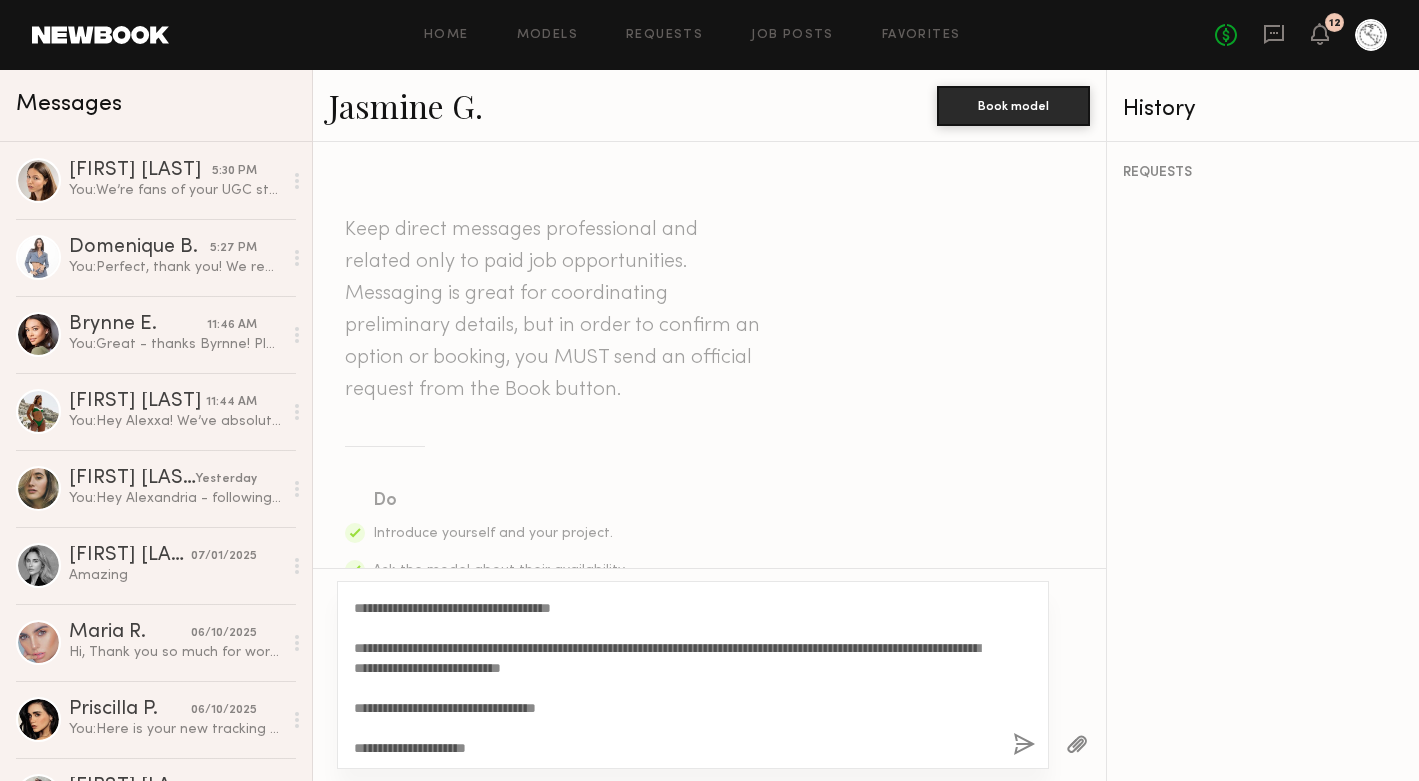 type on "**********" 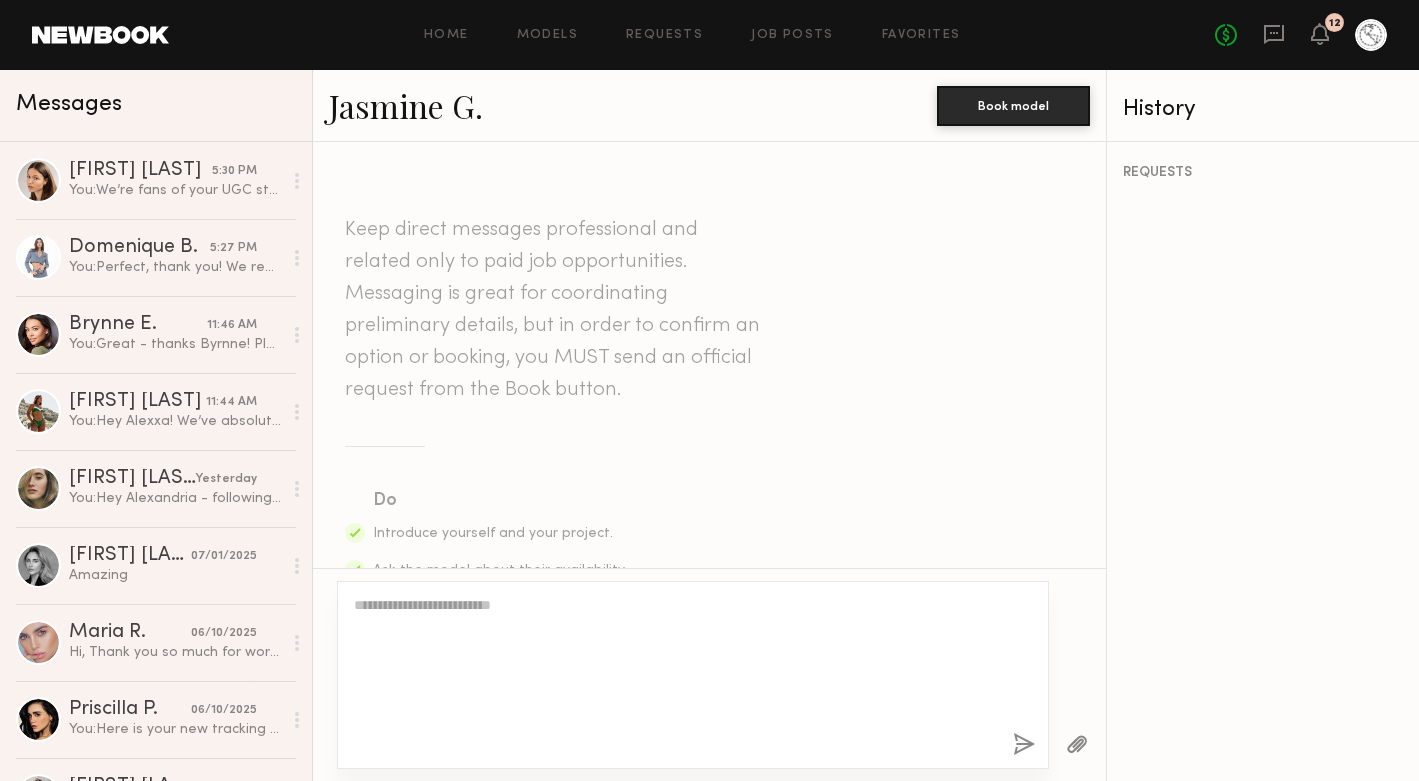 scroll, scrollTop: 713, scrollLeft: 0, axis: vertical 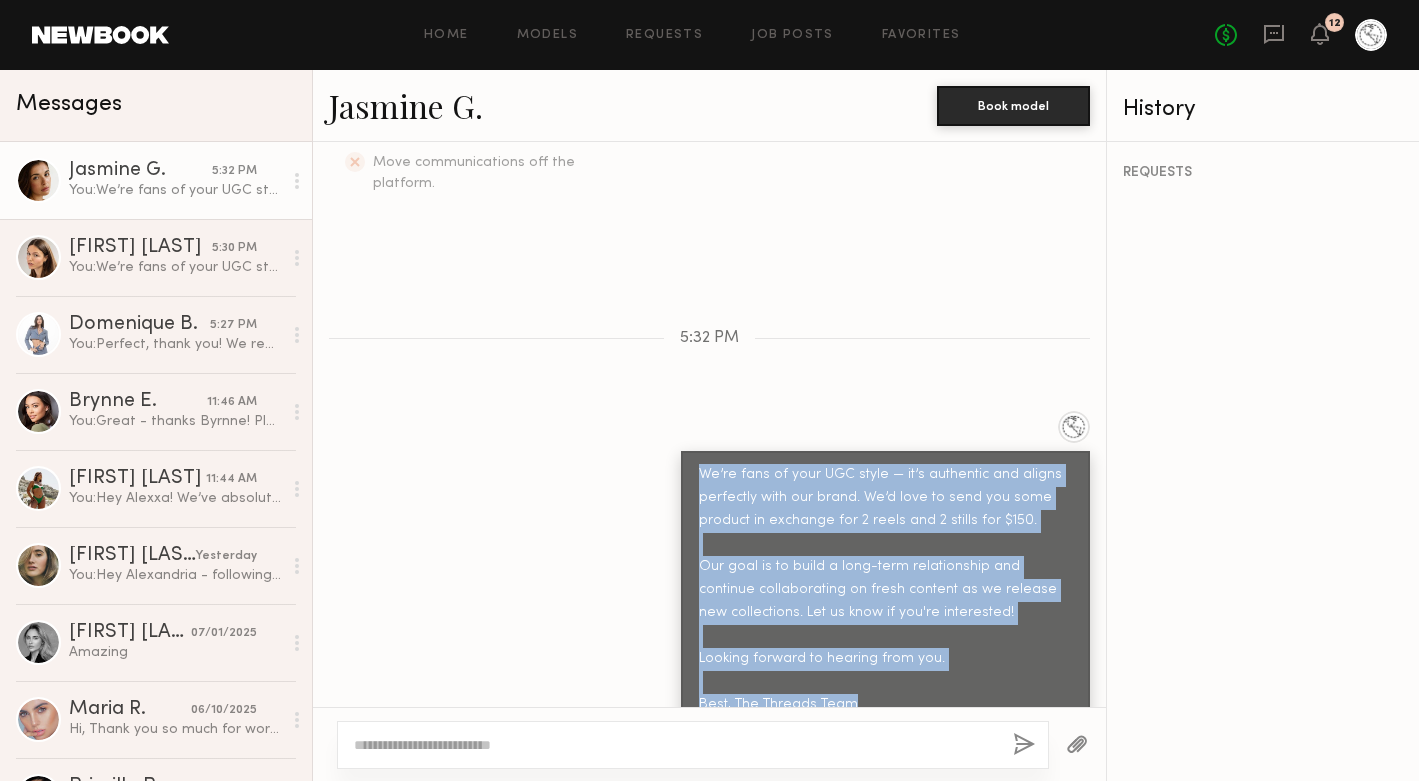 drag, startPoint x: 700, startPoint y: 429, endPoint x: 881, endPoint y: 675, distance: 305.41284 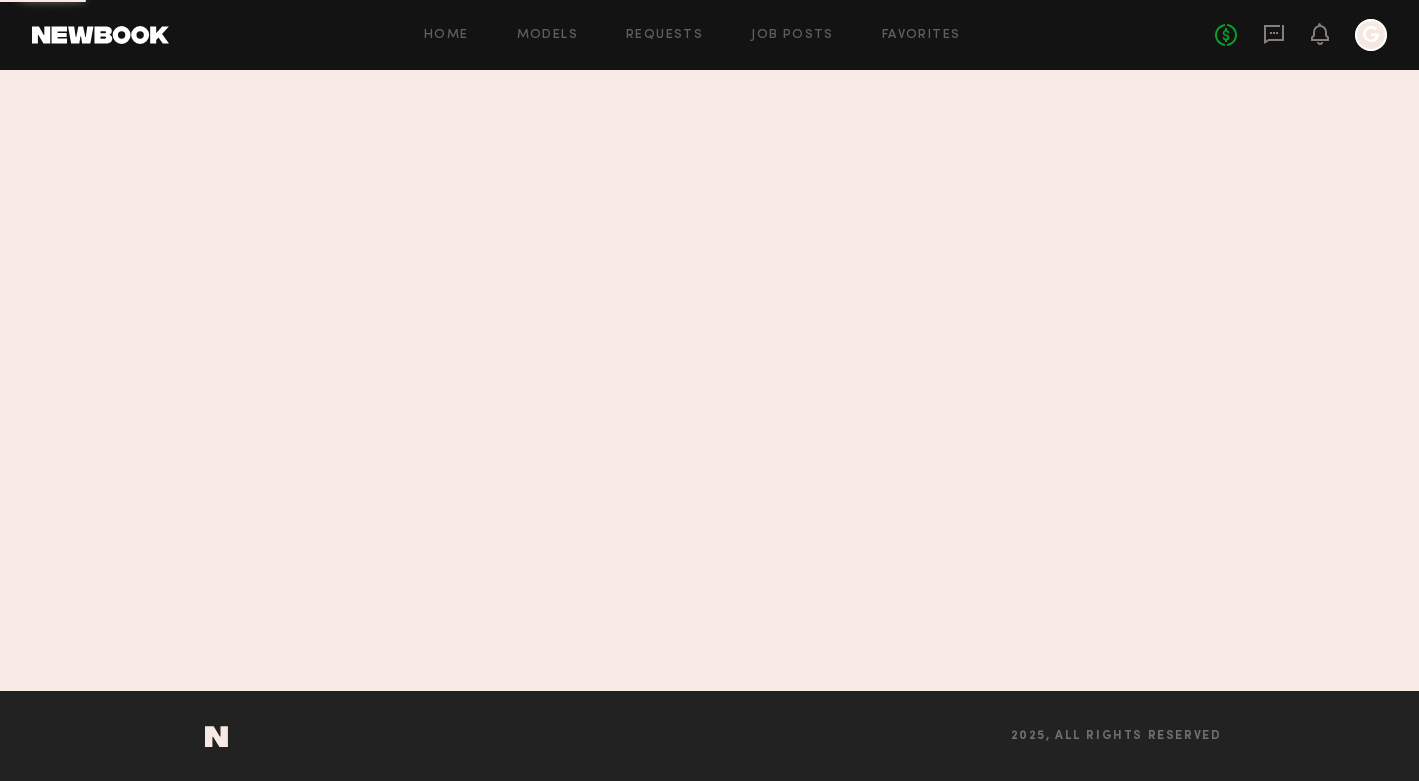 scroll, scrollTop: 0, scrollLeft: 0, axis: both 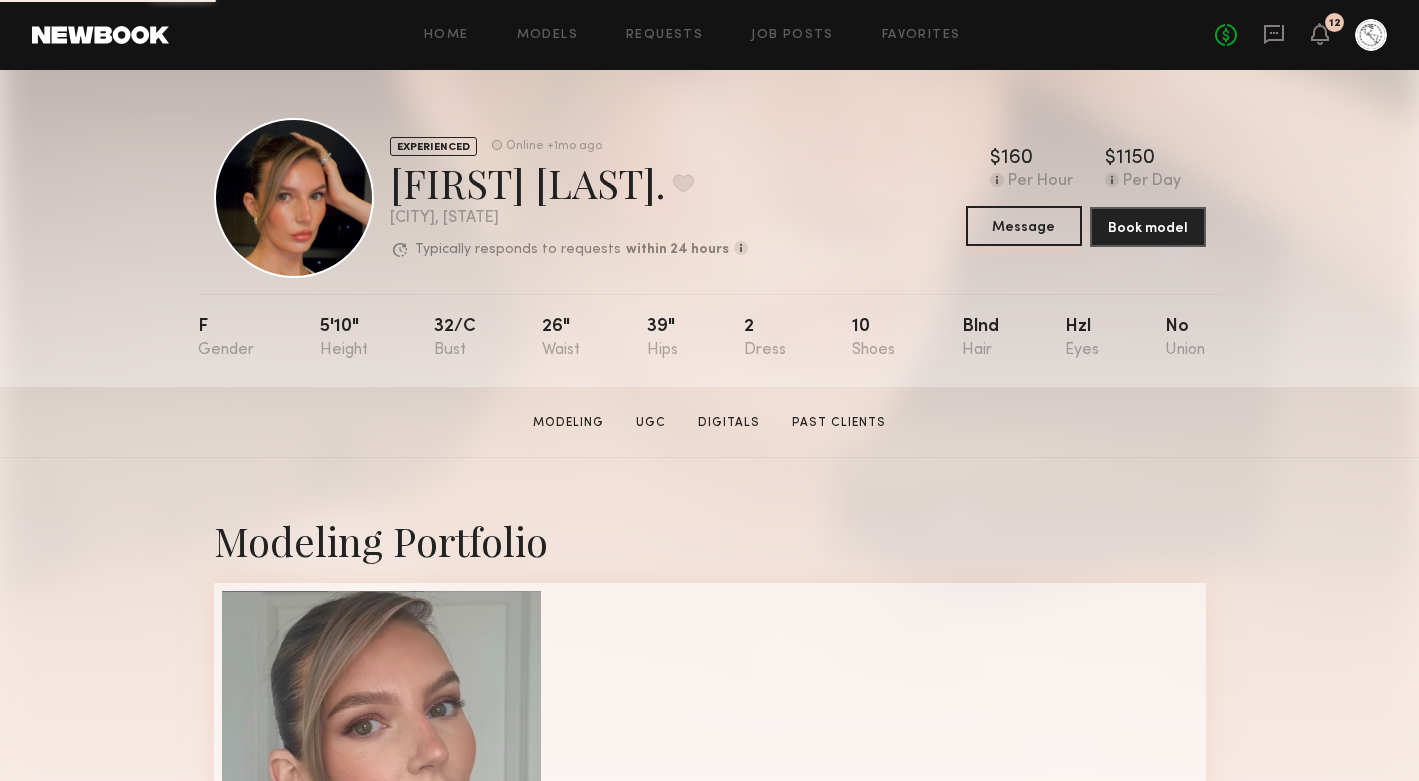 click on "Message" 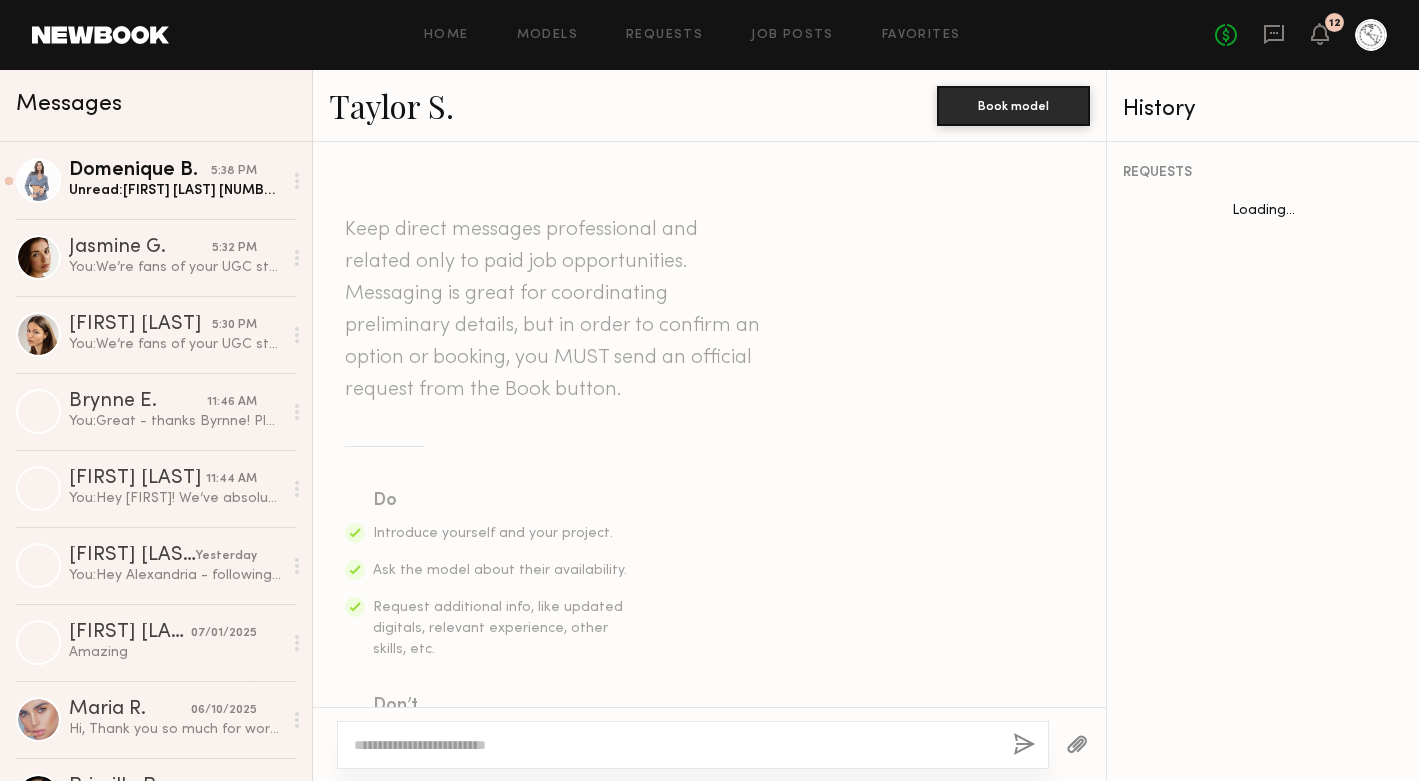 scroll, scrollTop: 1387, scrollLeft: 0, axis: vertical 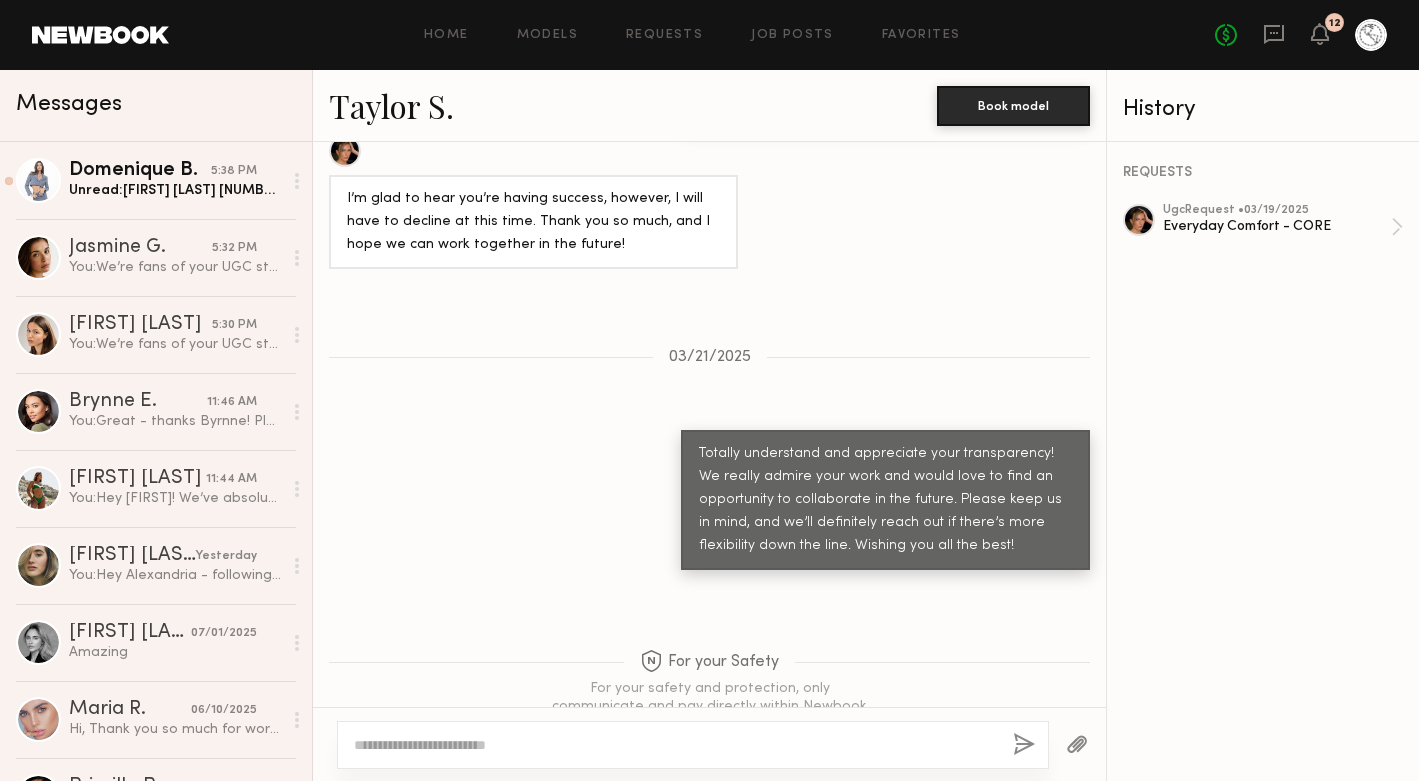 click 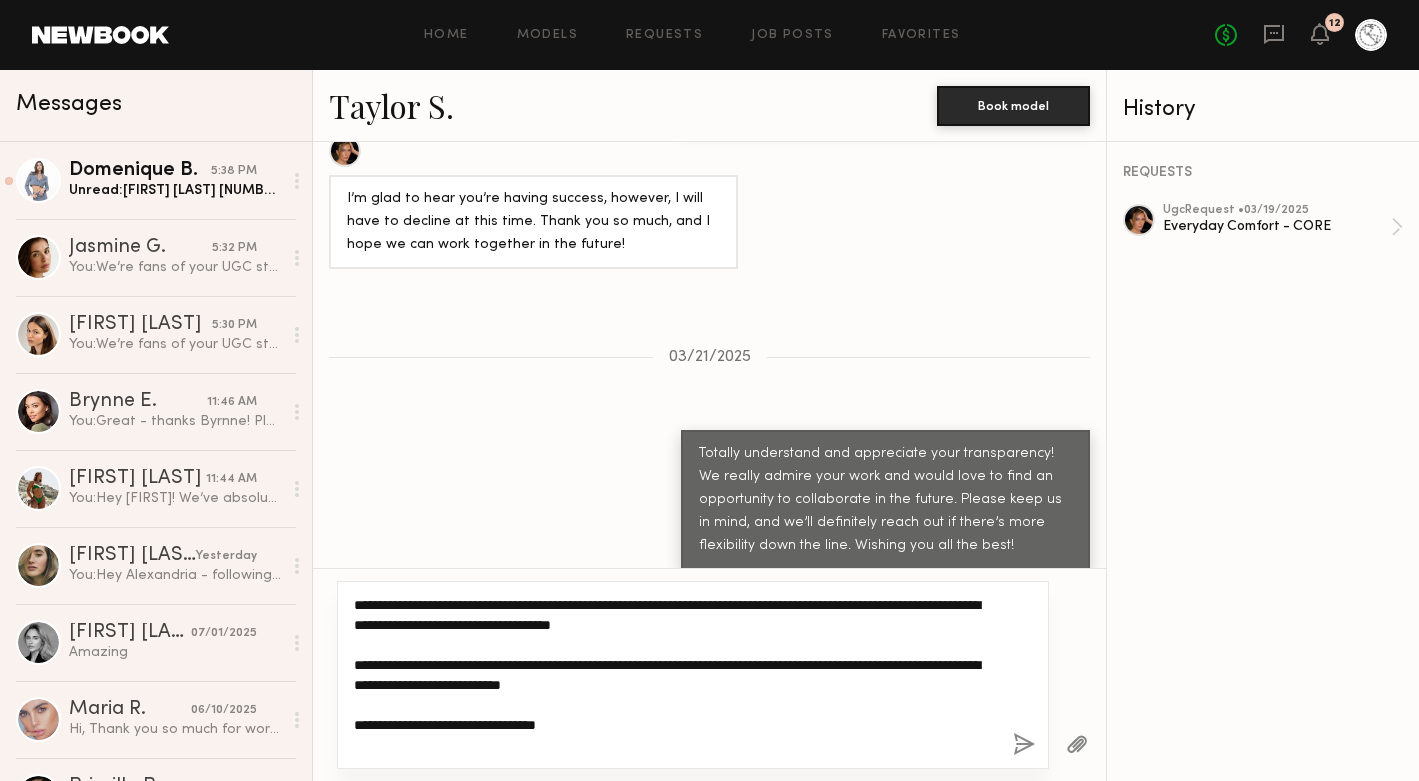 scroll, scrollTop: 20, scrollLeft: 0, axis: vertical 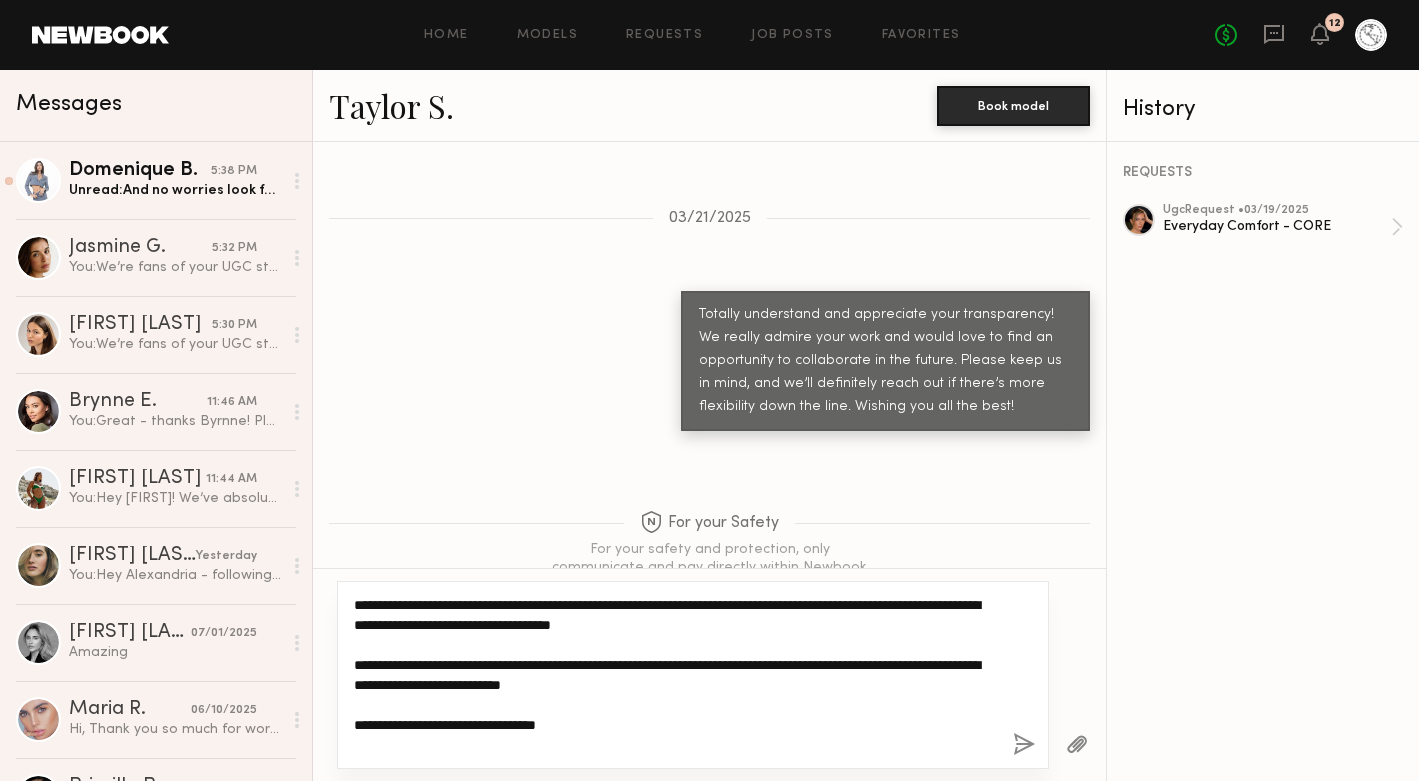 drag, startPoint x: 531, startPoint y: 746, endPoint x: 323, endPoint y: 587, distance: 261.811 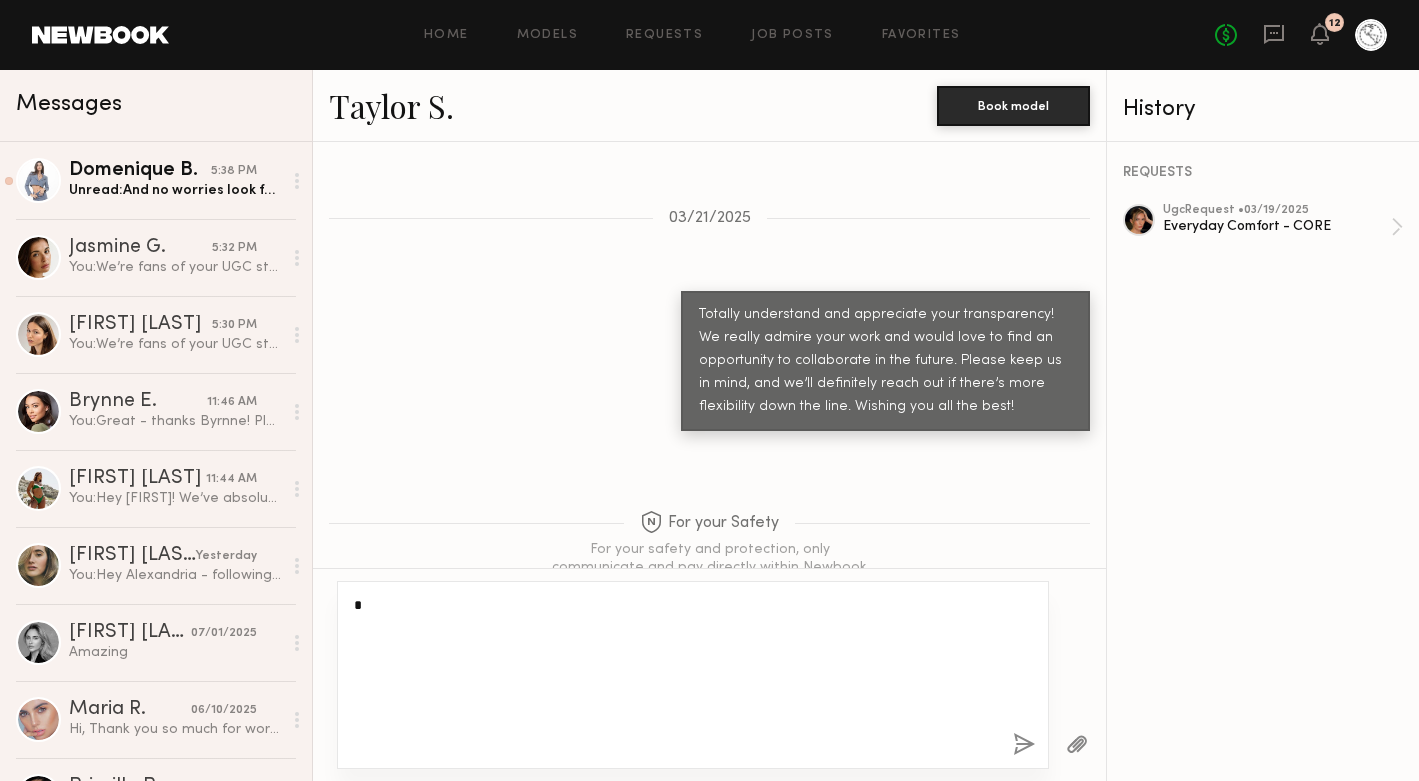 scroll, scrollTop: 1387, scrollLeft: 0, axis: vertical 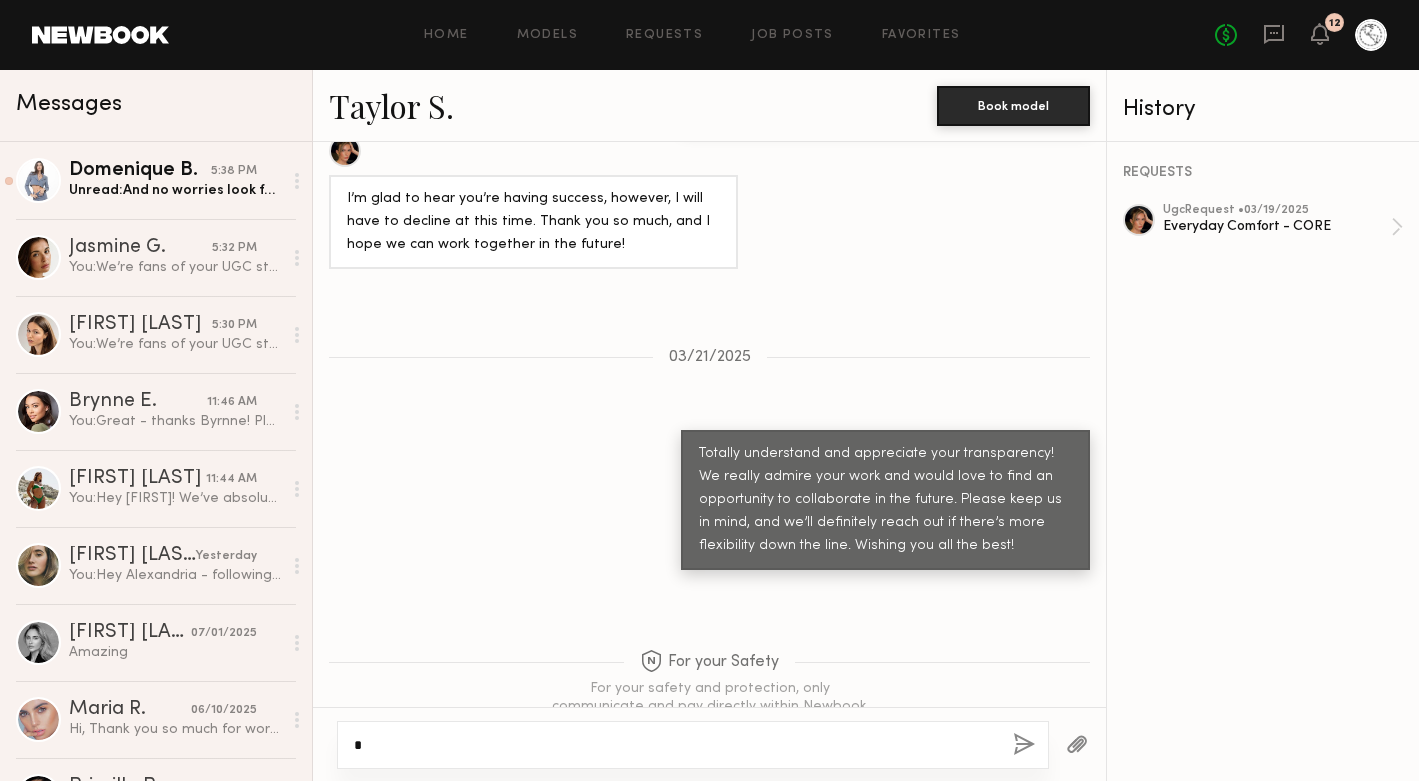 type 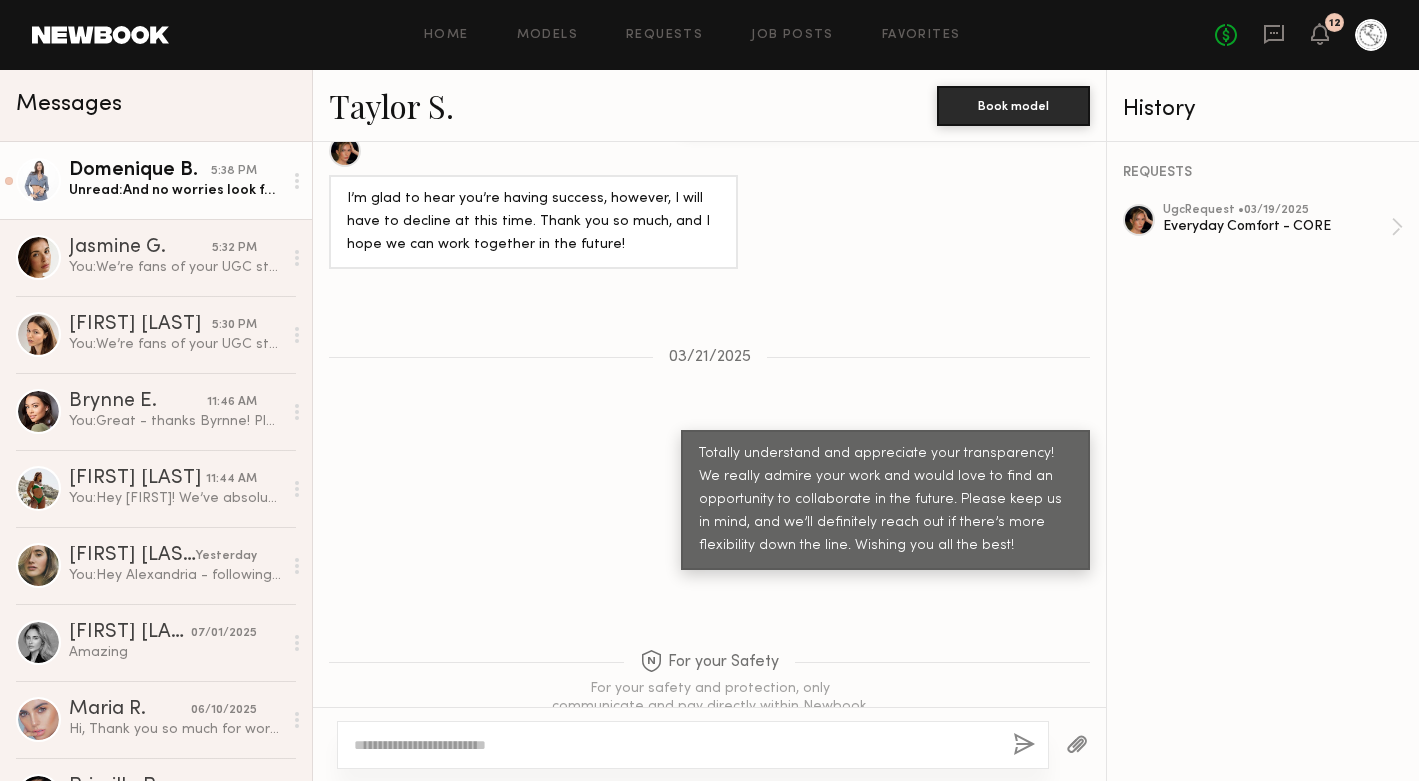 click on "Unread:  And no worries look forward to working together again soon!" 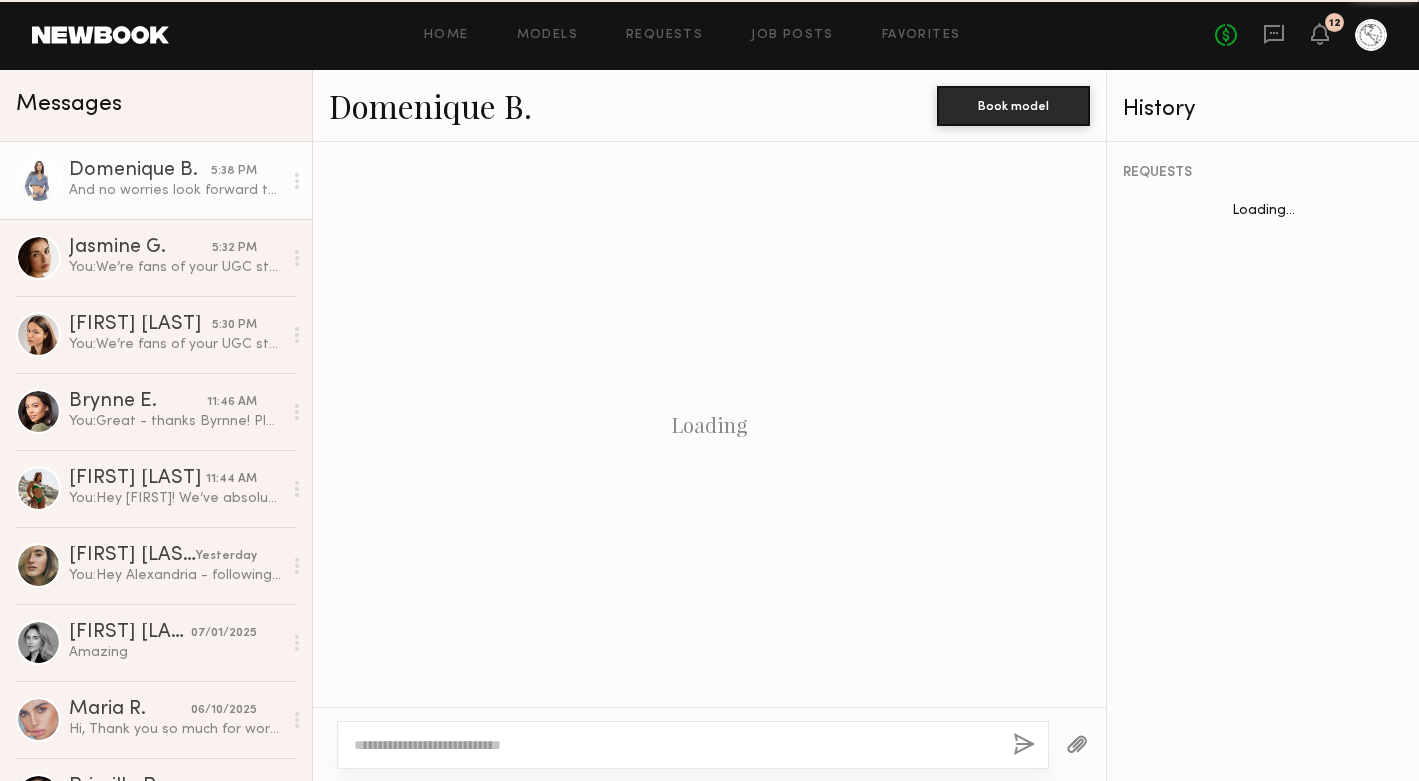 scroll, scrollTop: 2046, scrollLeft: 0, axis: vertical 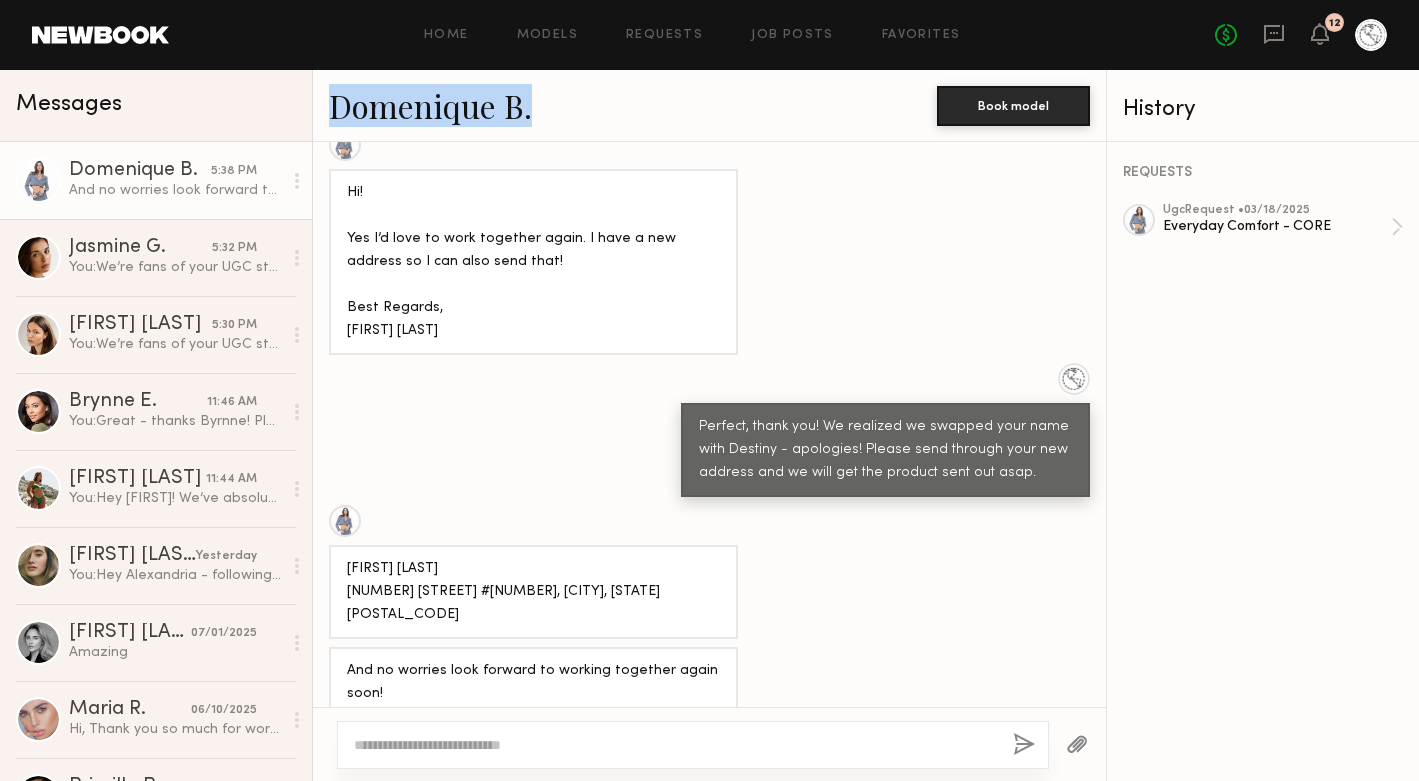 drag, startPoint x: 325, startPoint y: 112, endPoint x: 642, endPoint y: 126, distance: 317.309 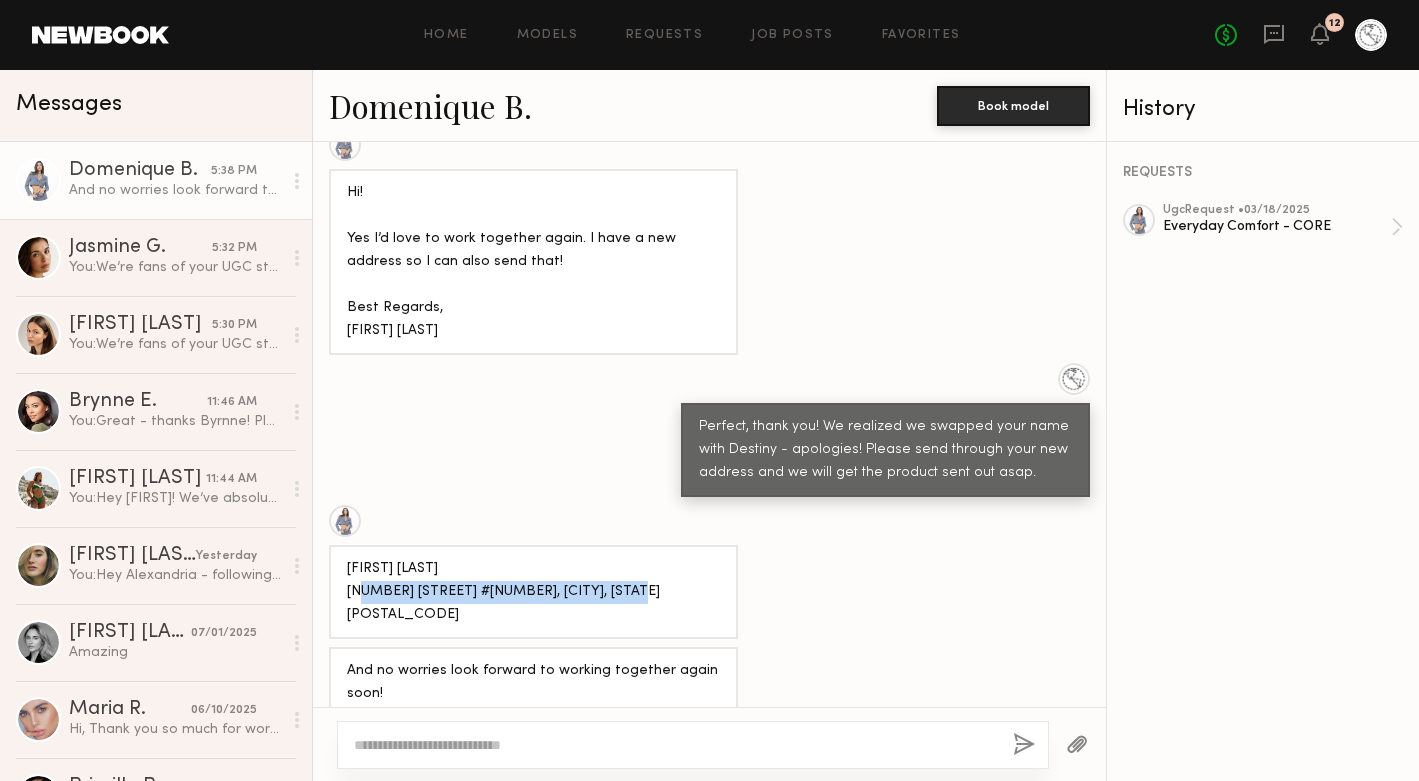drag, startPoint x: 348, startPoint y: 582, endPoint x: 682, endPoint y: 599, distance: 334.43234 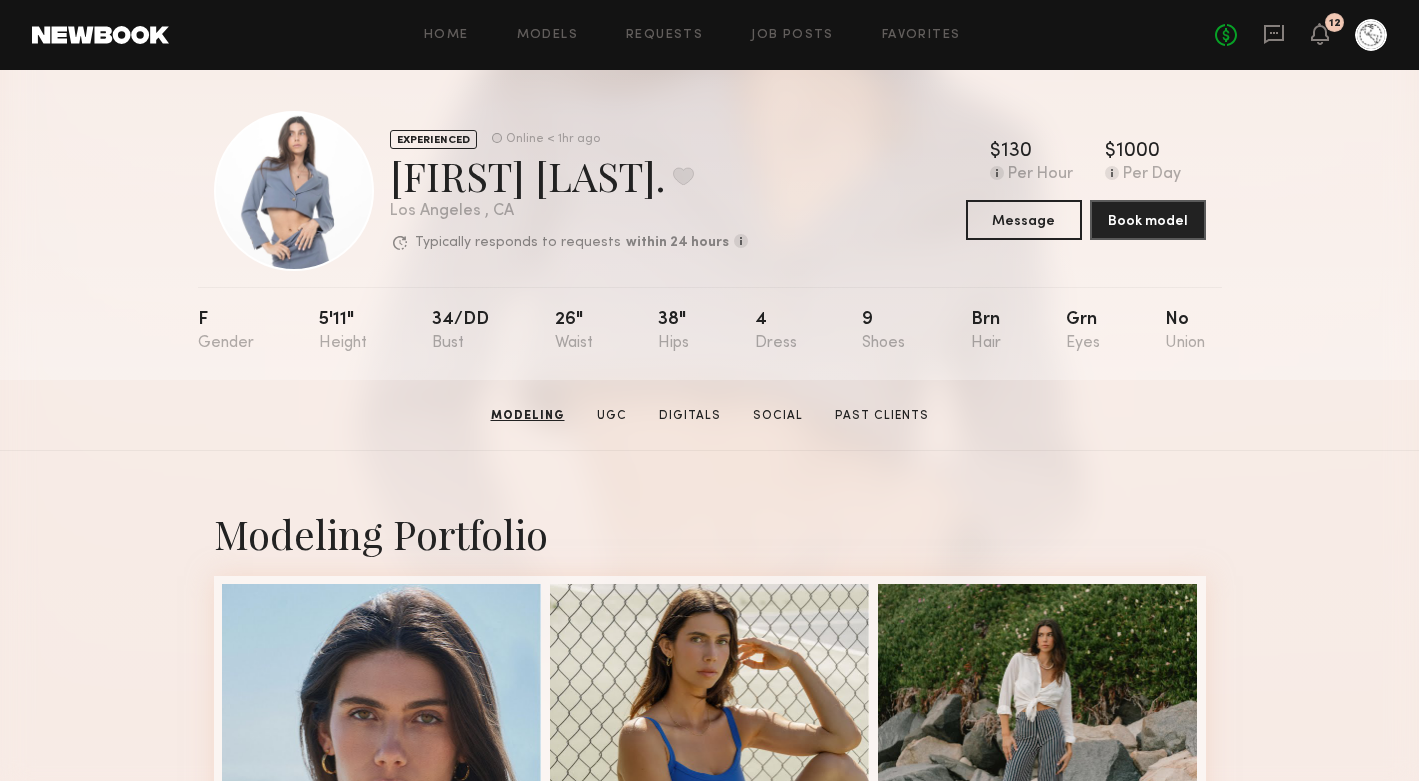 scroll, scrollTop: 0, scrollLeft: 0, axis: both 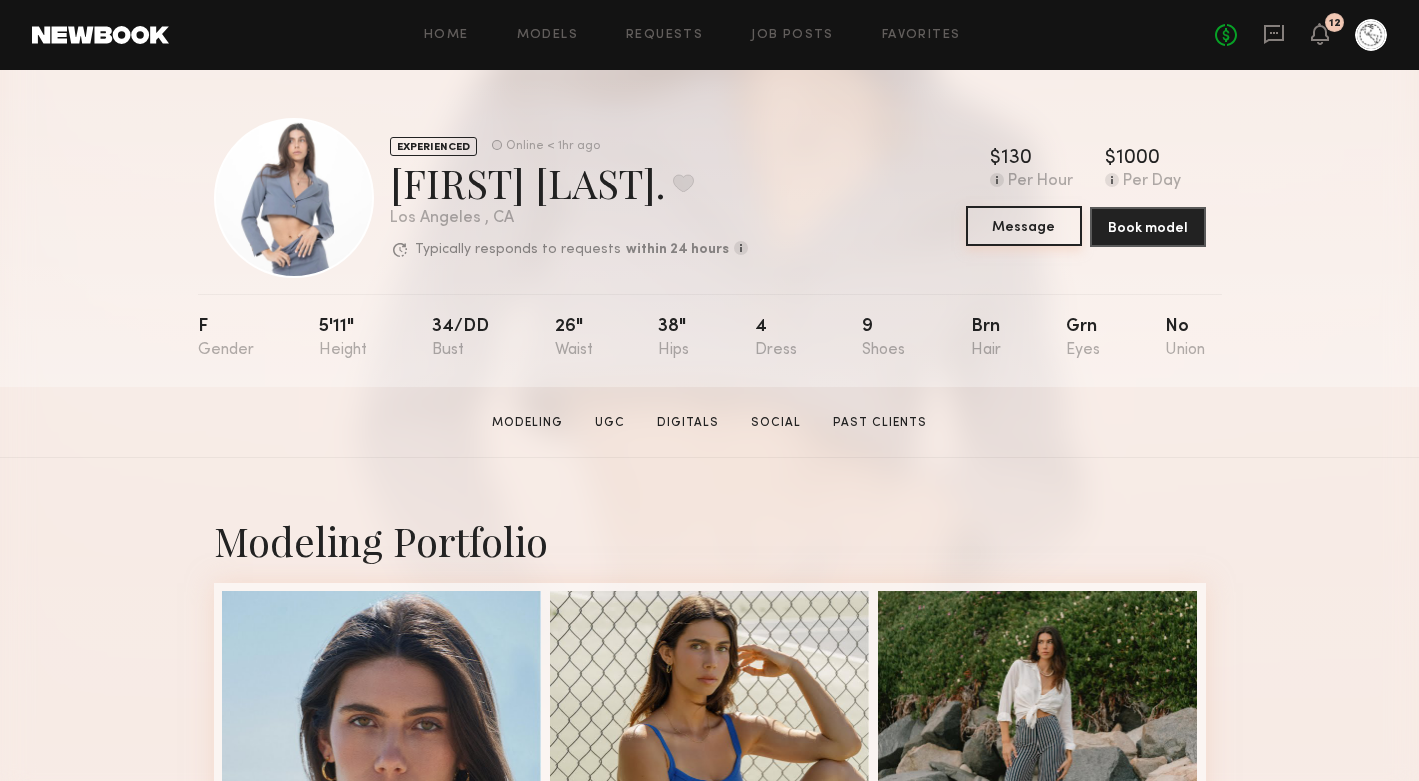 click on "Message" 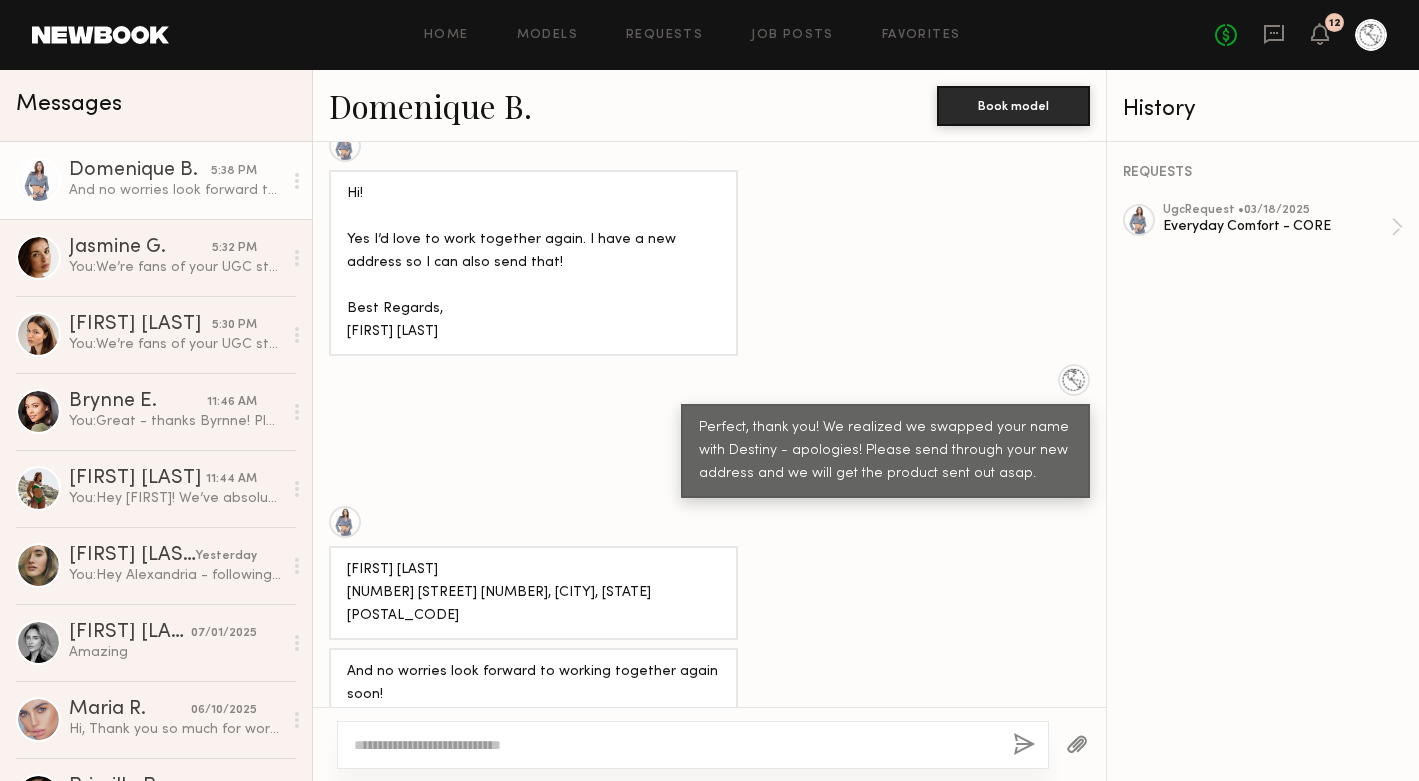 scroll, scrollTop: 2046, scrollLeft: 0, axis: vertical 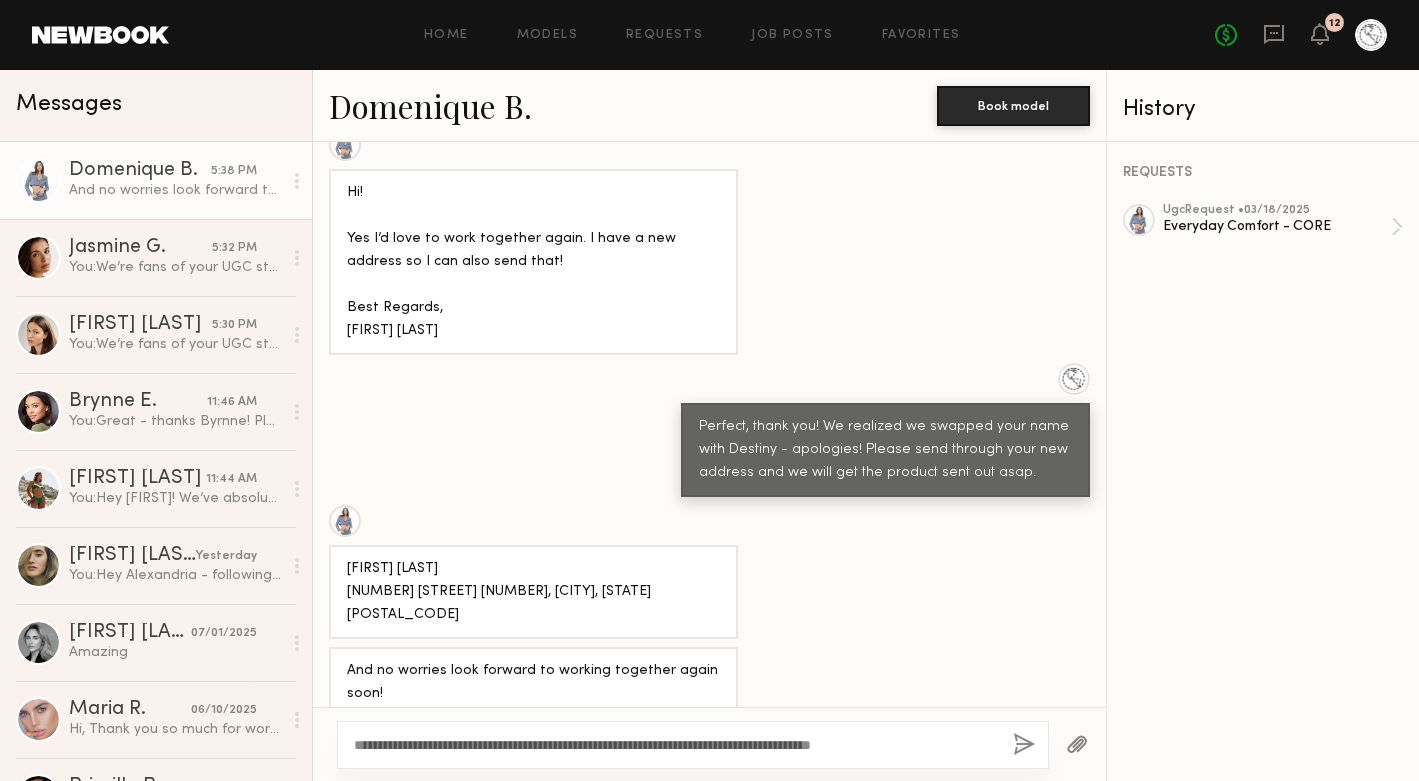 type on "**********" 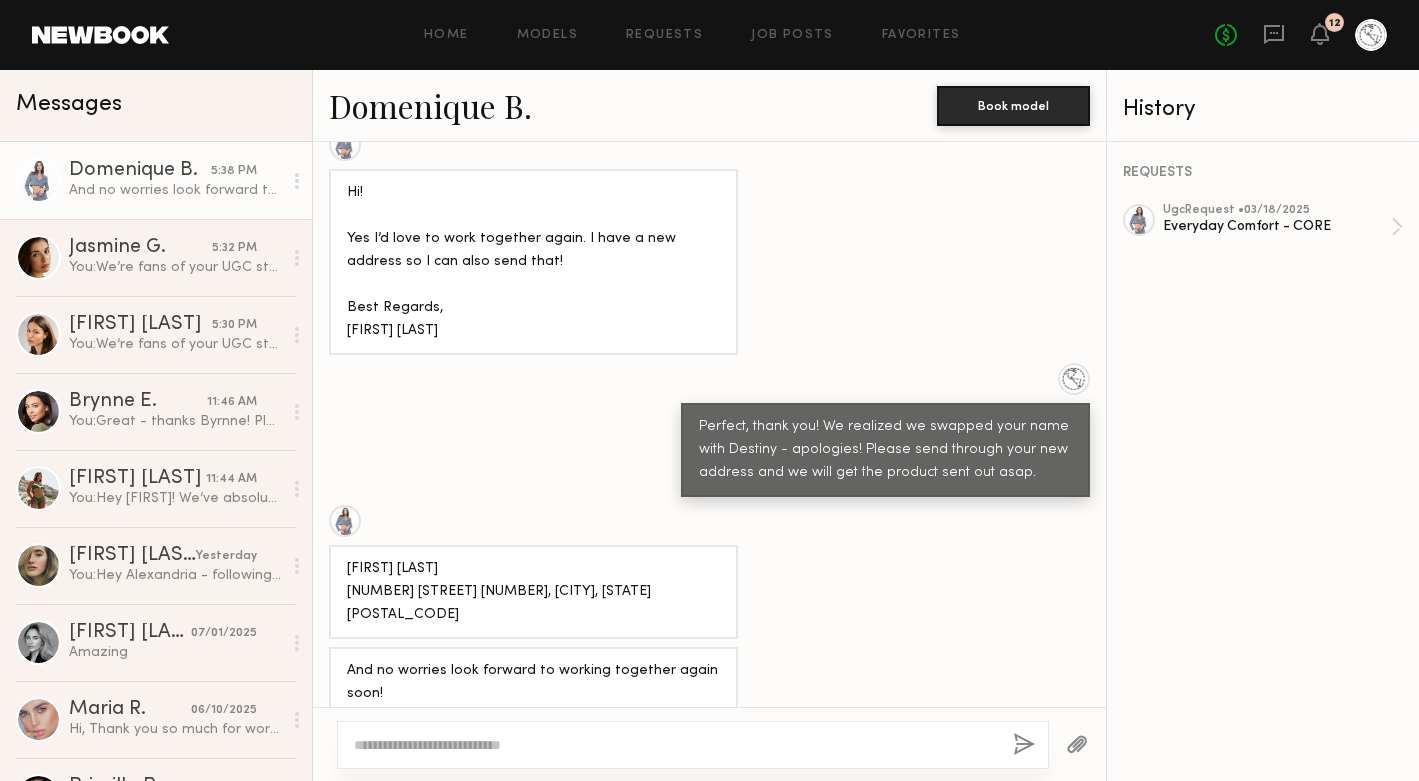 scroll, scrollTop: 2277, scrollLeft: 0, axis: vertical 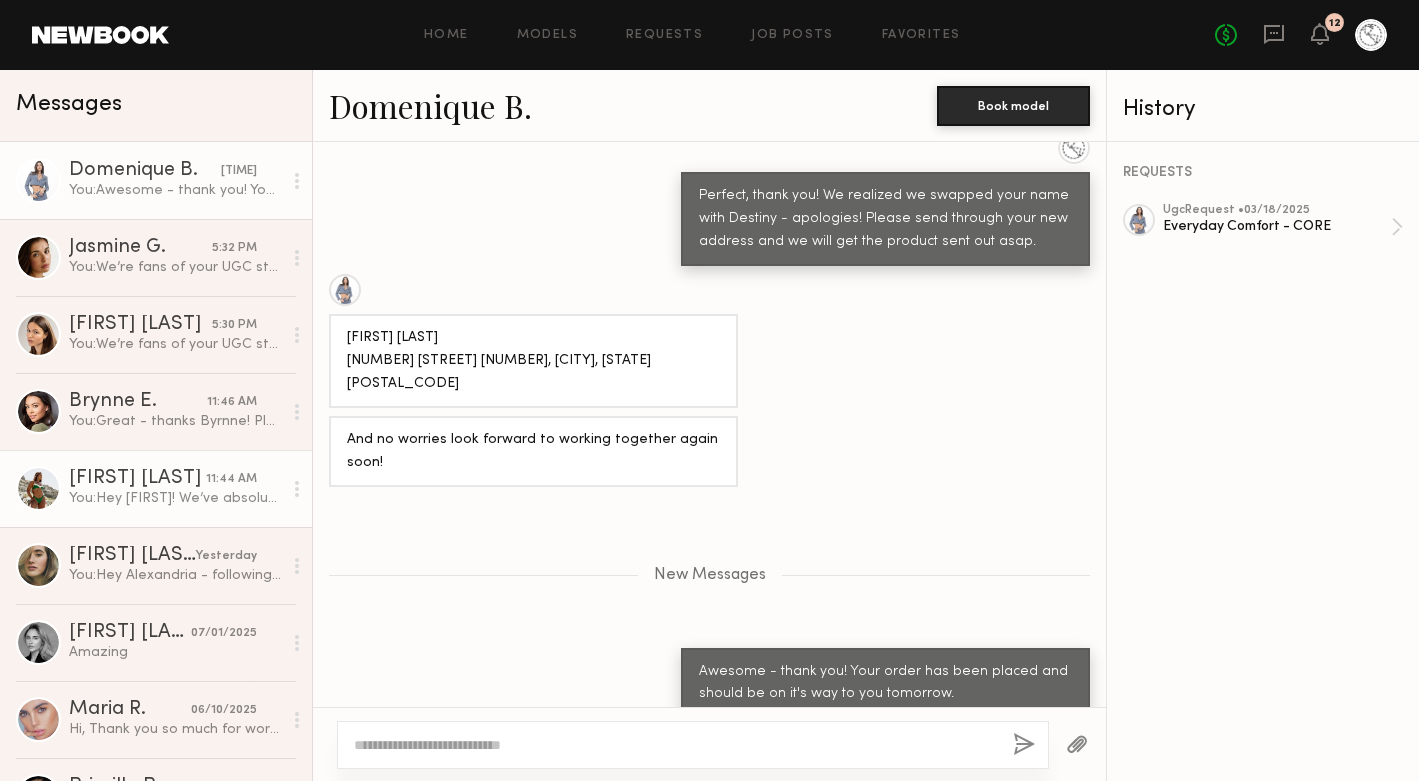 click on "[FIRST] [LAST]" 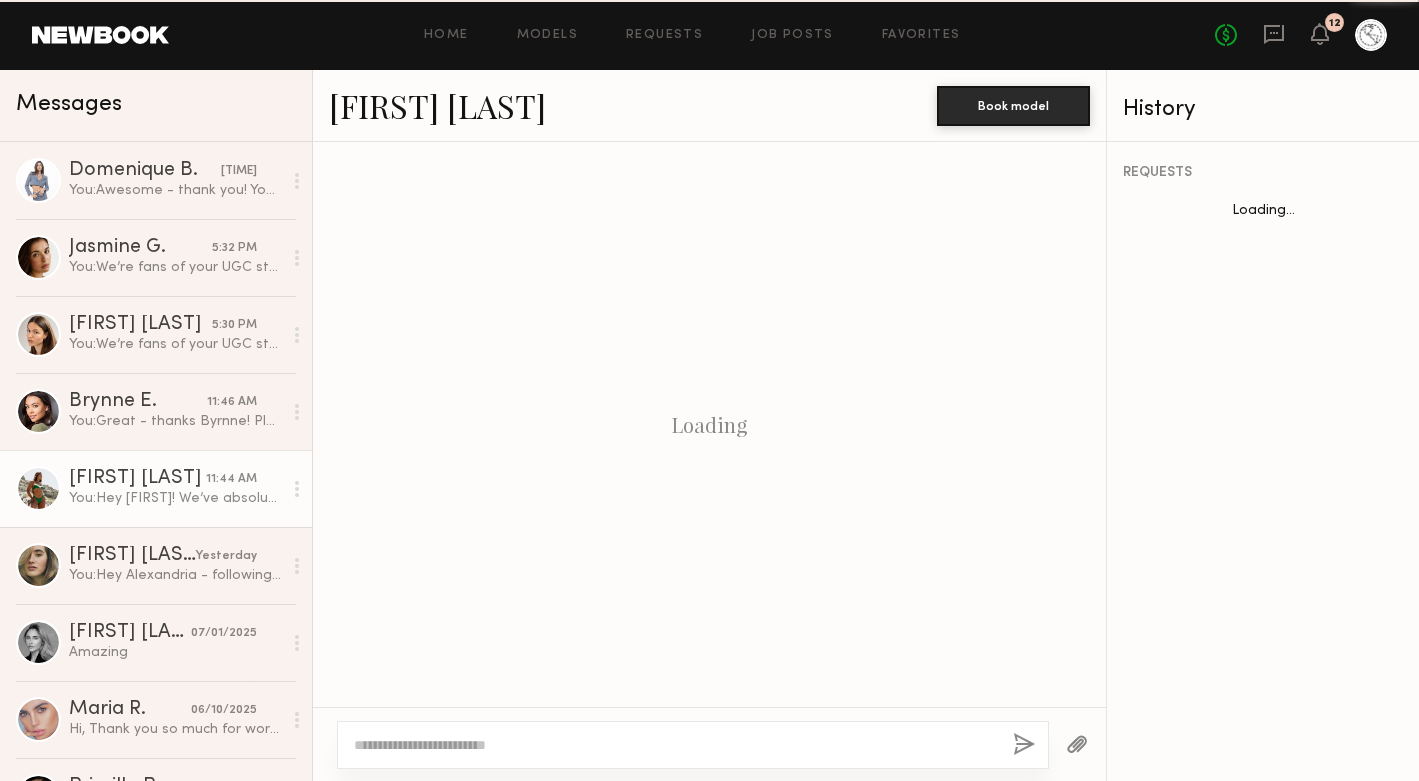scroll, scrollTop: 2433, scrollLeft: 0, axis: vertical 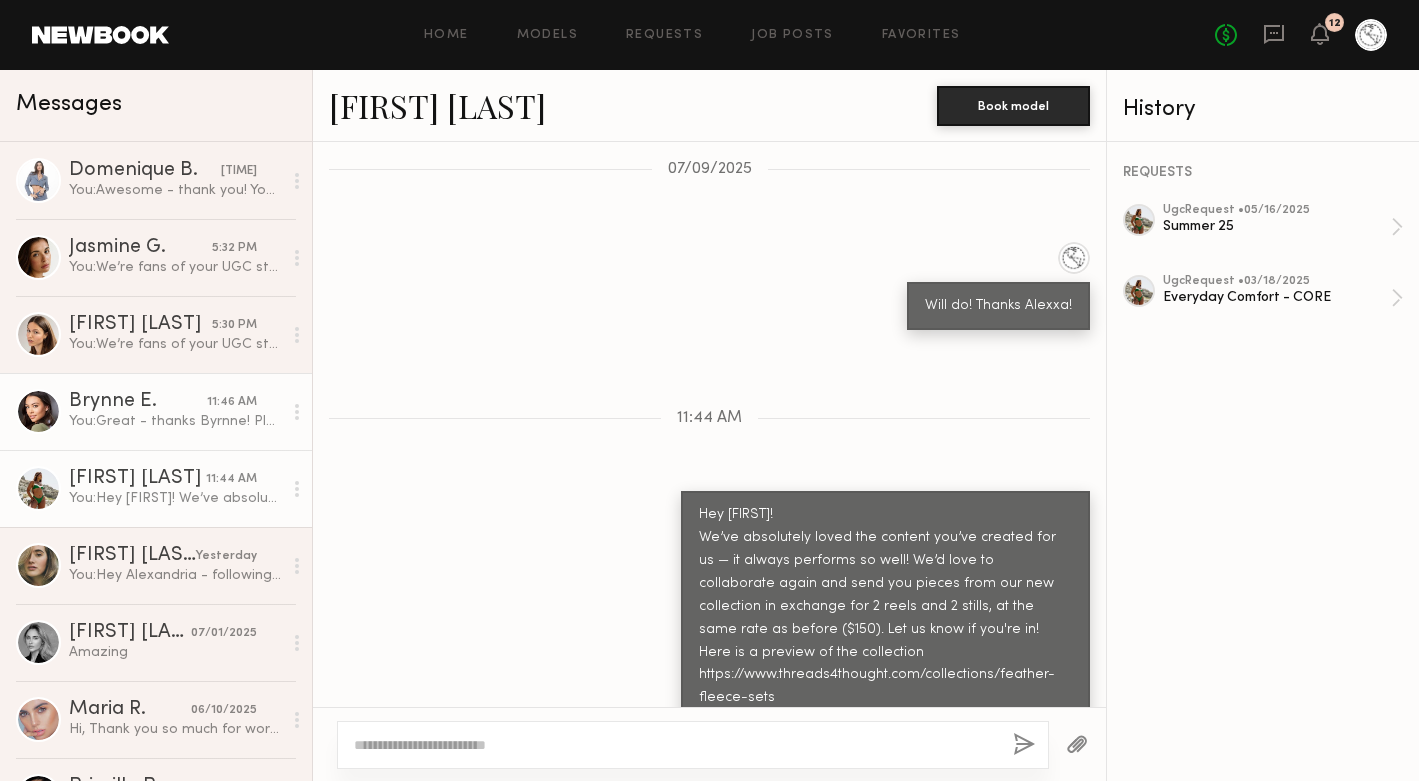 click on "You:  Great - thanks [FIRST]! Please keep us posted when you are back in town and we will ship some product your way." 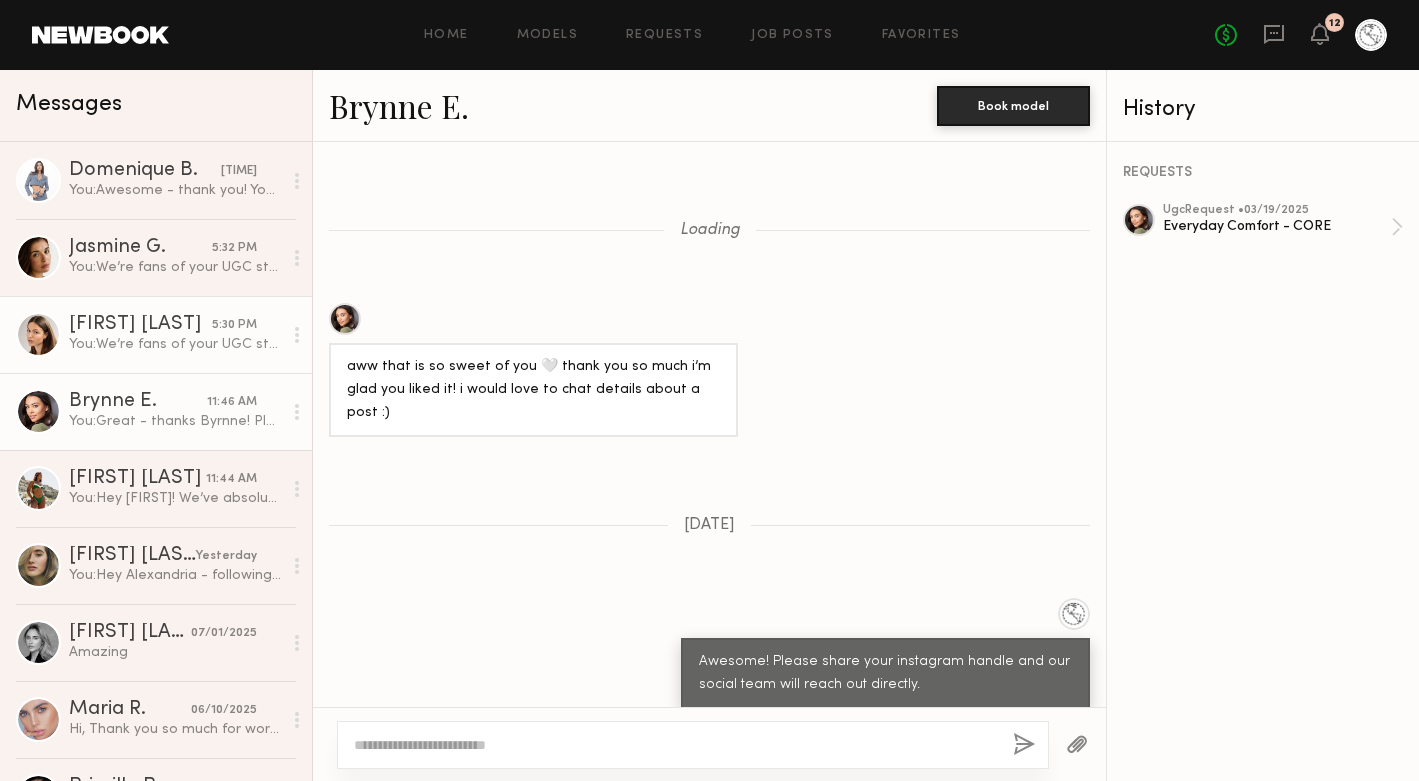 scroll, scrollTop: 1535, scrollLeft: 0, axis: vertical 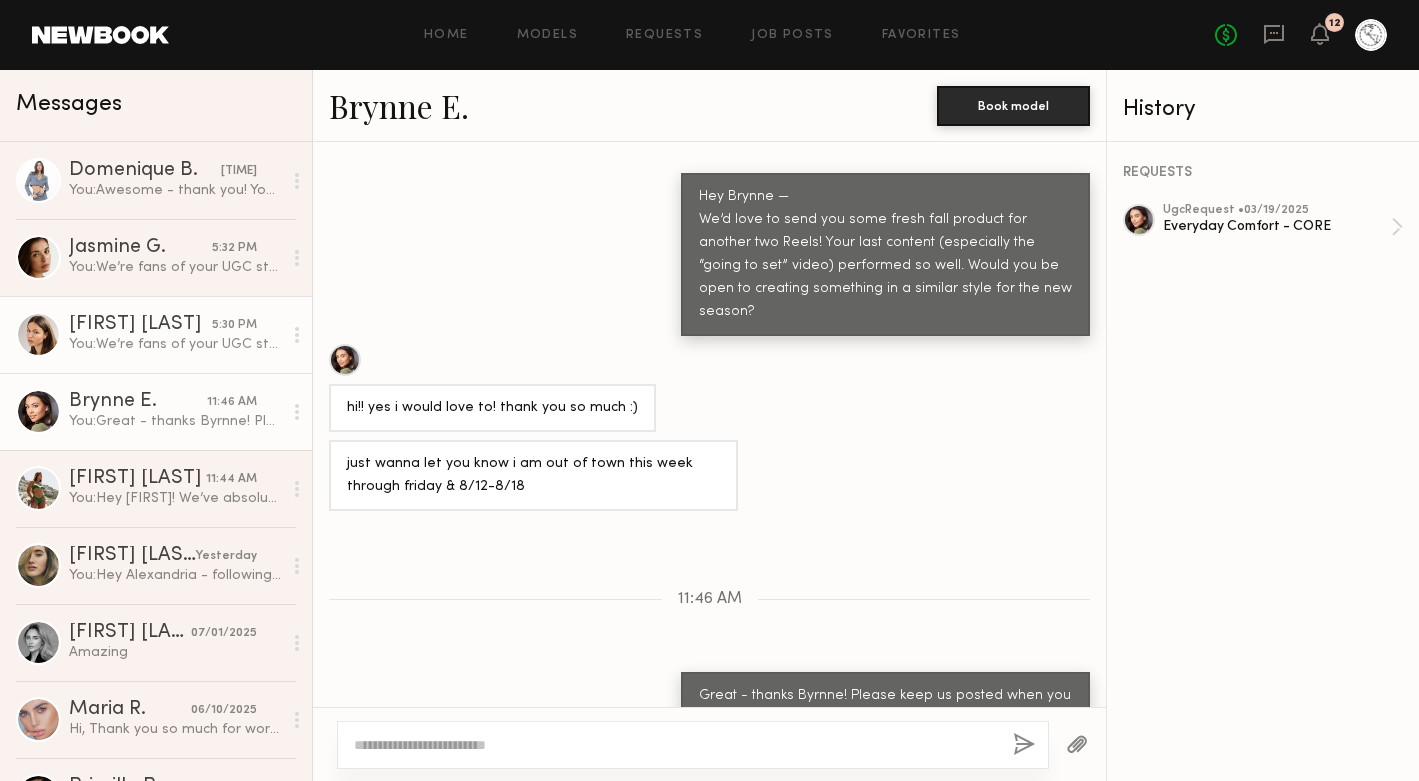 click on "You:  We’re fans of your UGC style — it’s authentic and aligns perfectly with our brand. We’d love to send you some product in exchange for 2 reels and 2 stills for $150.
Our goal is to build a long-term relationship and continue collaborating on fresh content as we release new collections. Let us know if you're interested!
Looking forward to hearing from you.
Best, The Threads Team" 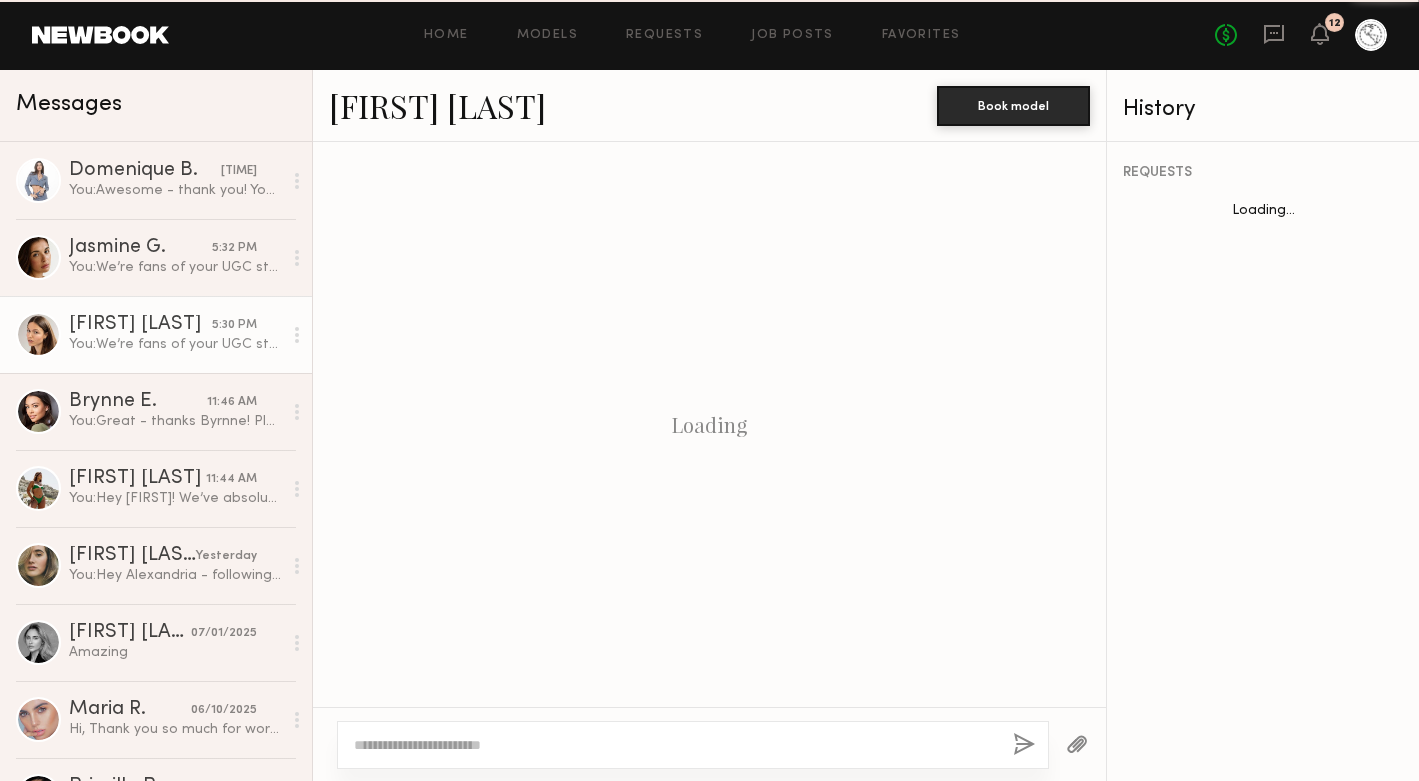 scroll, scrollTop: 713, scrollLeft: 0, axis: vertical 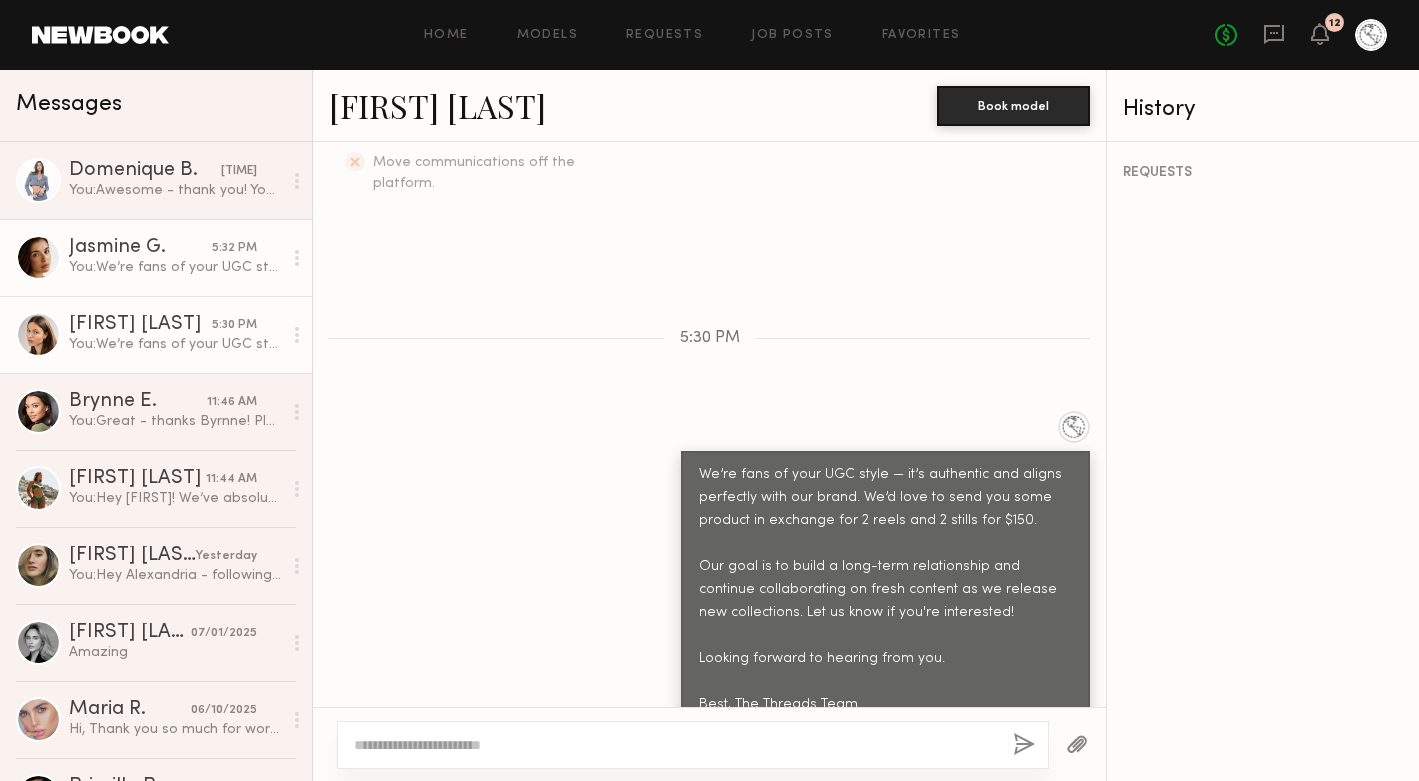 click on "Jasmine G." 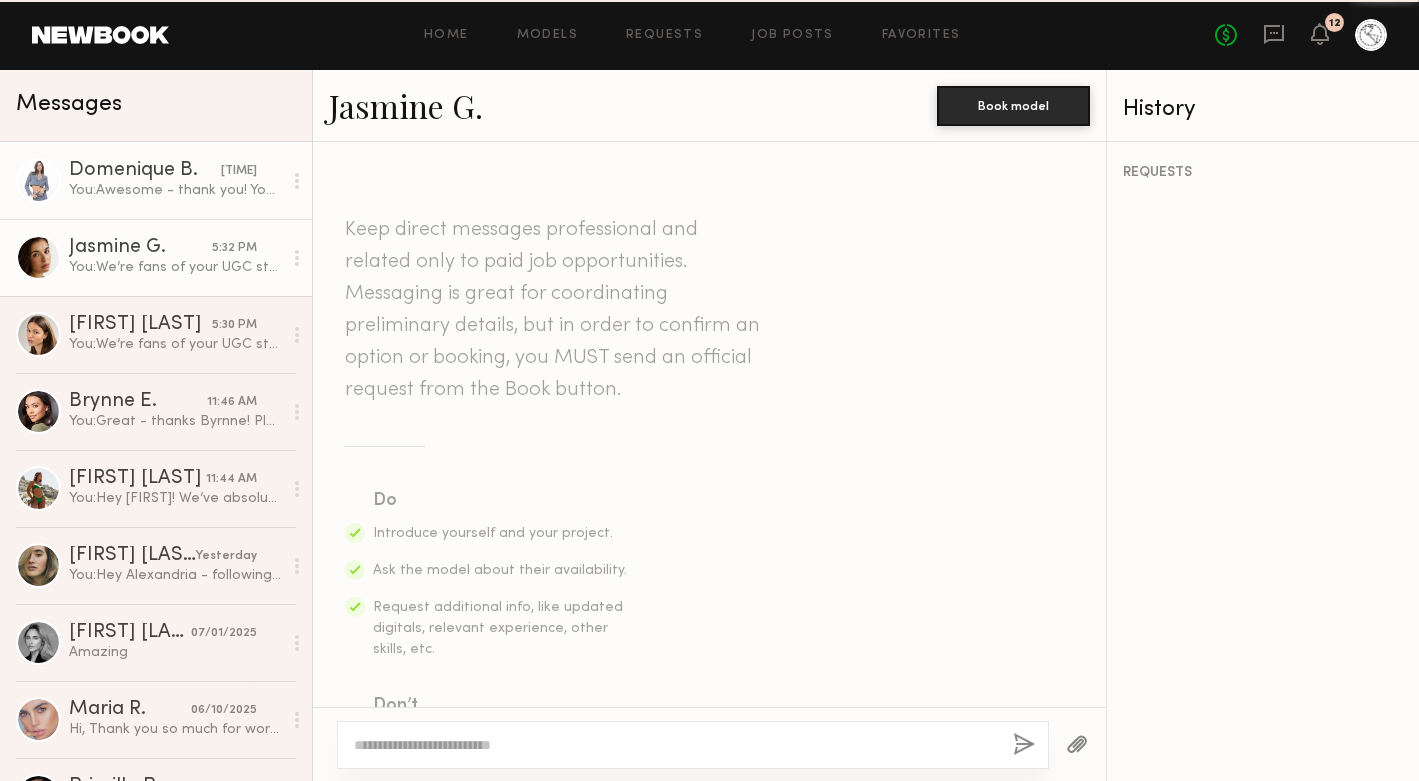 scroll, scrollTop: 713, scrollLeft: 0, axis: vertical 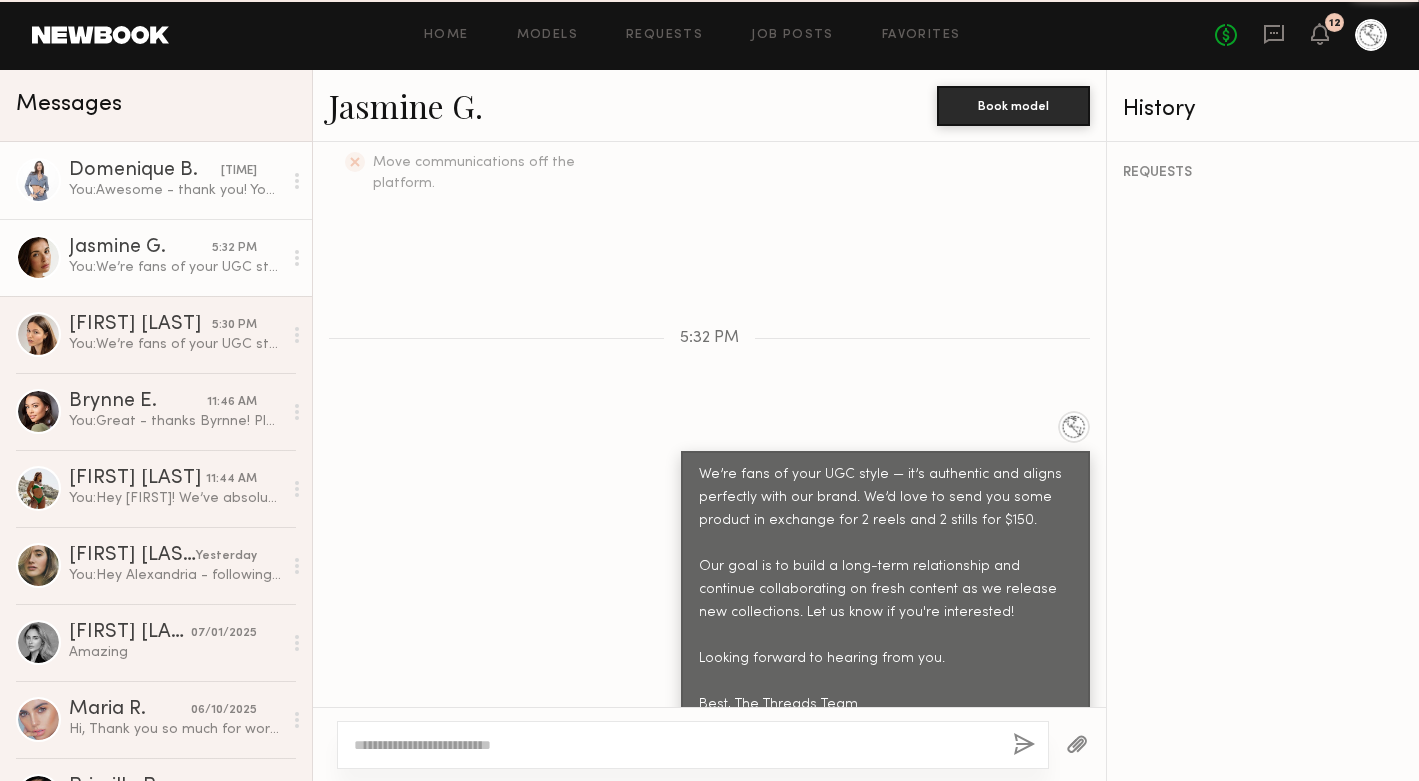 click on "You:  Awesome - thank you! Your order has been placed and should be on it's way to you tomorrow." 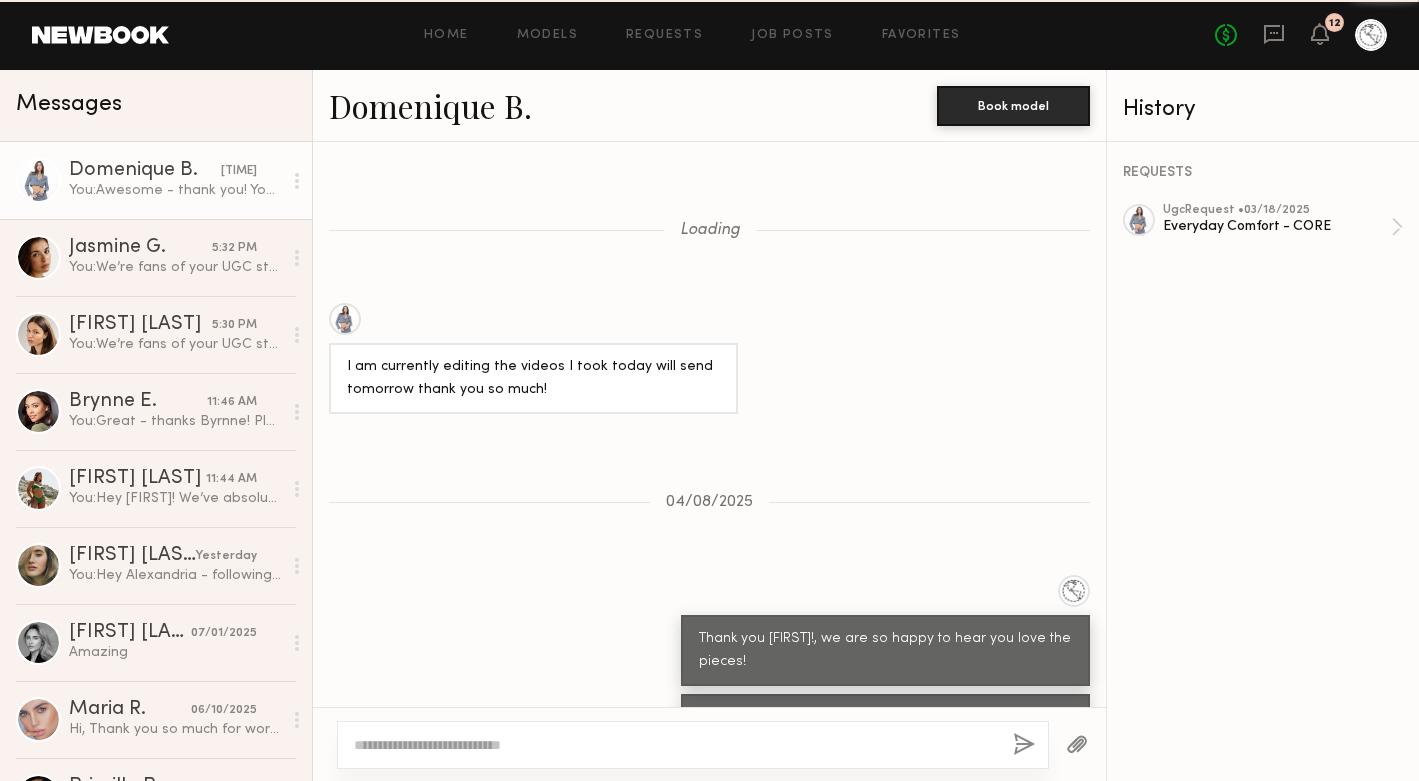 scroll, scrollTop: 2125, scrollLeft: 0, axis: vertical 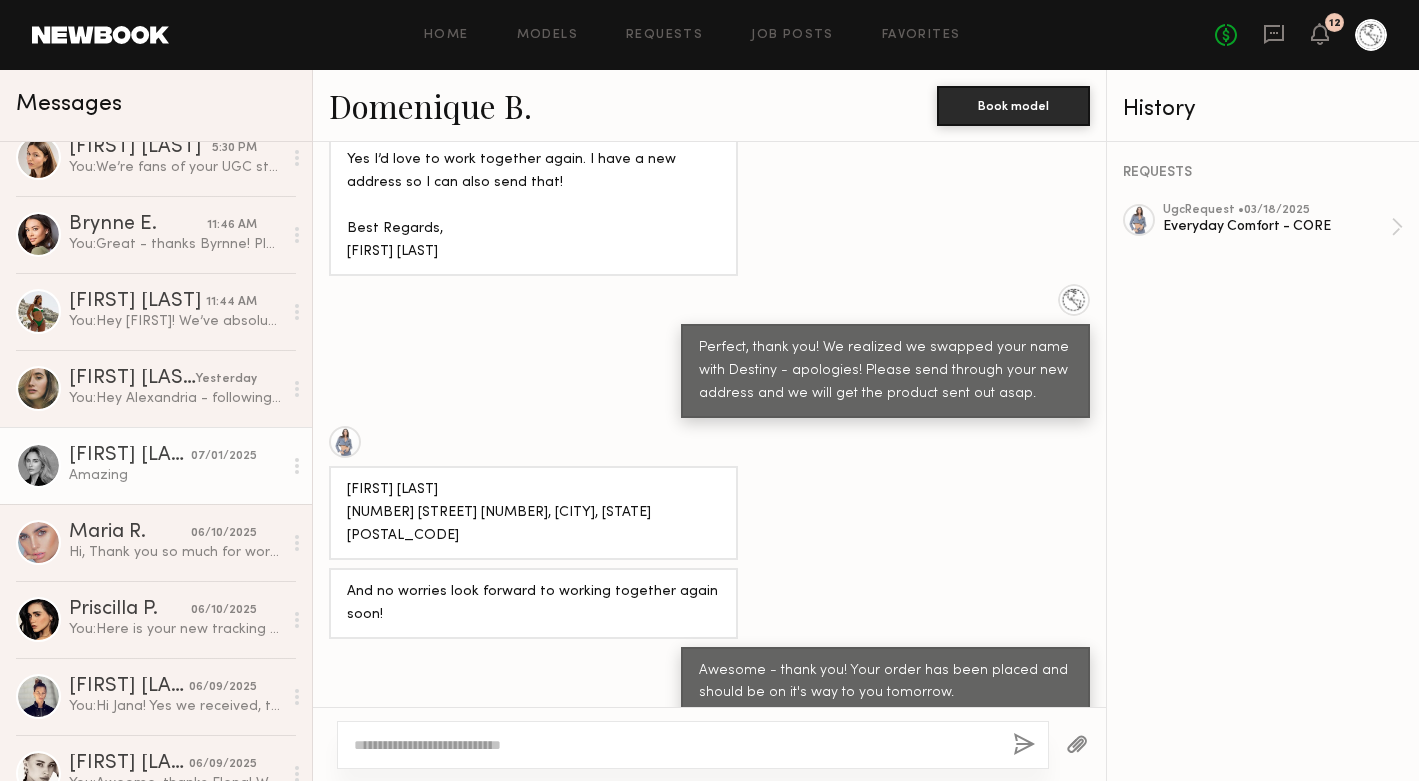 click on "Amazing" 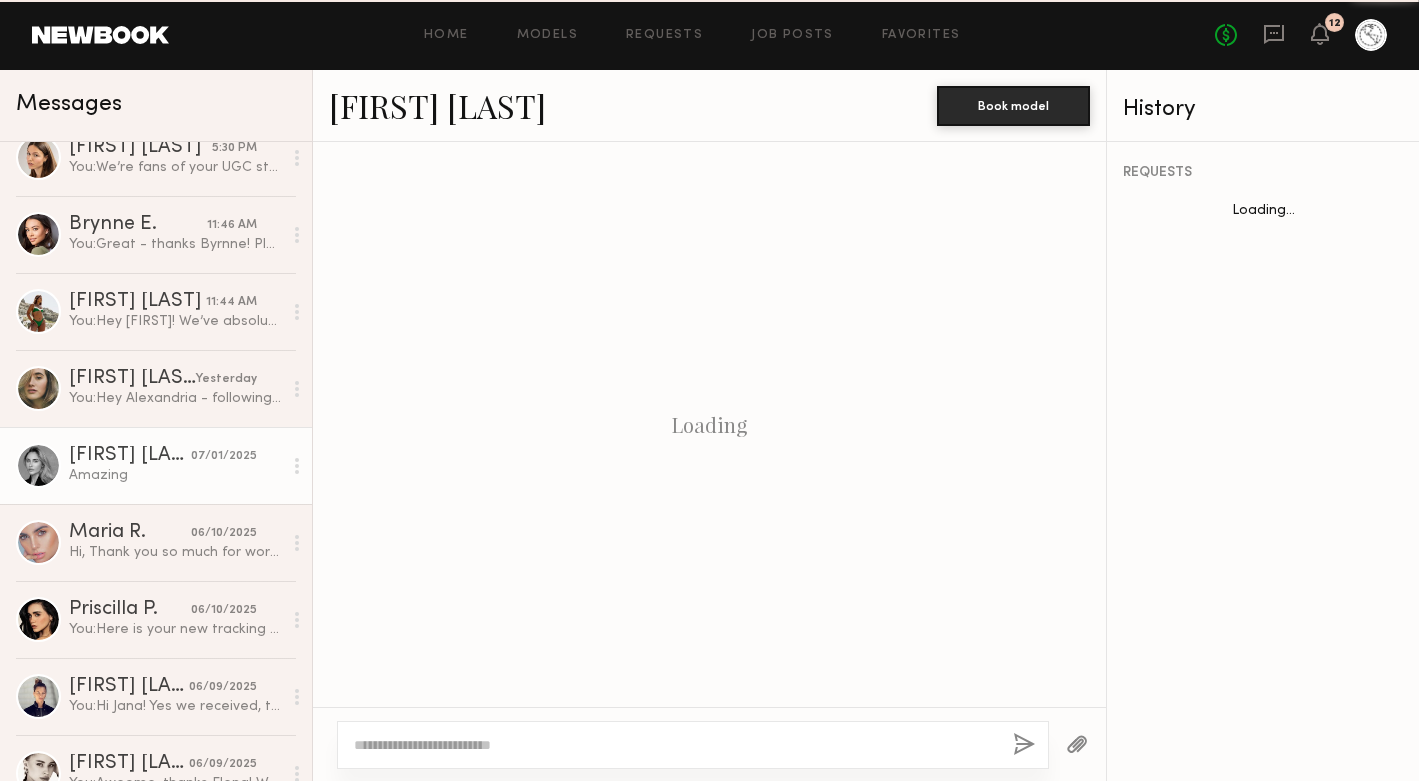 scroll, scrollTop: 419, scrollLeft: 0, axis: vertical 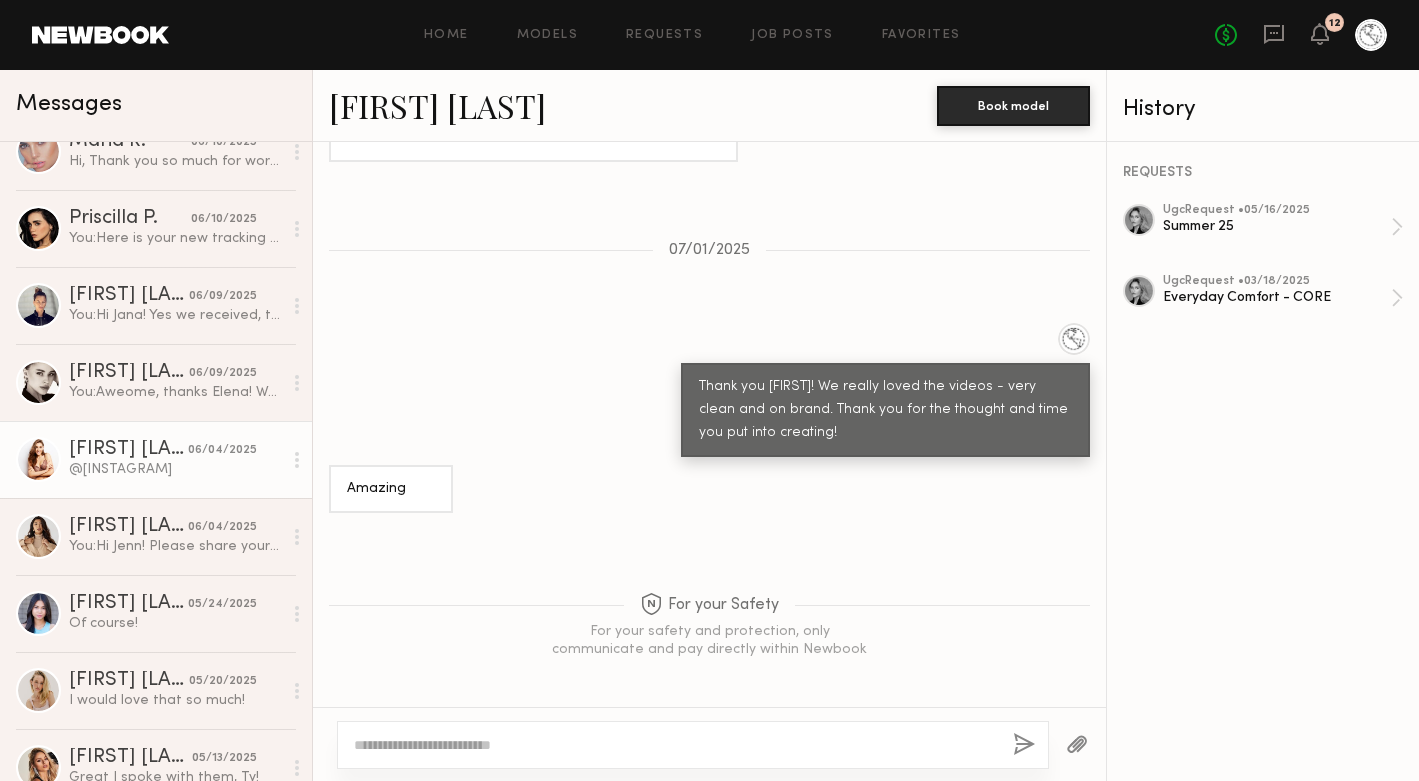 click on "[FIRST] [LAST] [DATE] @[INSTAGRAM]" 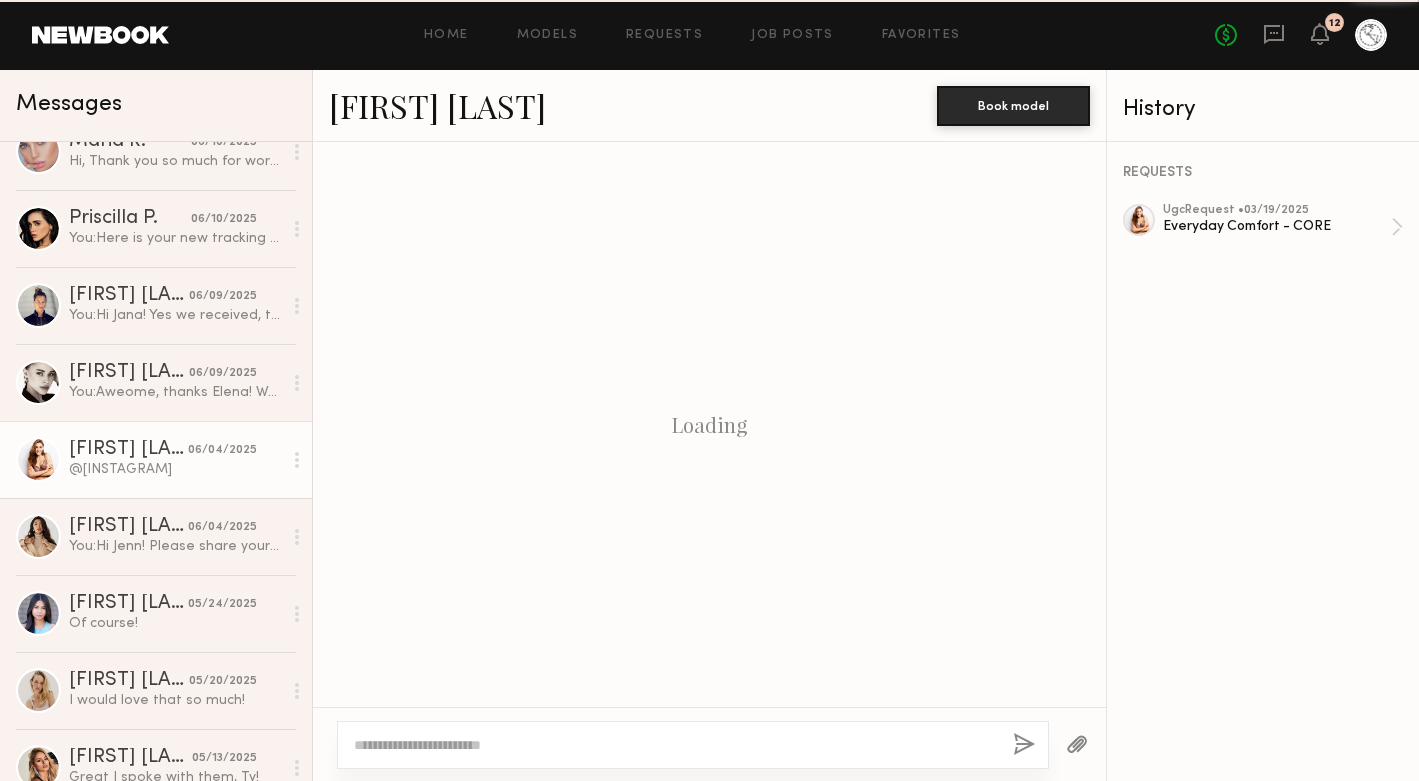 scroll, scrollTop: 896, scrollLeft: 0, axis: vertical 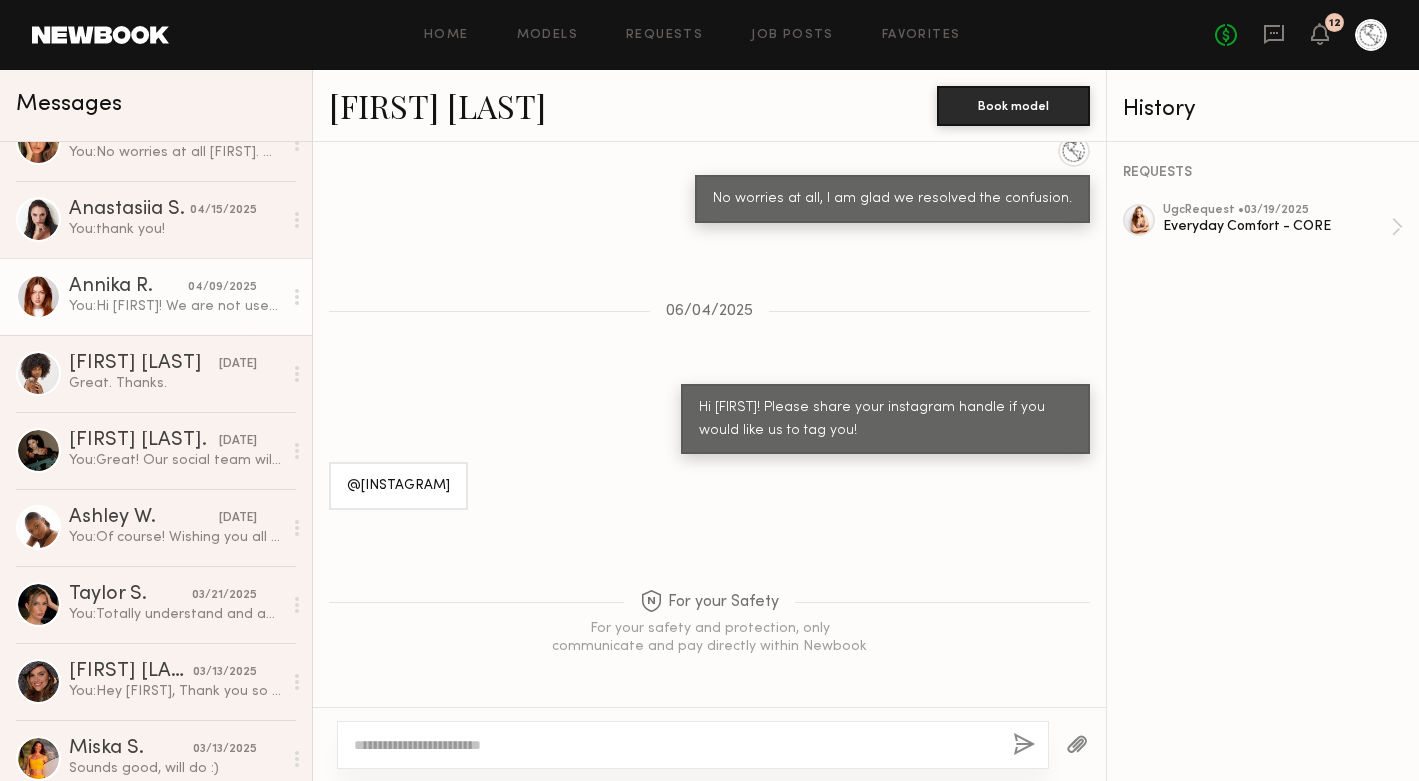 click on "You:  Hi [FIRST]! We are not used to content links expiring, please resend one more time! thank you" 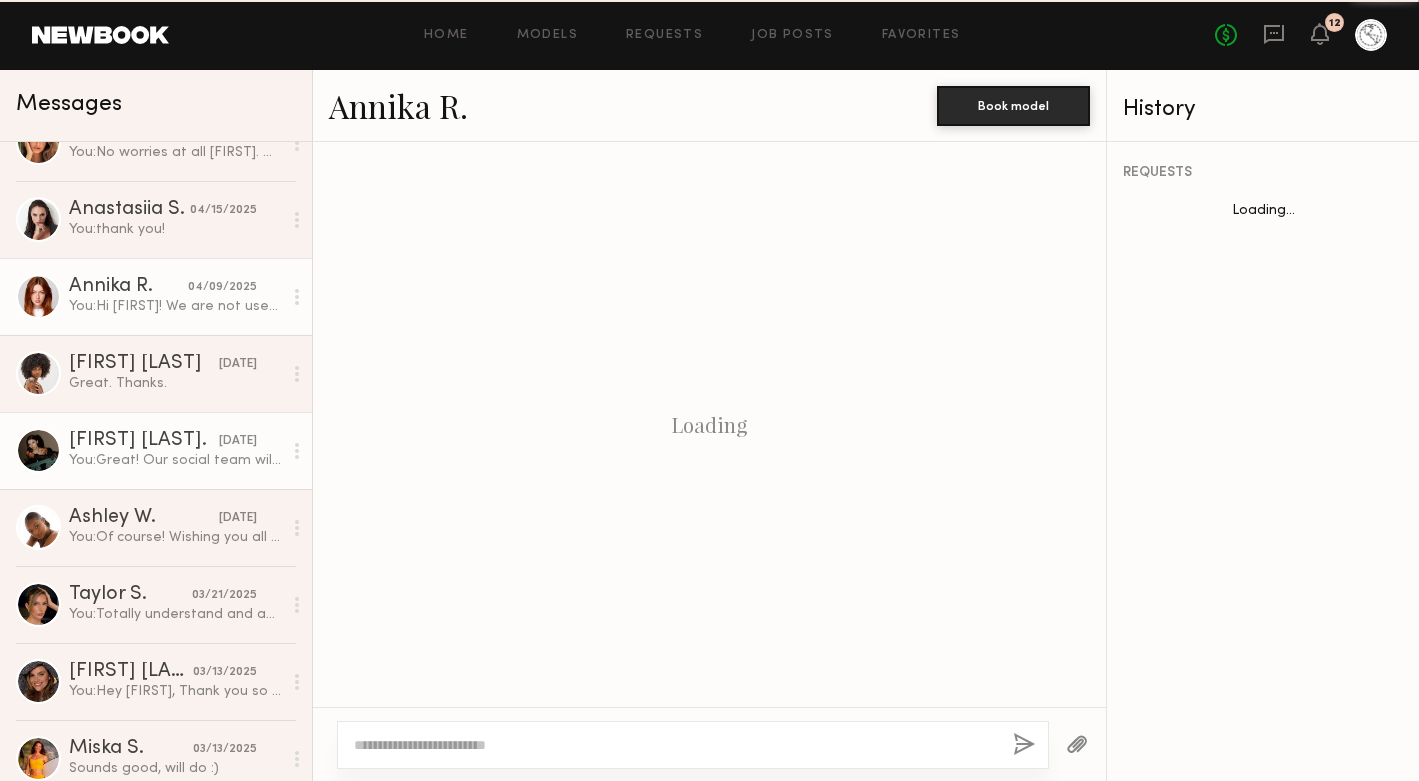 scroll, scrollTop: 1564, scrollLeft: 0, axis: vertical 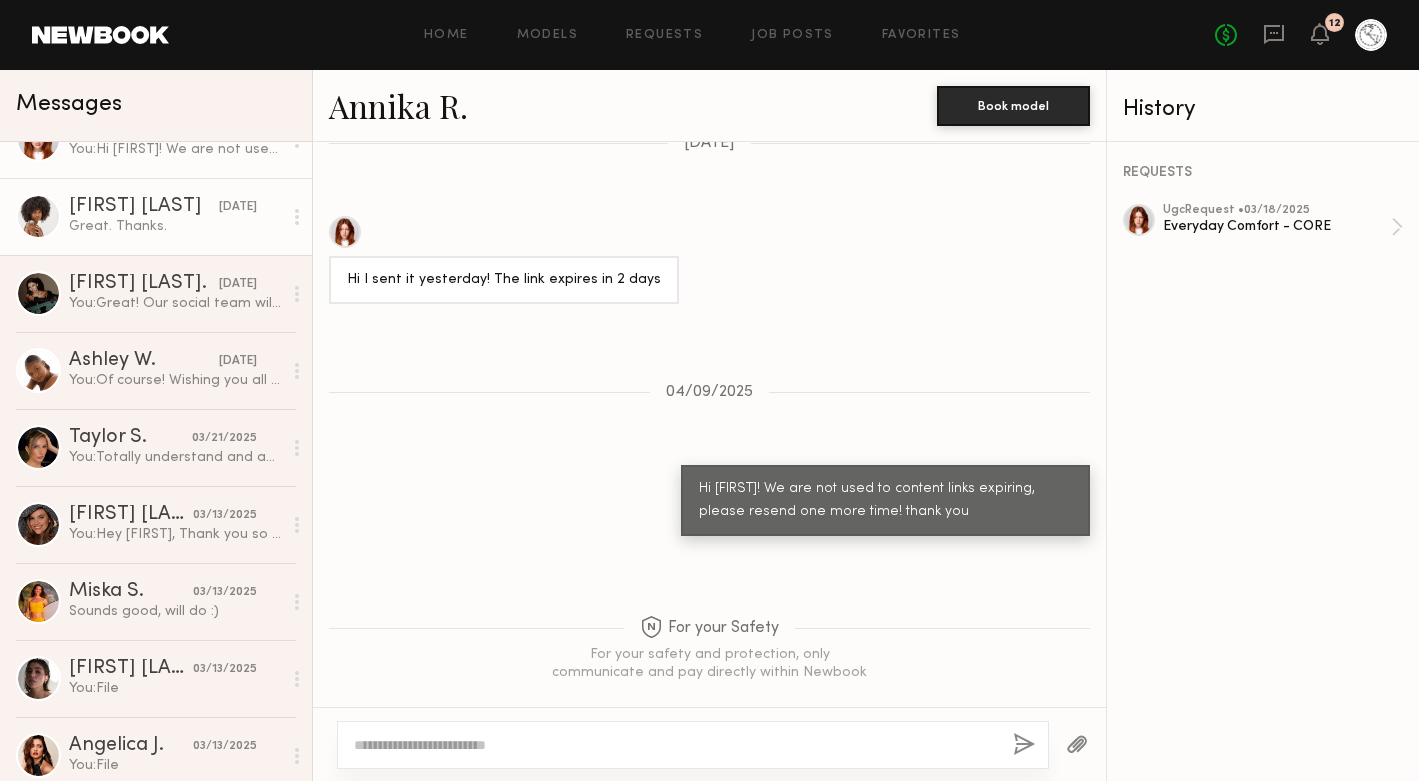 click on "Great. Thanks." 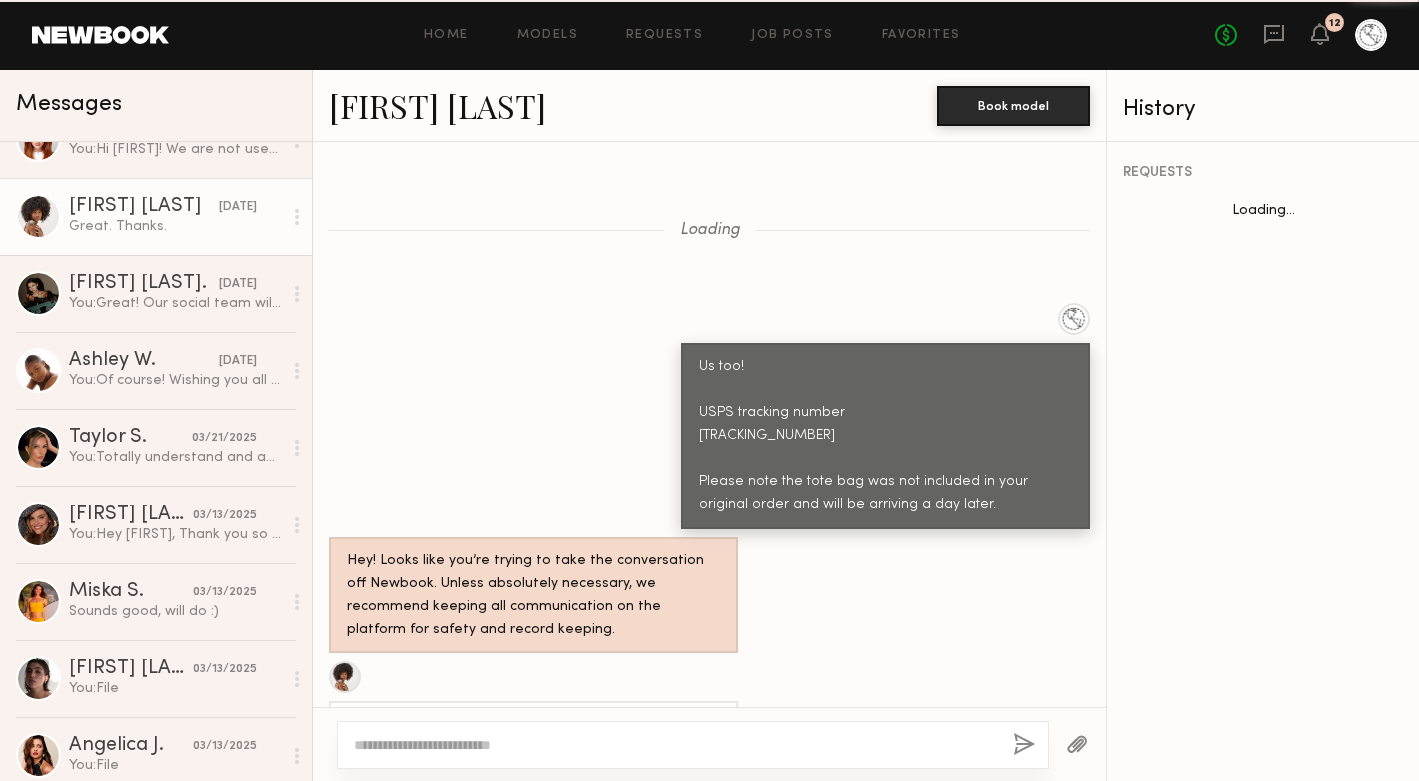 scroll, scrollTop: 2215, scrollLeft: 0, axis: vertical 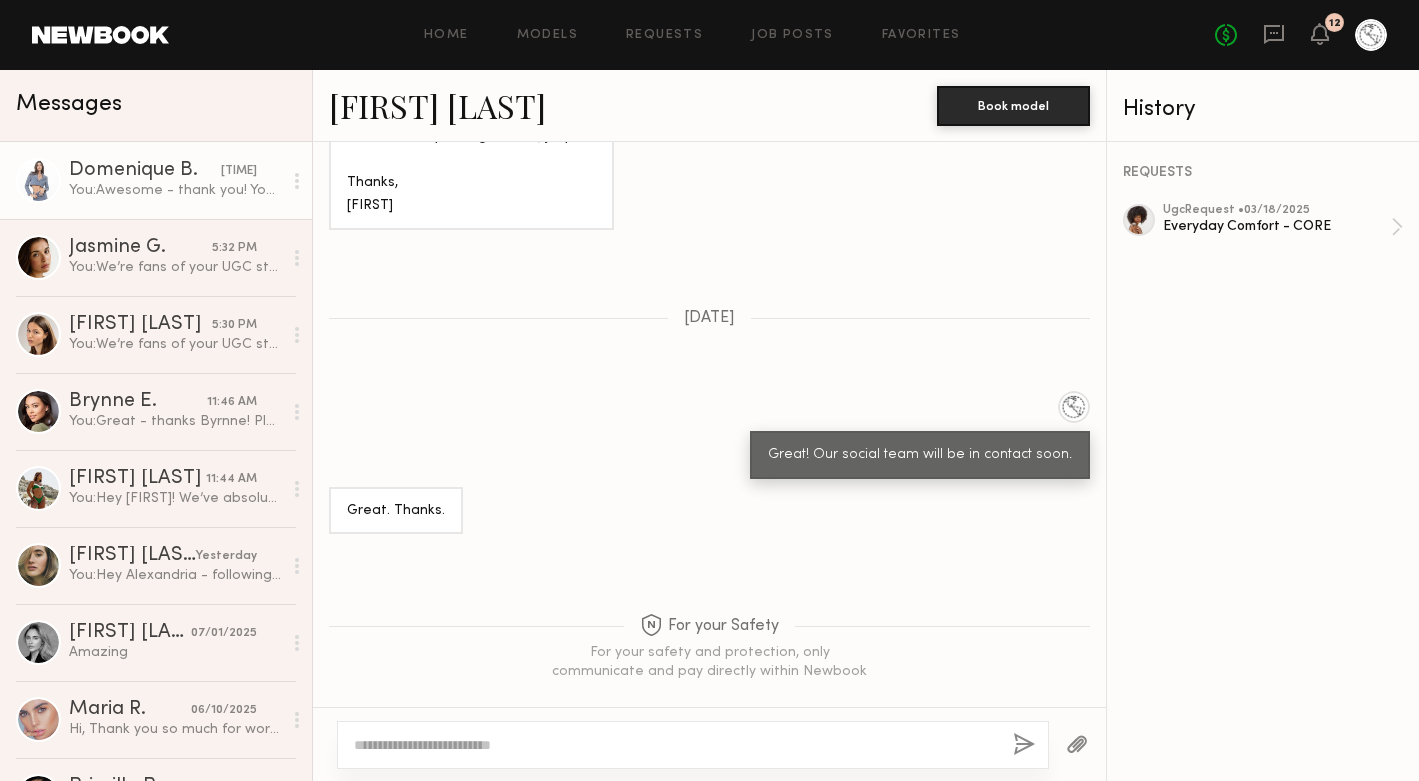 click on "[FIRST] [LAST] [TIME] You:  Awesome - thank you! Your order has been placed and should be on it's way to you tomorrow." 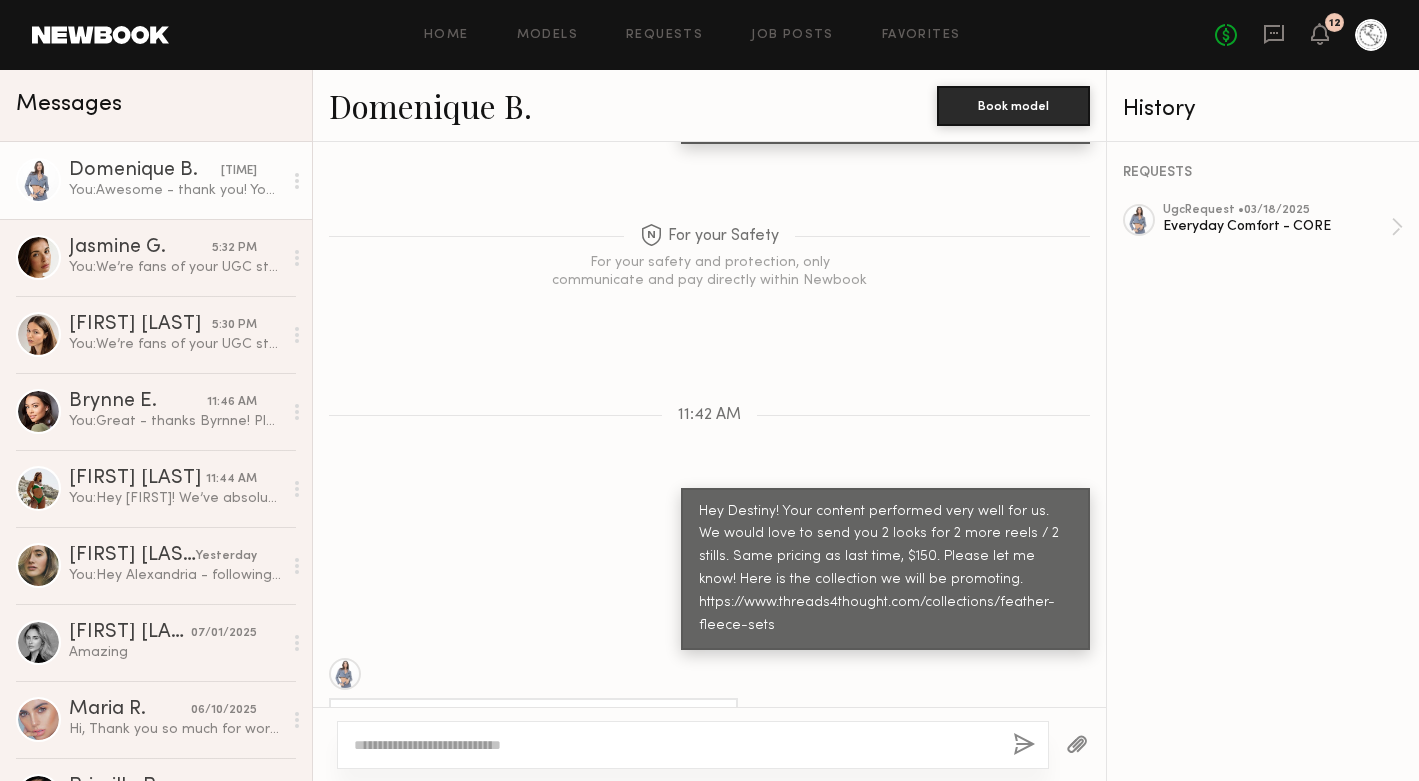 scroll, scrollTop: 1648, scrollLeft: 0, axis: vertical 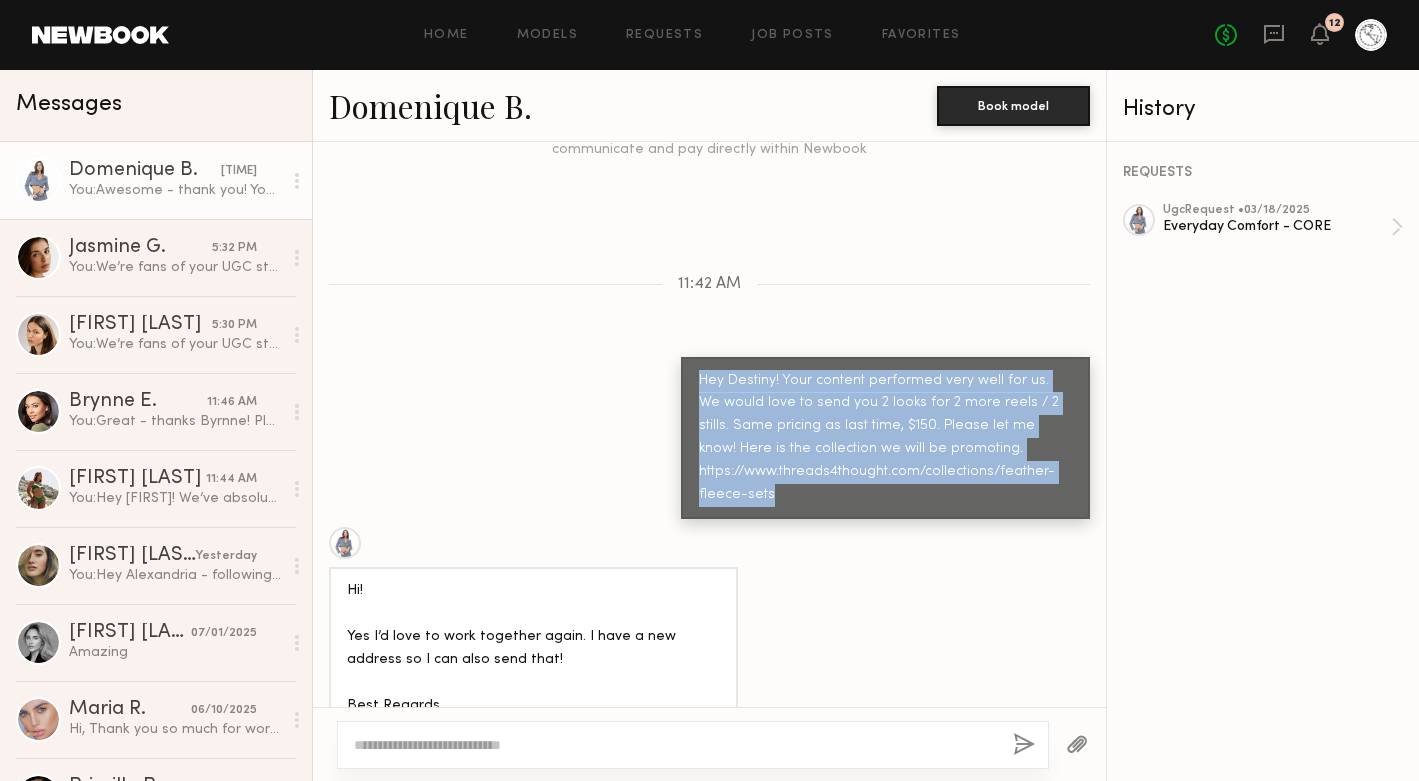 drag, startPoint x: 701, startPoint y: 374, endPoint x: 849, endPoint y: 490, distance: 188.04254 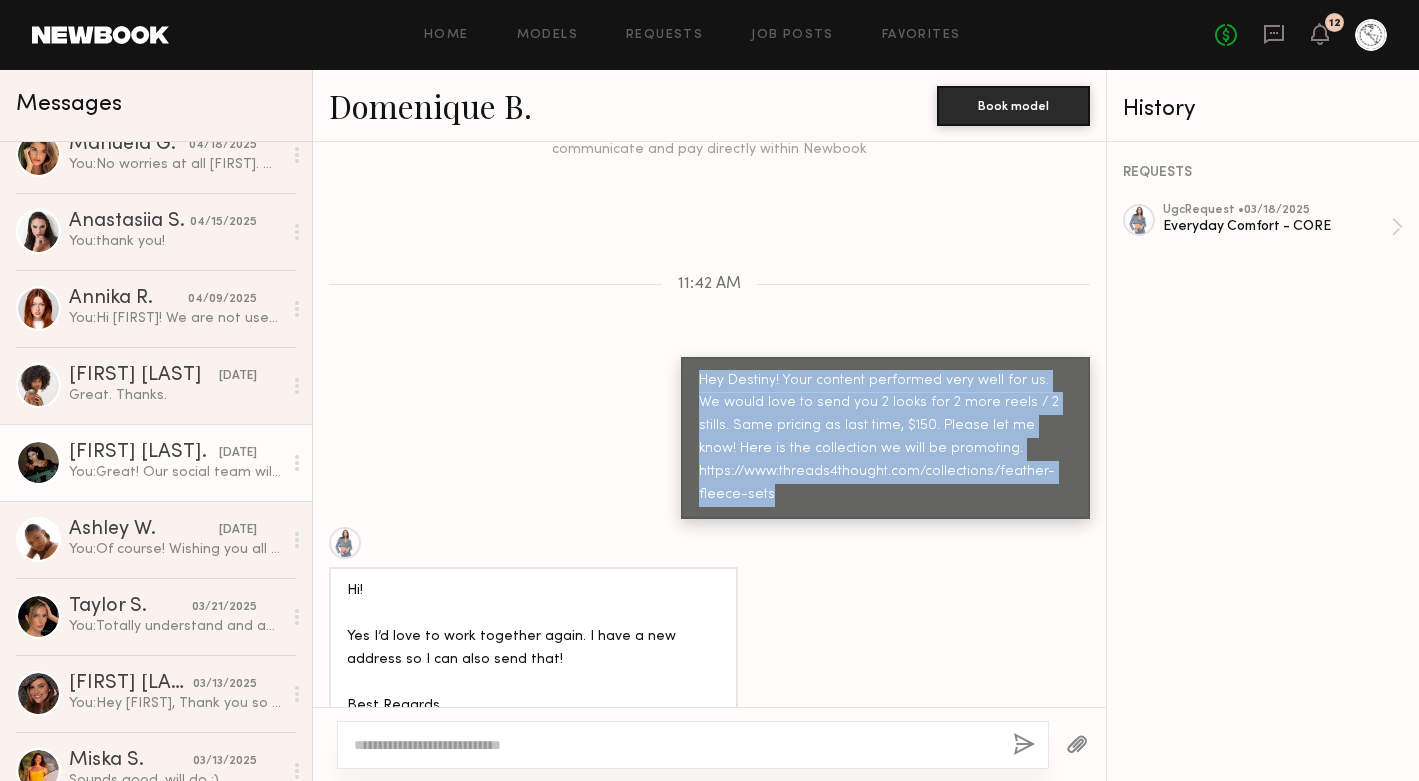 scroll, scrollTop: 1240, scrollLeft: 0, axis: vertical 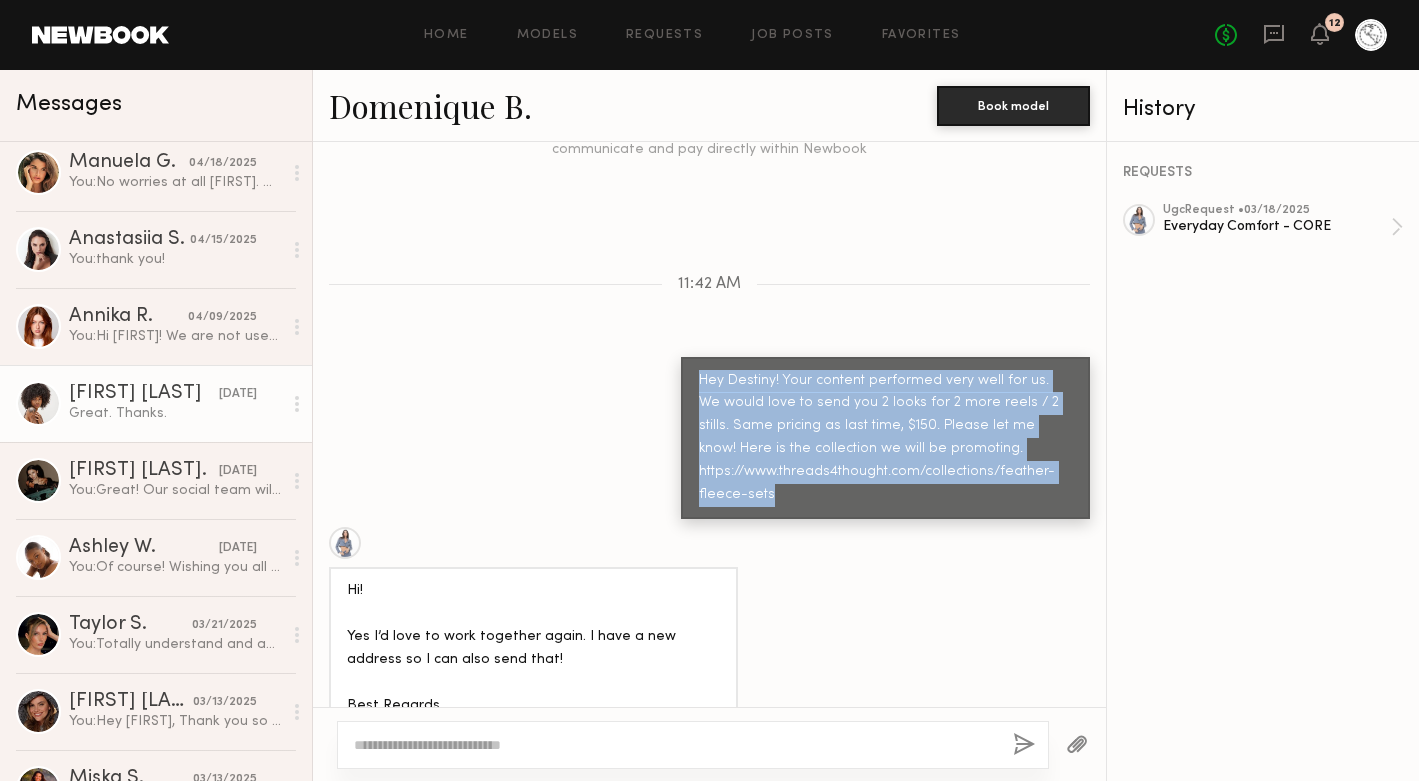 click on "[FIRST] [LAST]" 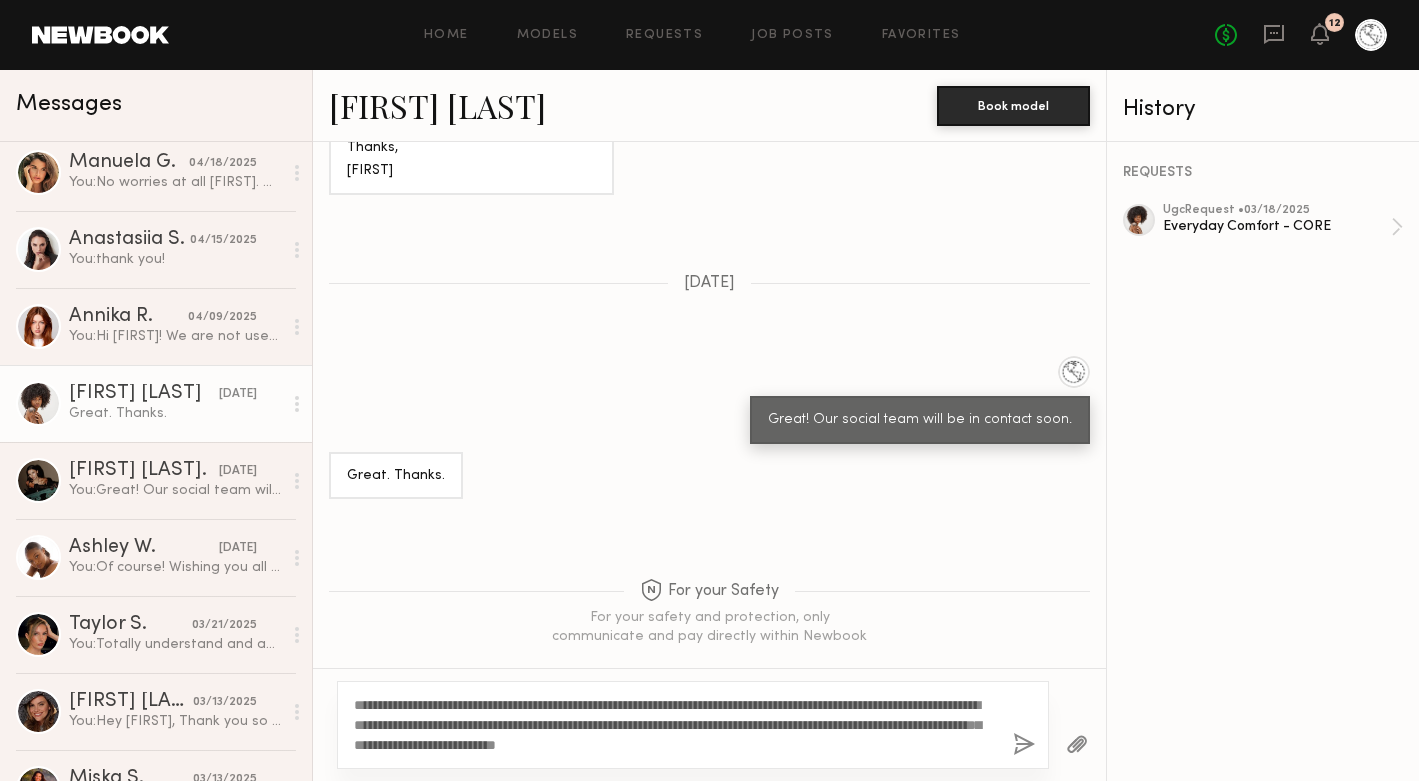 scroll, scrollTop: 2253, scrollLeft: 0, axis: vertical 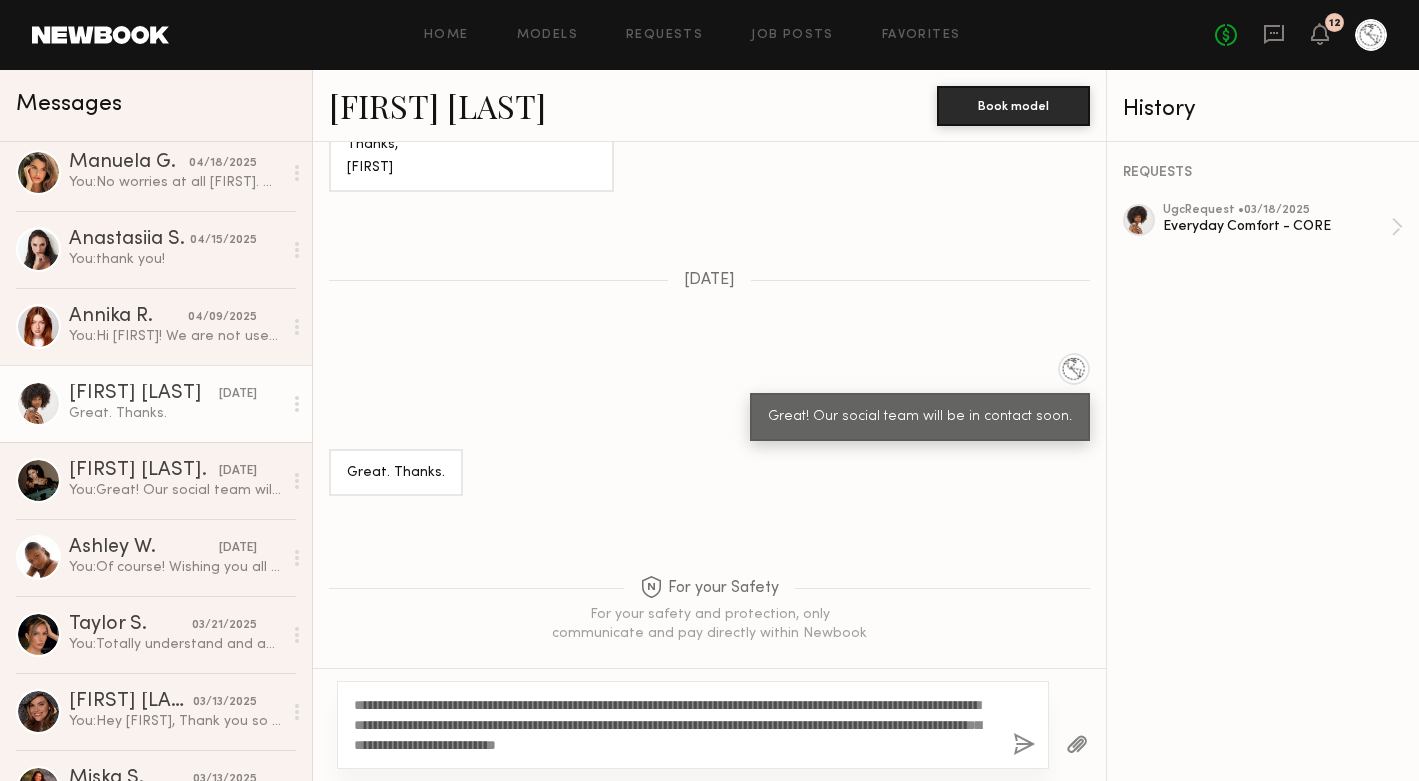 type on "**********" 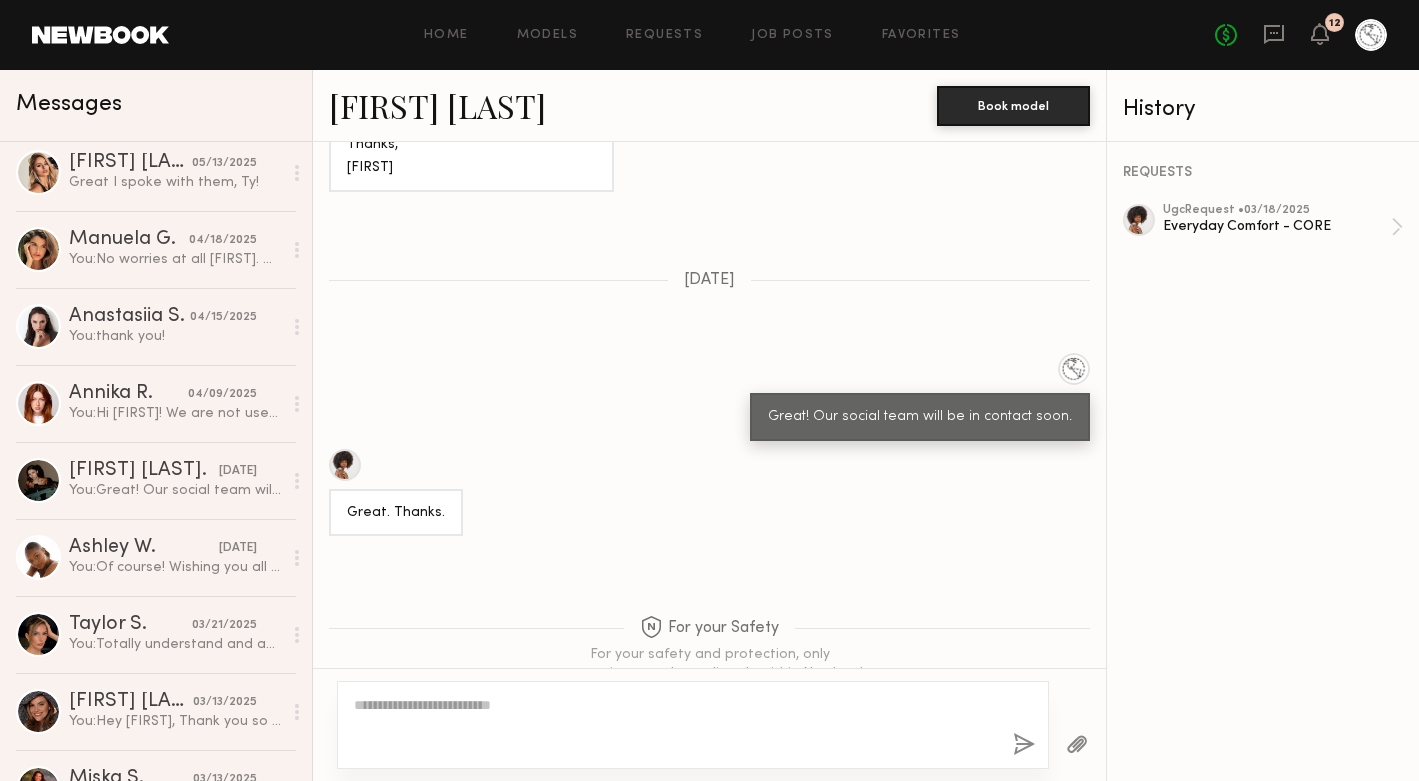 scroll, scrollTop: 2729, scrollLeft: 0, axis: vertical 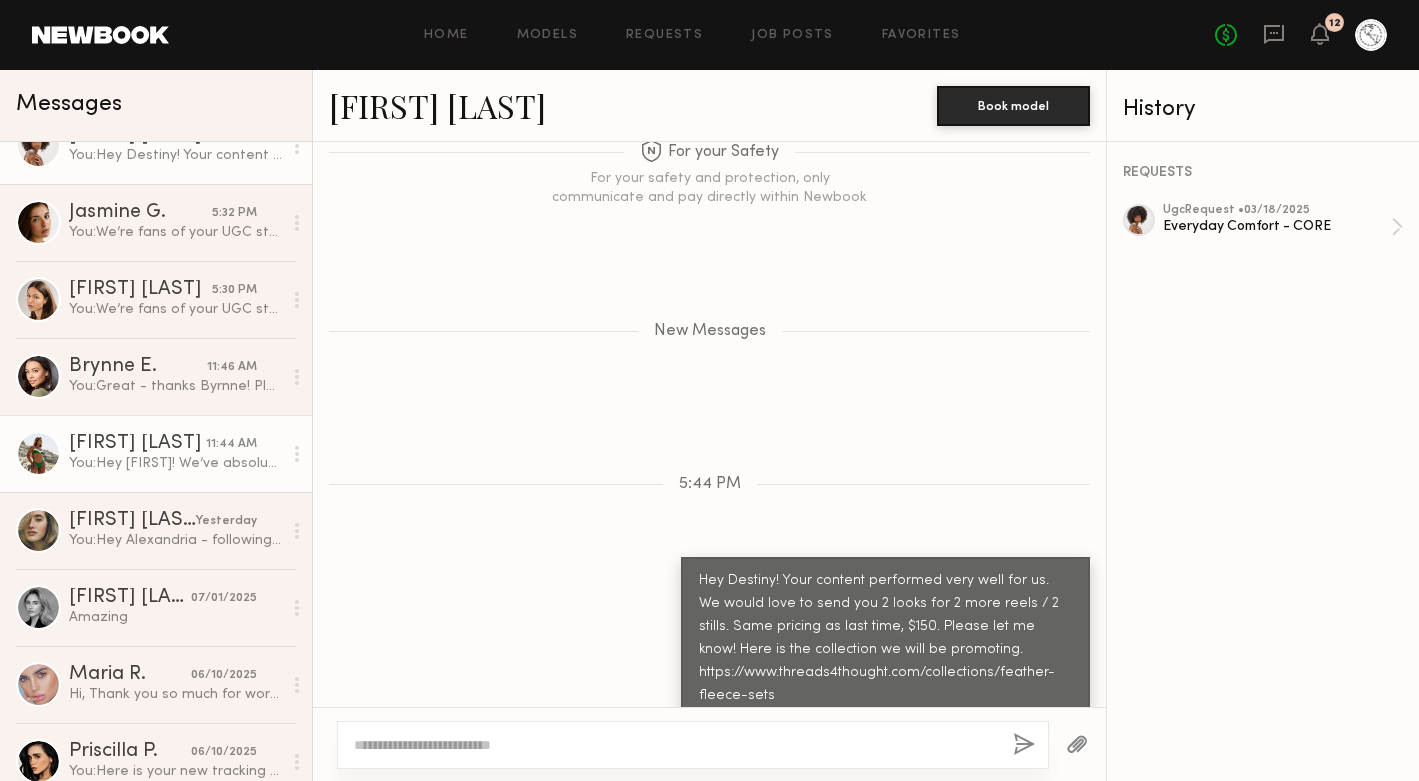 click on "You:  Hey [FIRST]!
We’ve absolutely loved the content you’ve created for us — it always performs so well! We’d love to collaborate again and send you pieces from our new collection in exchange for 2 reels and 2 stills, at the same rate as before ($150). Let us know if you're in! Here is a preview of the collection https://www.threads4thought.com/collections/feather-fleece-sets" 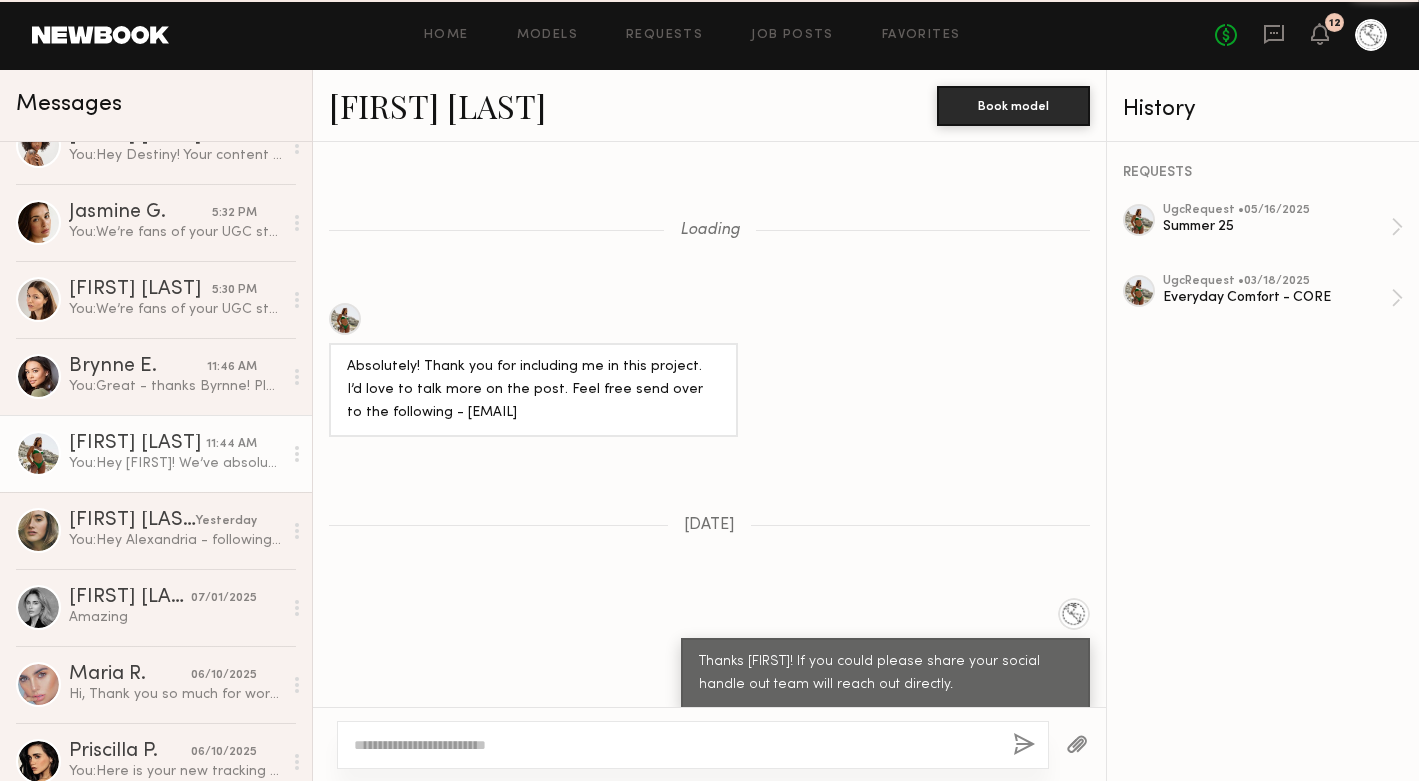 scroll, scrollTop: 2433, scrollLeft: 0, axis: vertical 